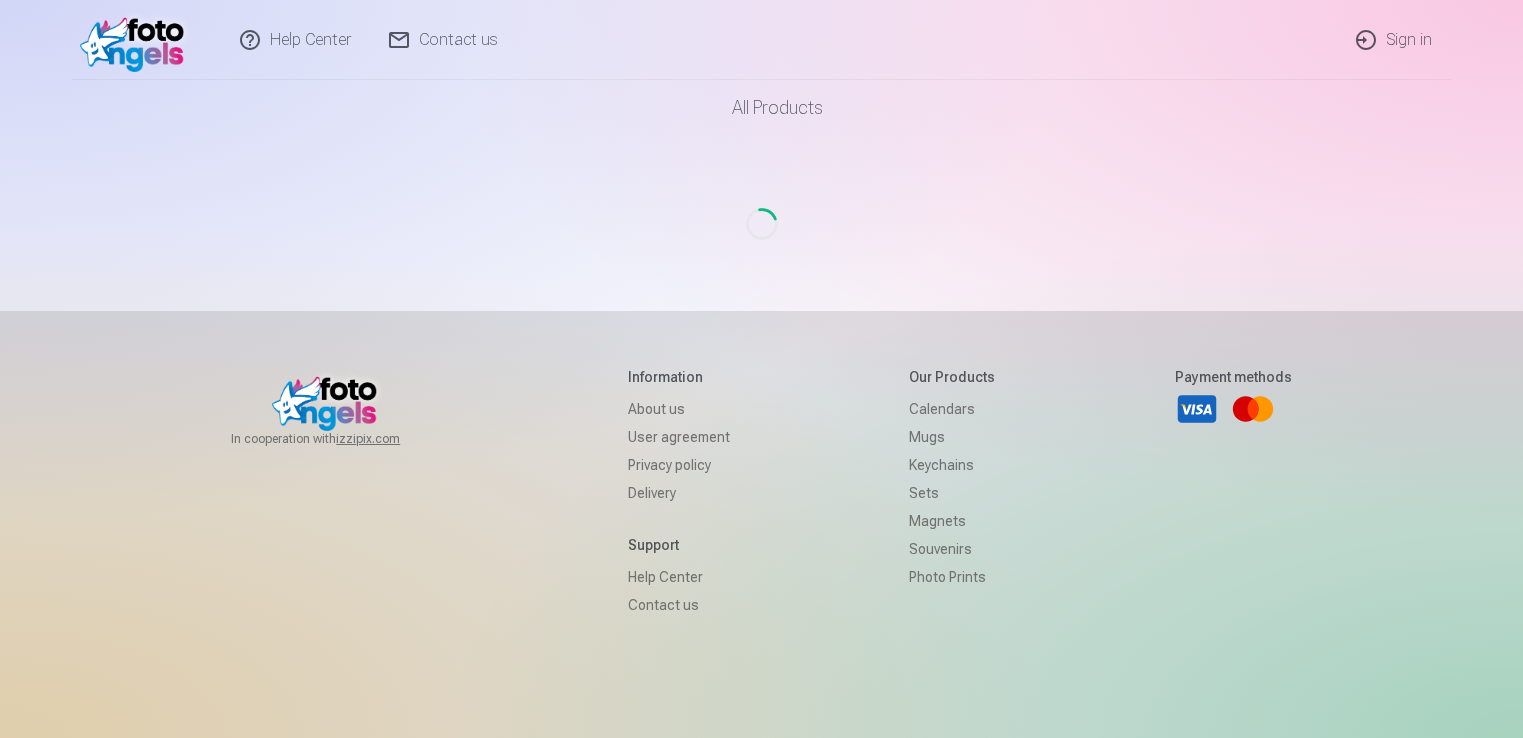 scroll, scrollTop: 0, scrollLeft: 0, axis: both 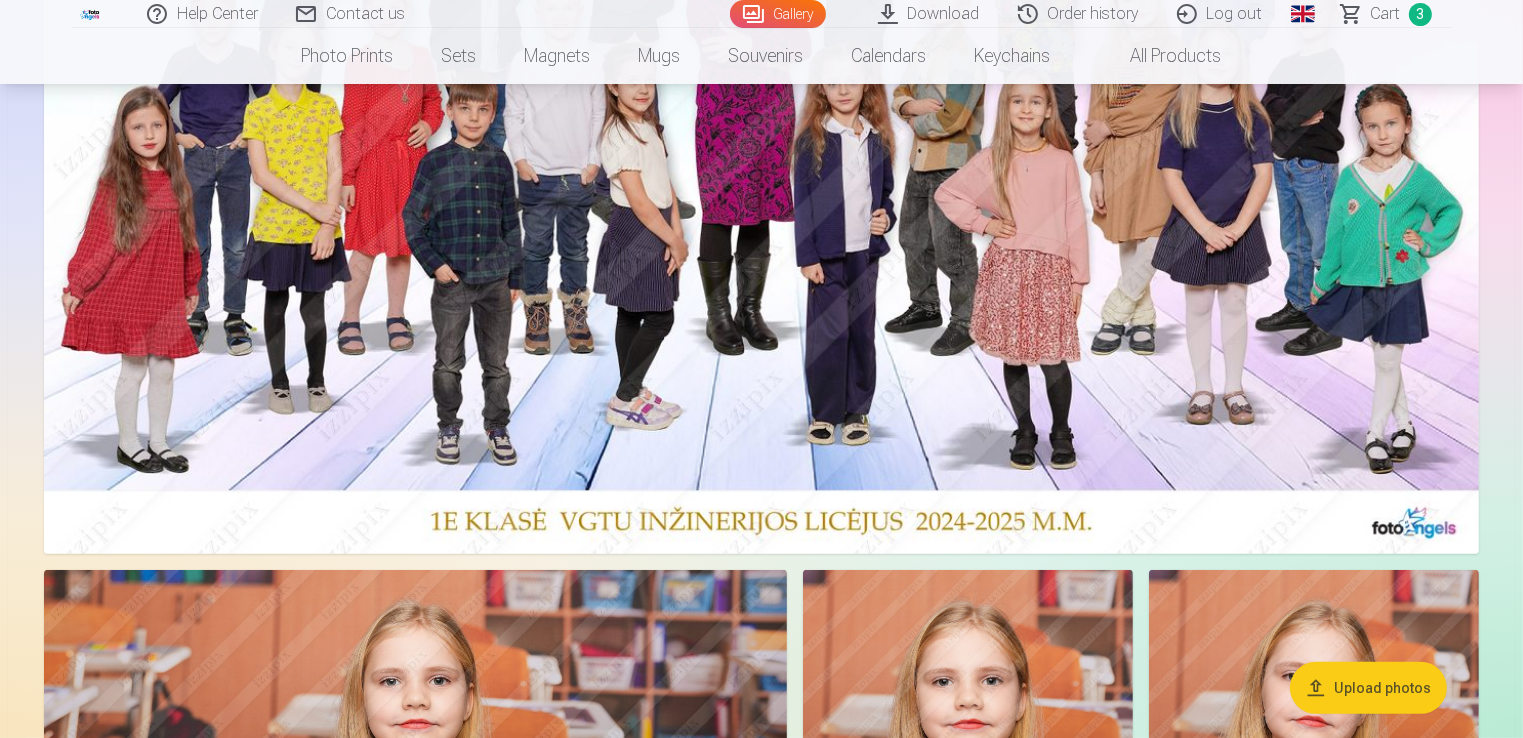 click on "Сart" at bounding box center (1386, 14) 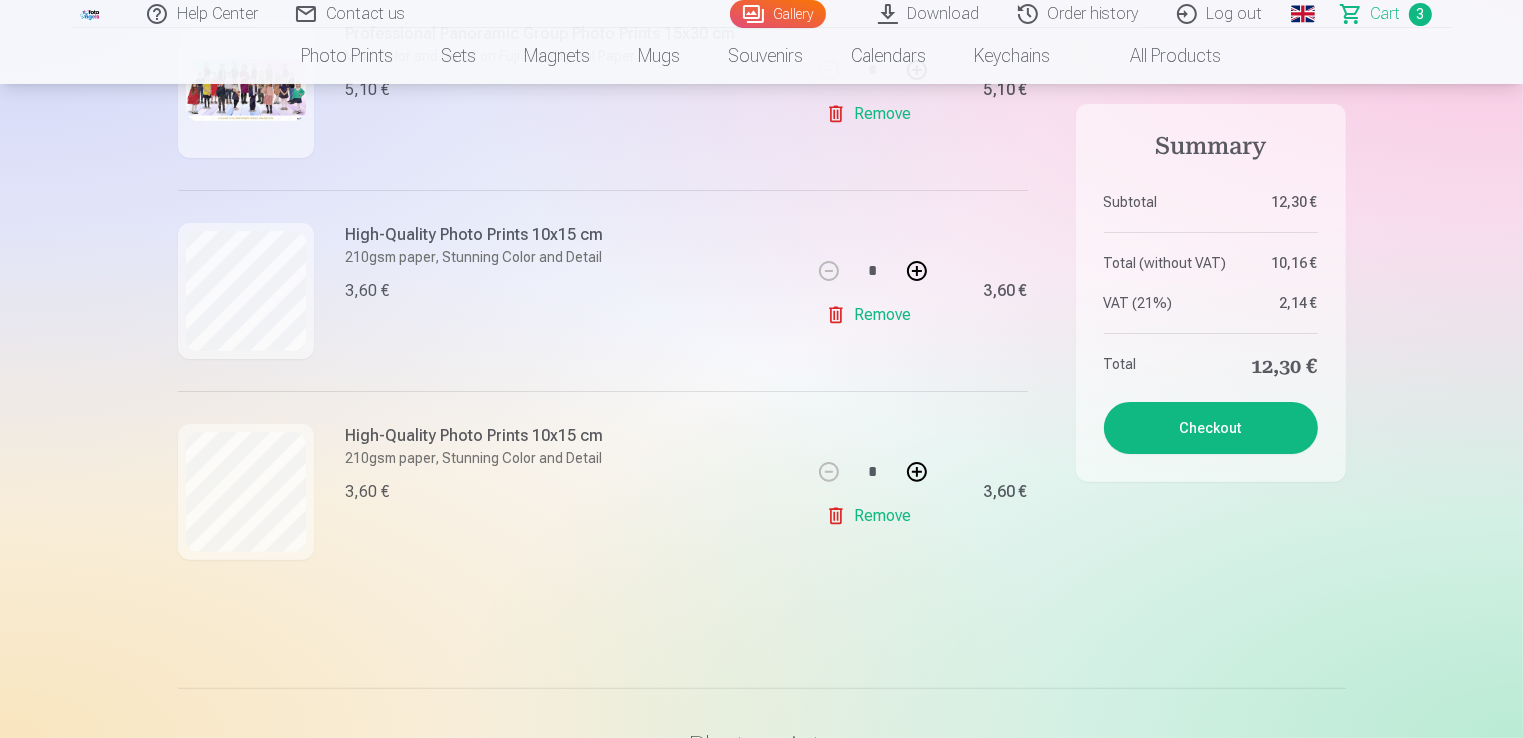 scroll, scrollTop: 500, scrollLeft: 0, axis: vertical 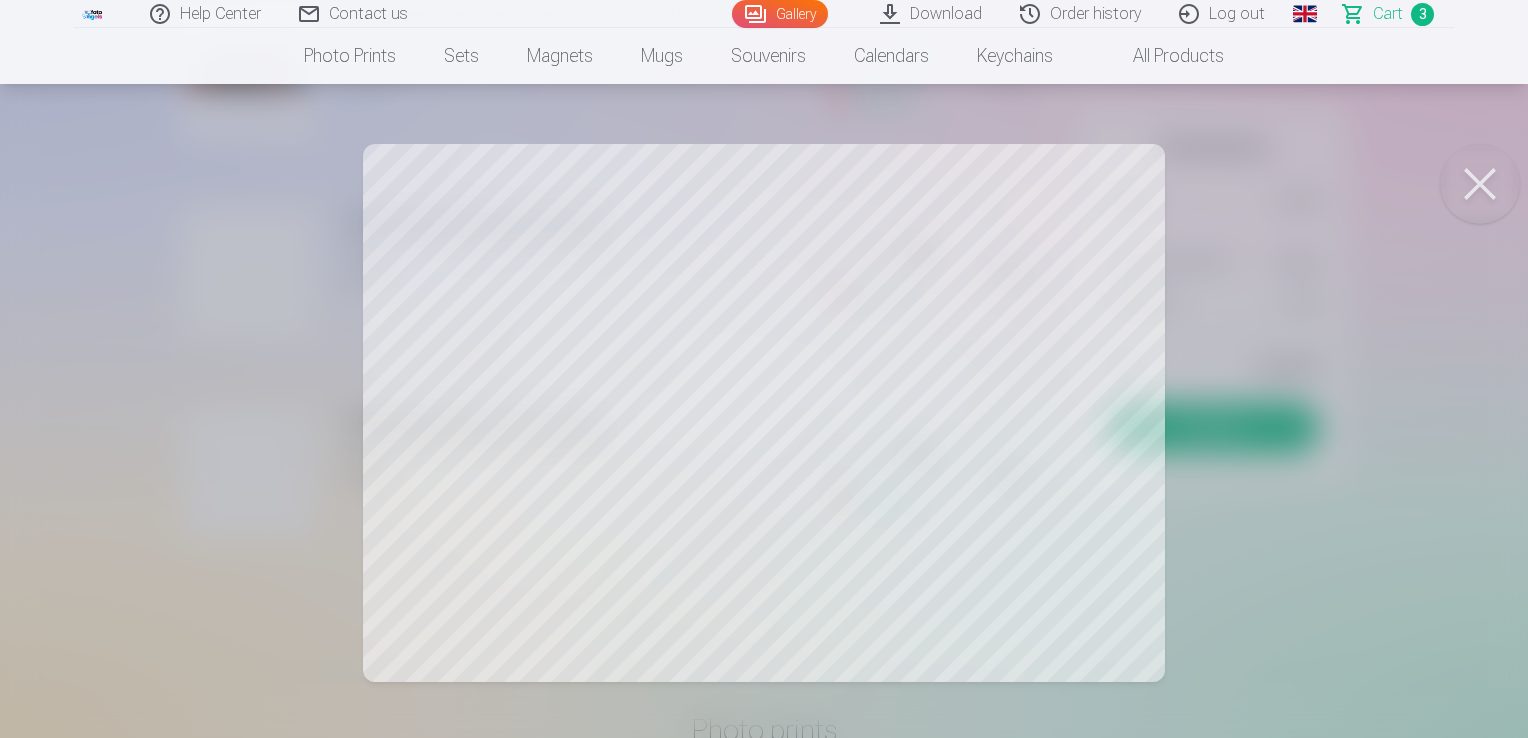 click at bounding box center (1480, 184) 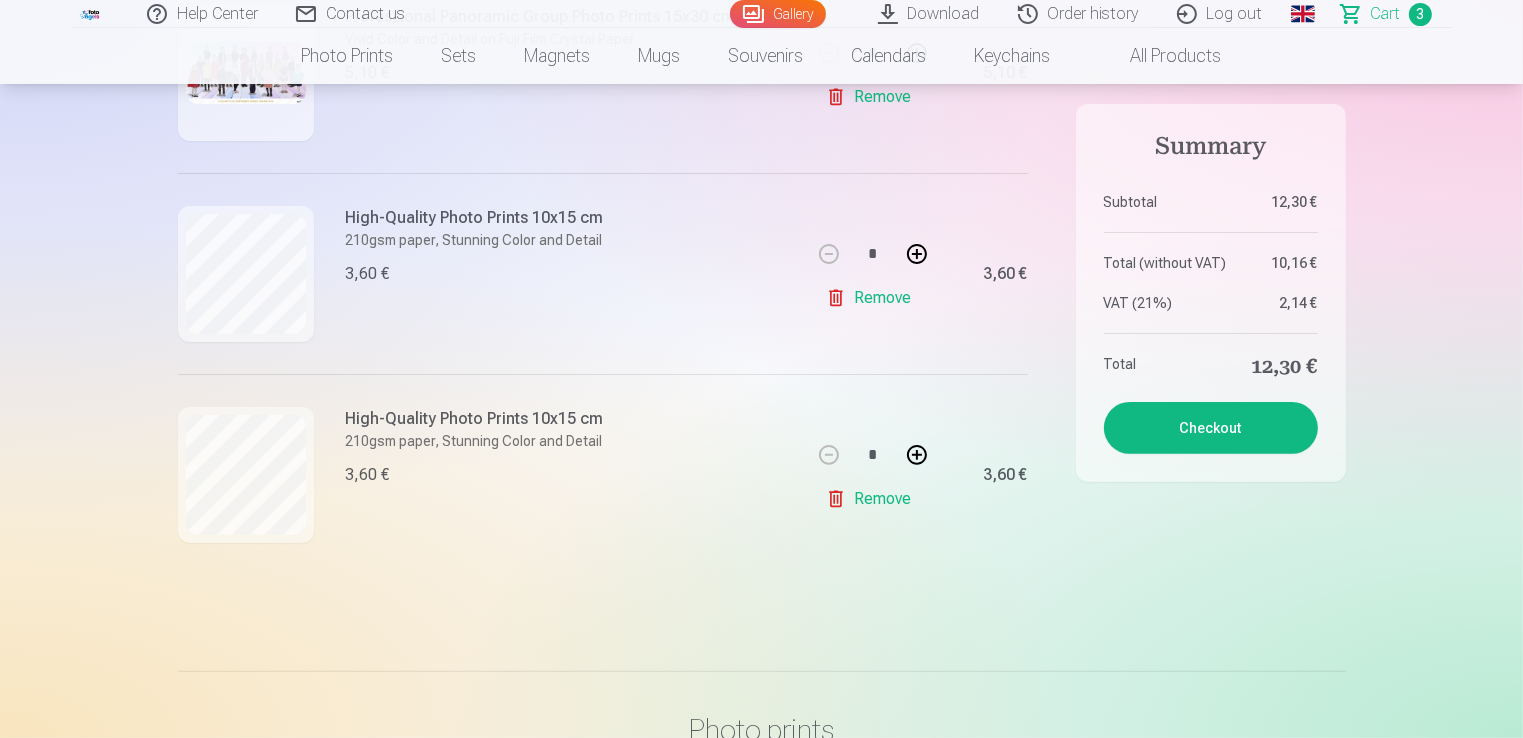 click on "Remove" at bounding box center (872, 298) 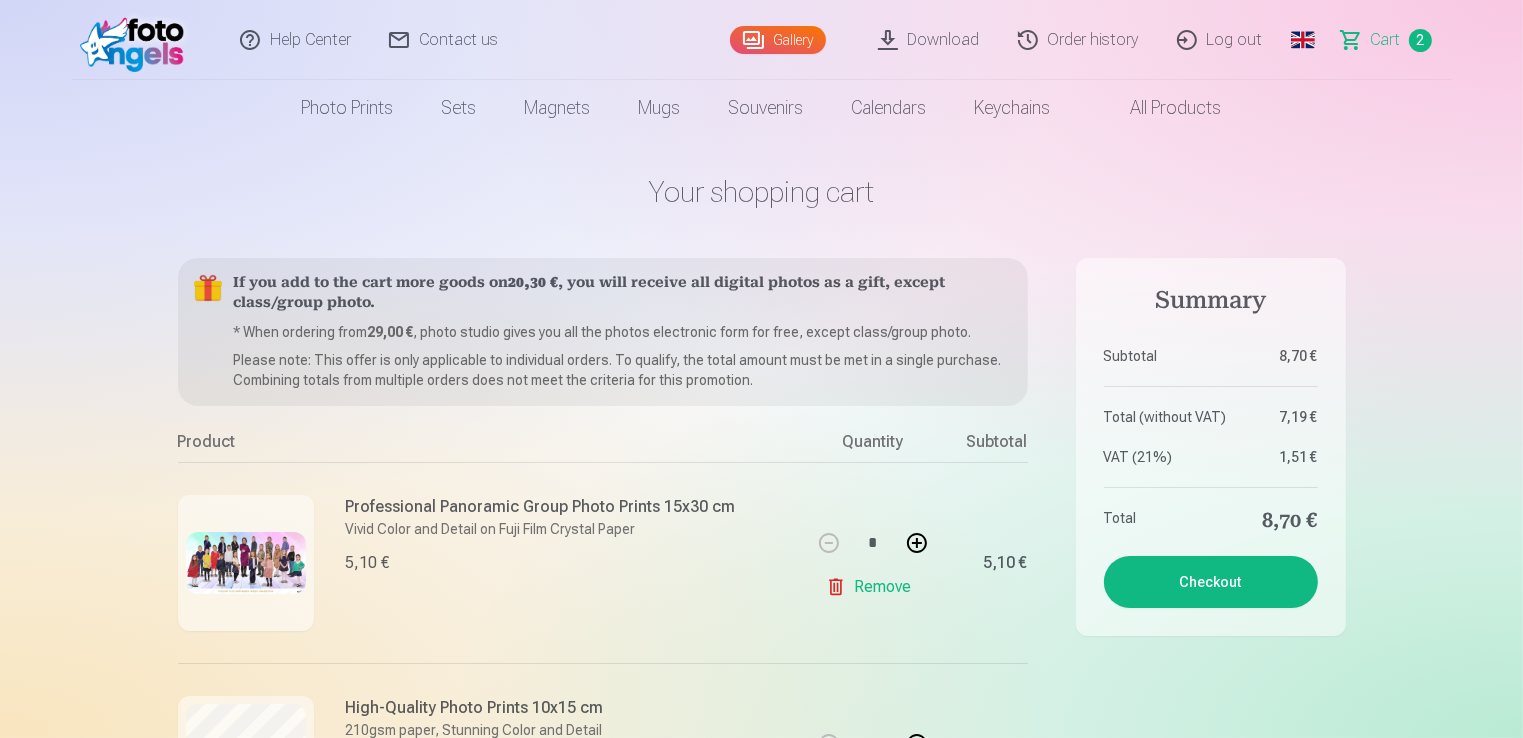 scroll, scrollTop: 0, scrollLeft: 0, axis: both 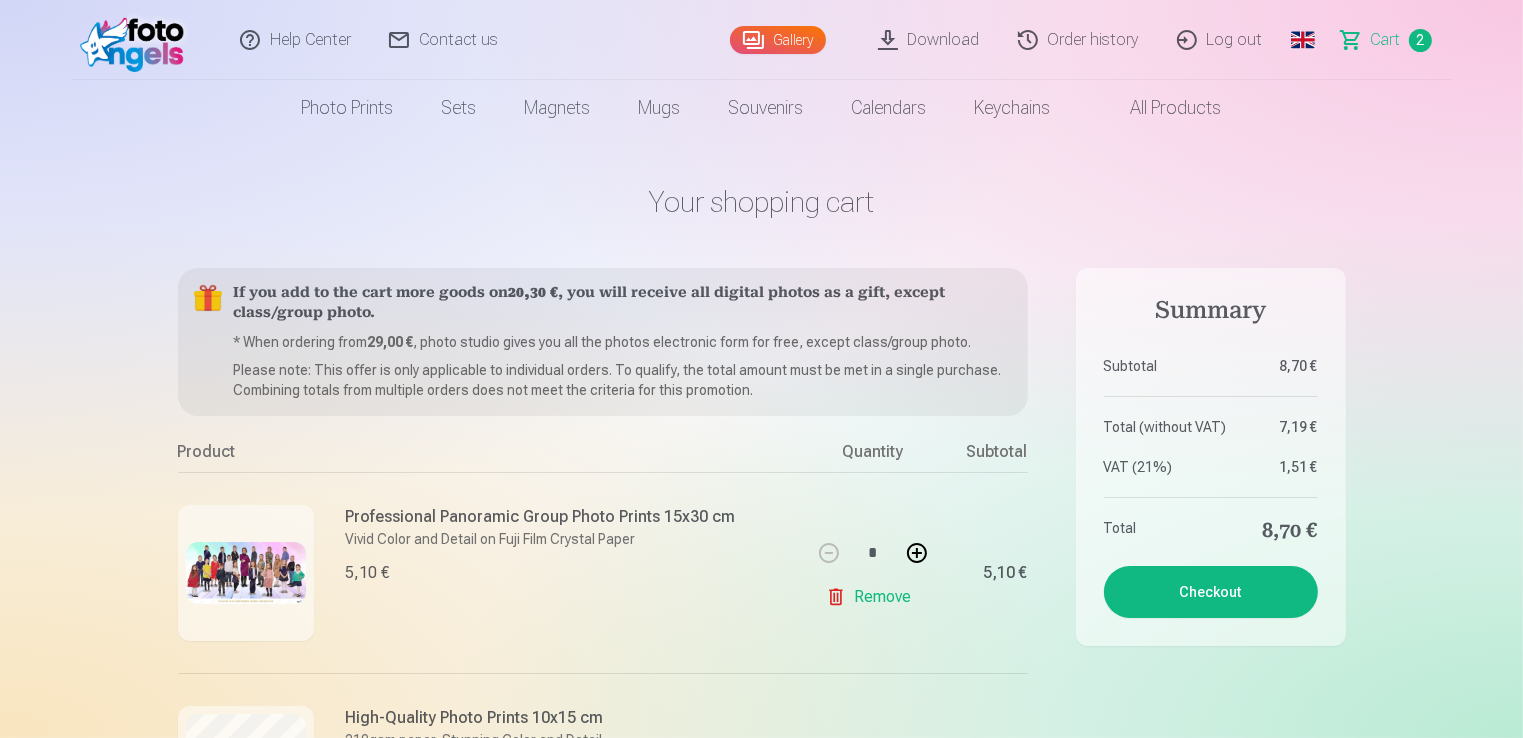 click on "Gallery" at bounding box center (778, 40) 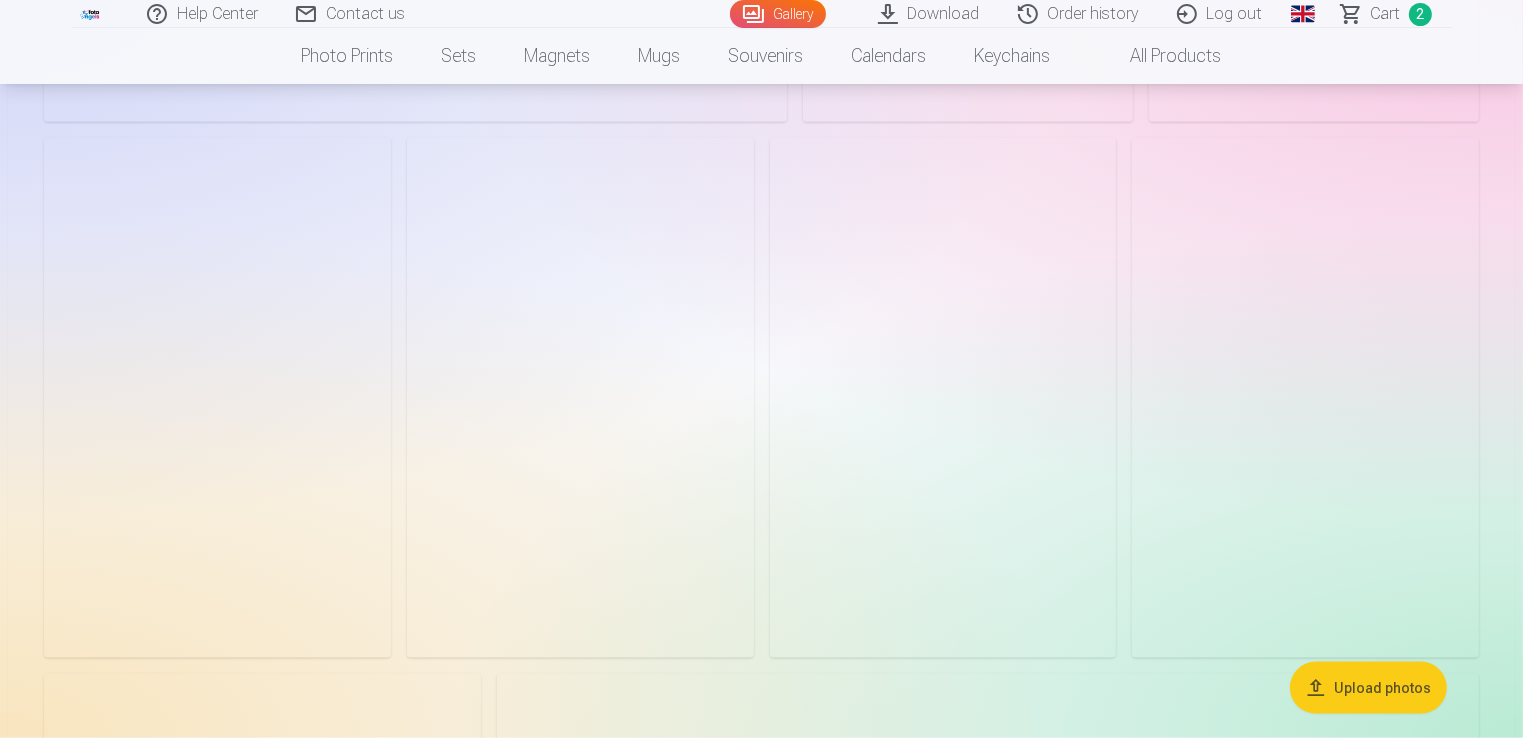 scroll, scrollTop: 2400, scrollLeft: 0, axis: vertical 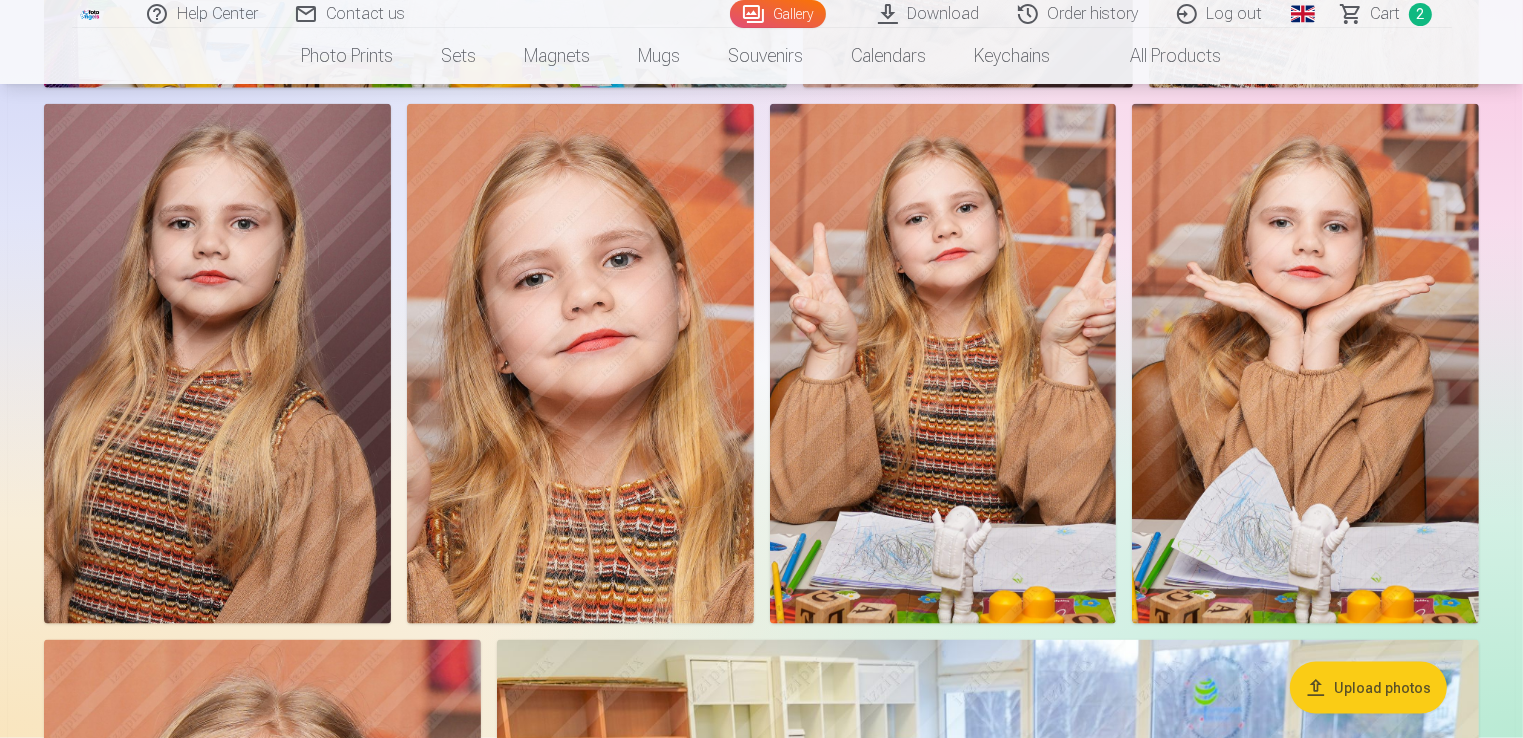 click at bounding box center (580, 364) 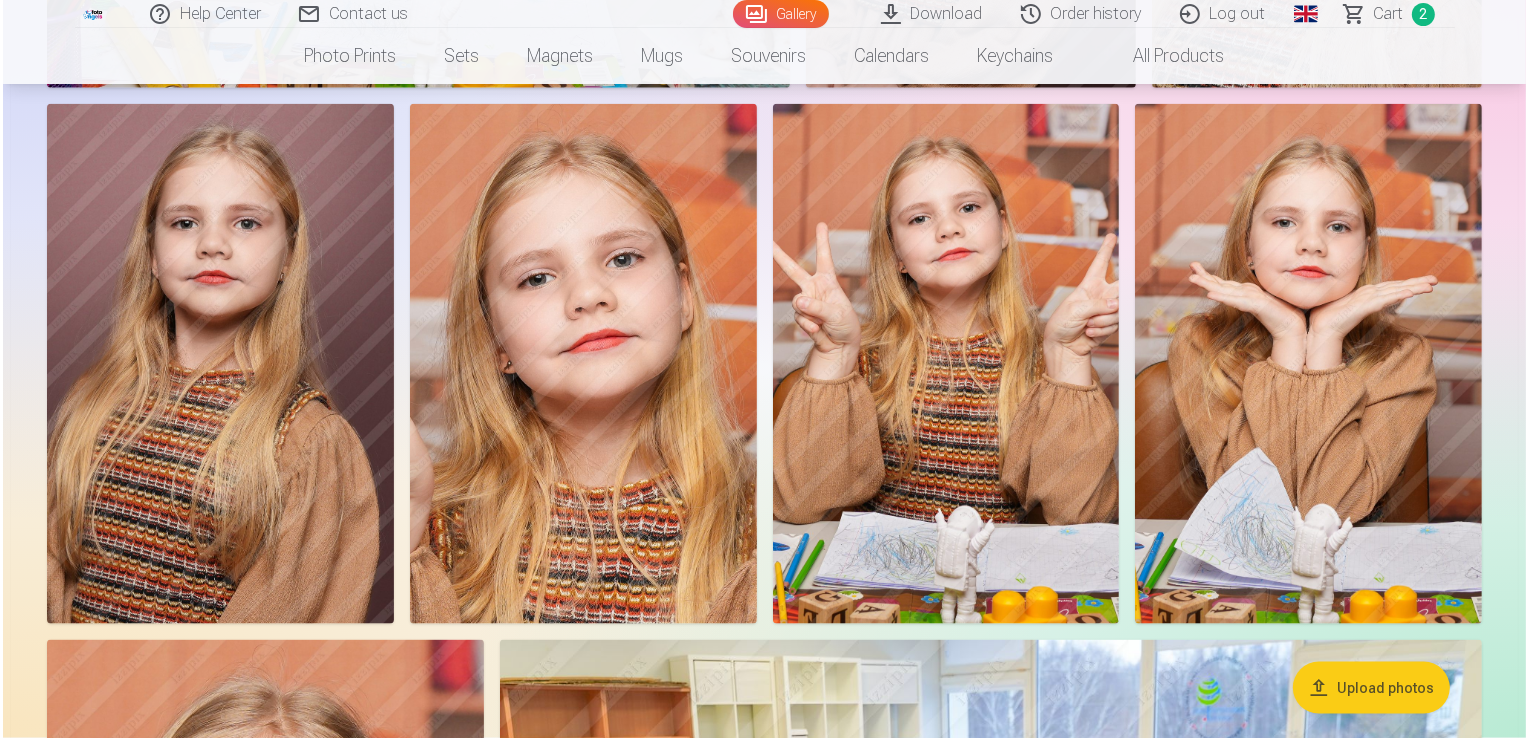 scroll, scrollTop: 2405, scrollLeft: 0, axis: vertical 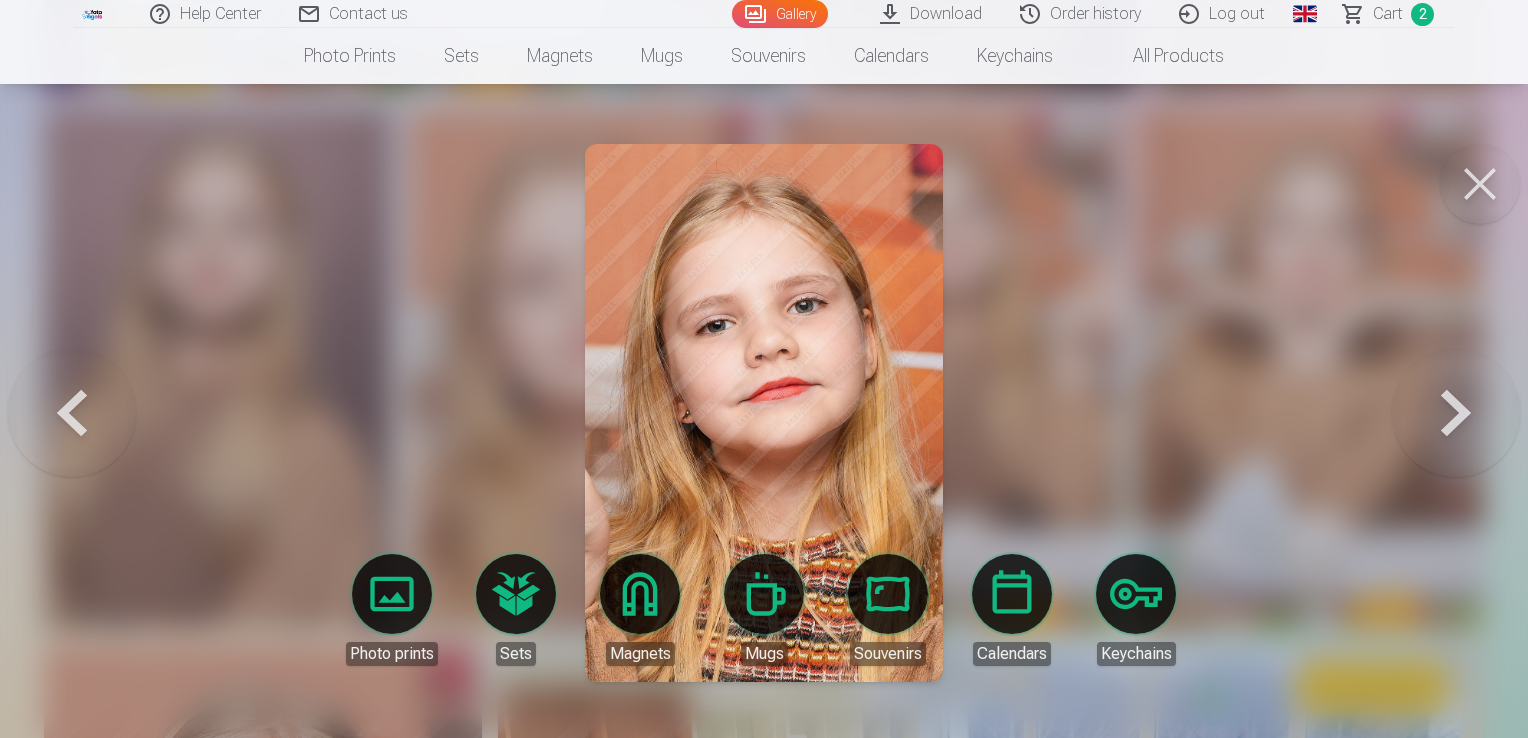 click at bounding box center (1480, 184) 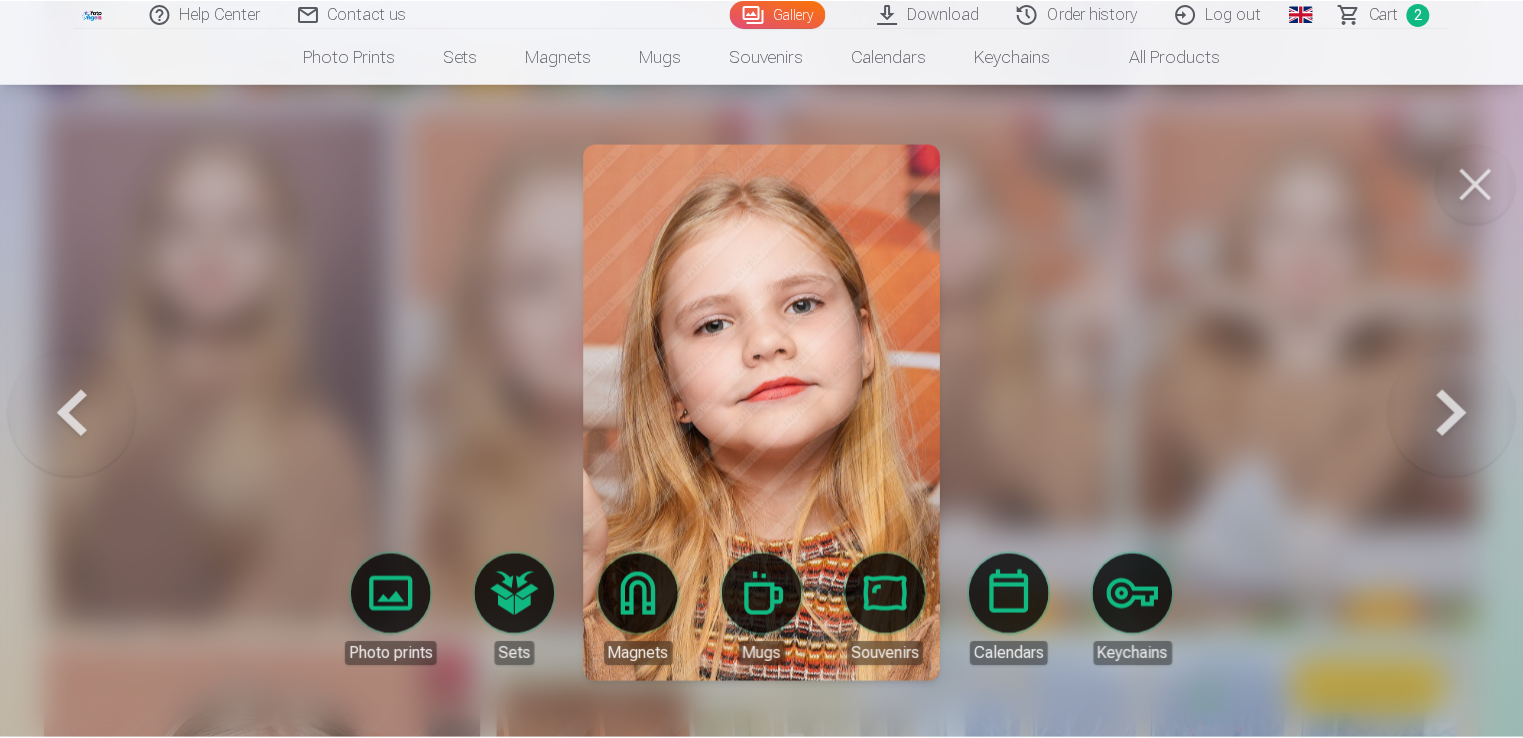 scroll, scrollTop: 2400, scrollLeft: 0, axis: vertical 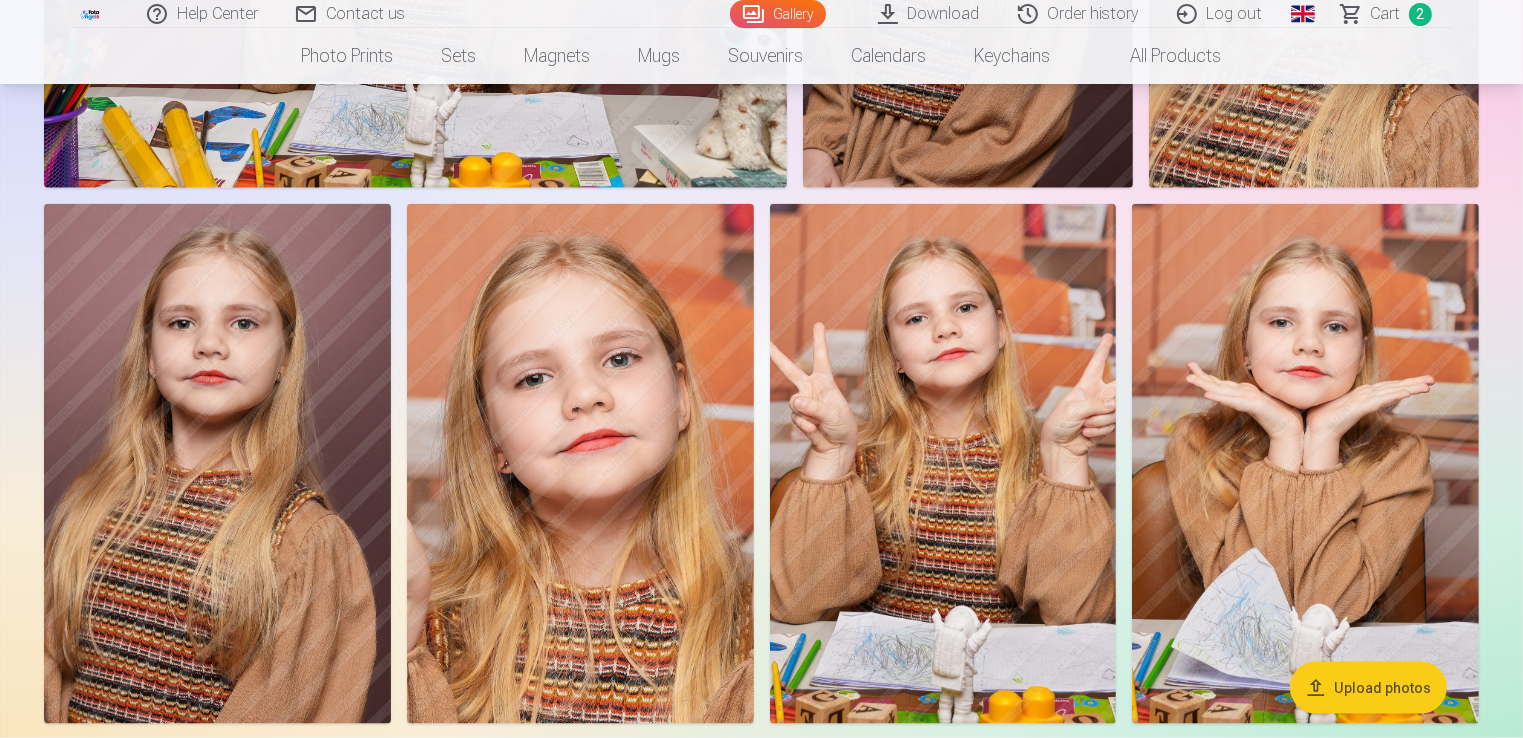 click at bounding box center [580, 464] 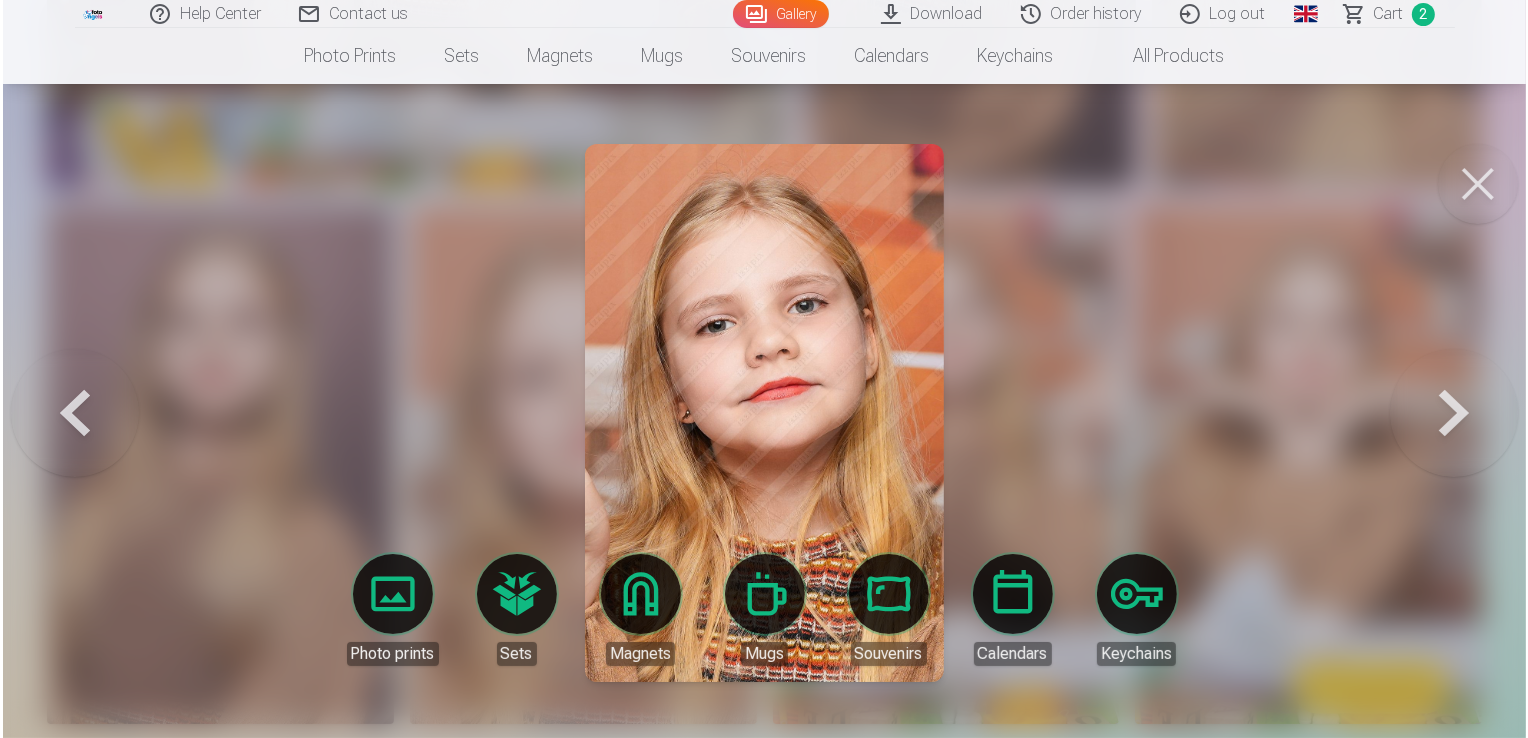 scroll, scrollTop: 2305, scrollLeft: 0, axis: vertical 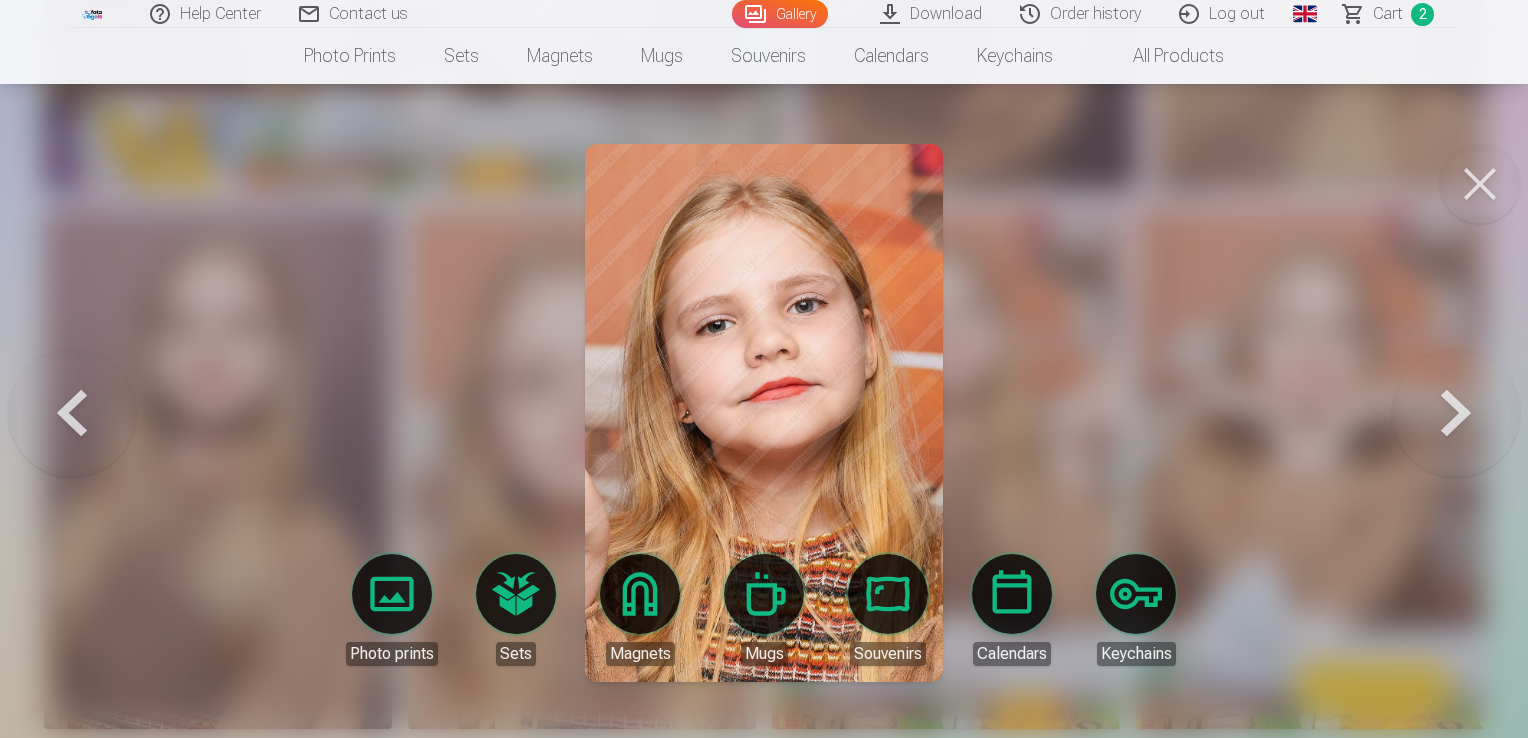 click at bounding box center [72, 413] 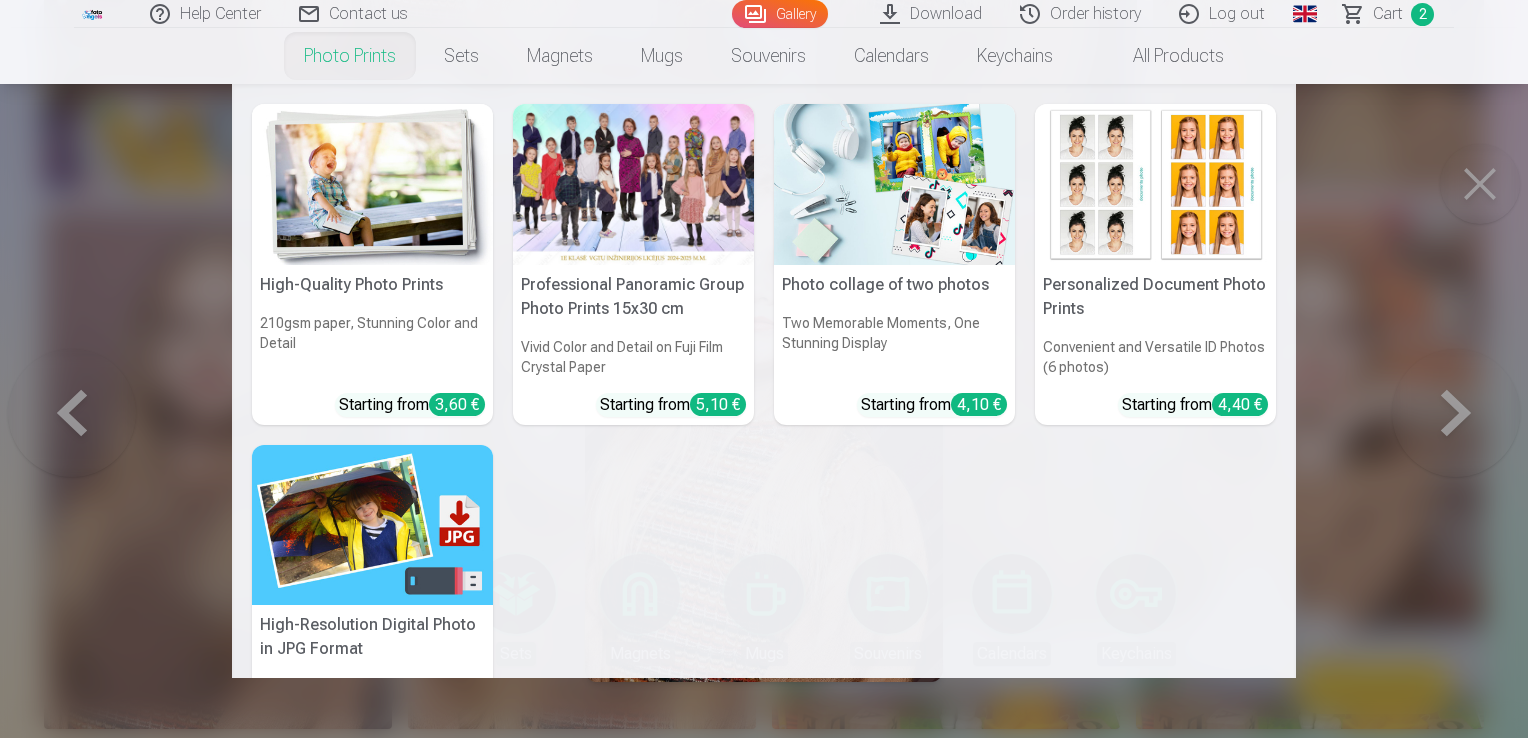 click on "Photo prints" at bounding box center (350, 56) 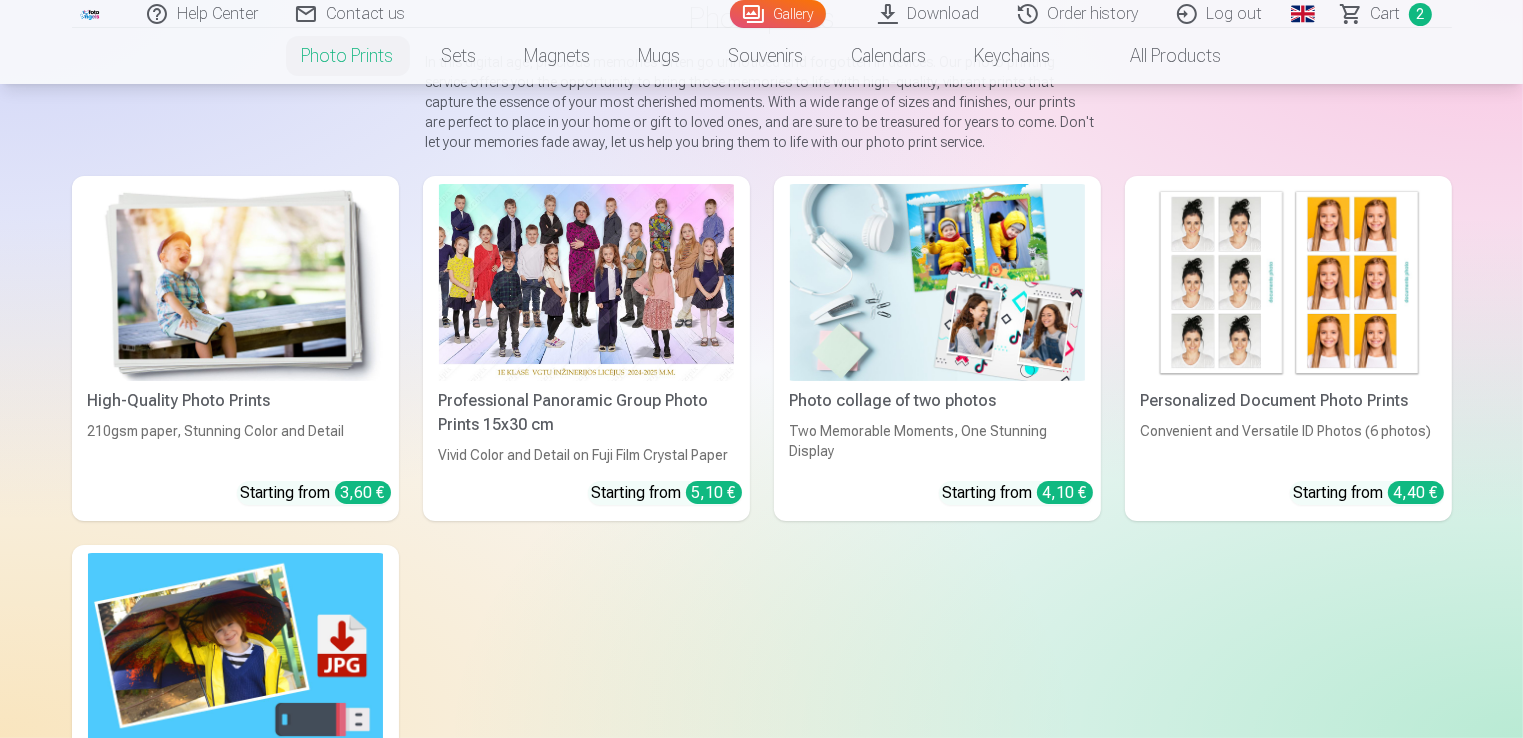 scroll, scrollTop: 0, scrollLeft: 0, axis: both 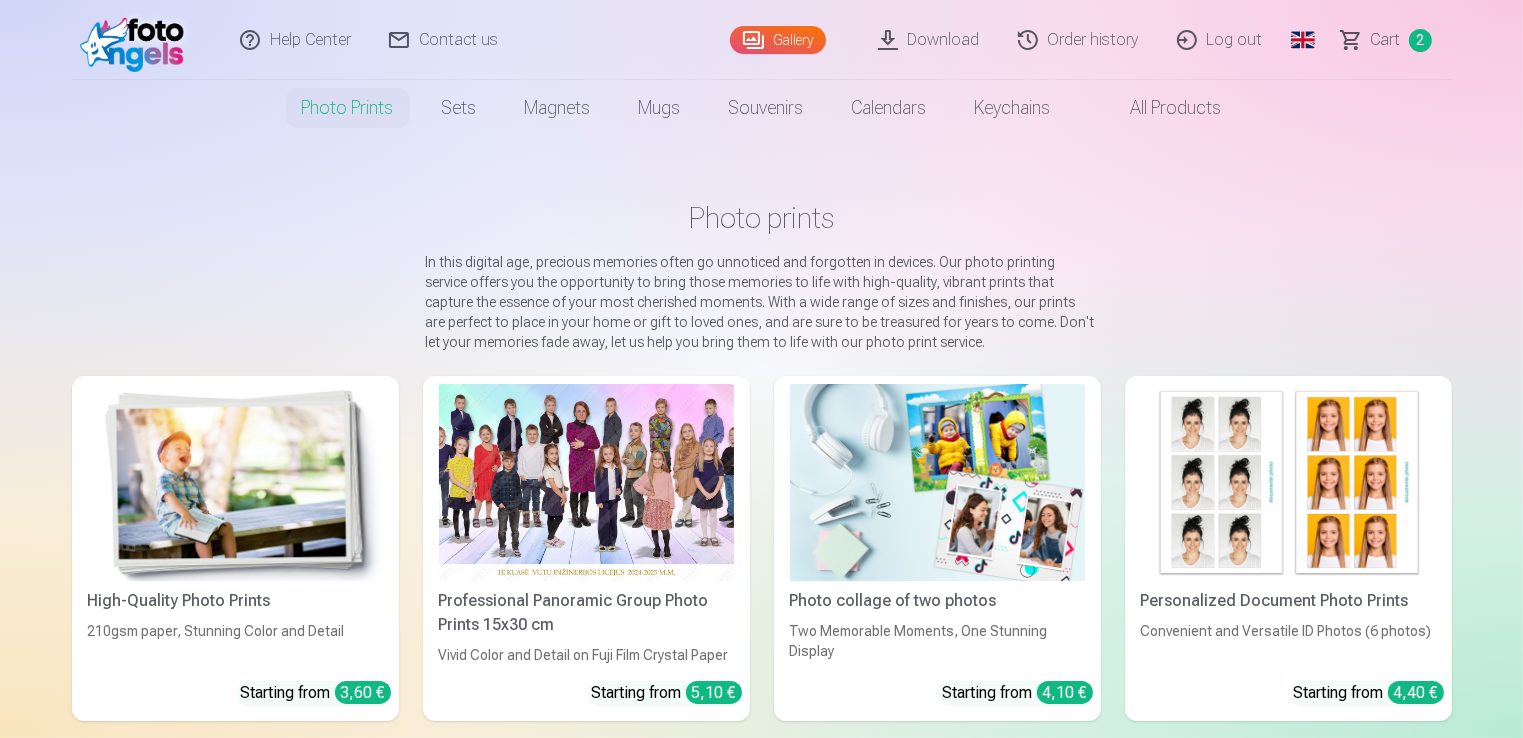 click on "Gallery" at bounding box center [778, 40] 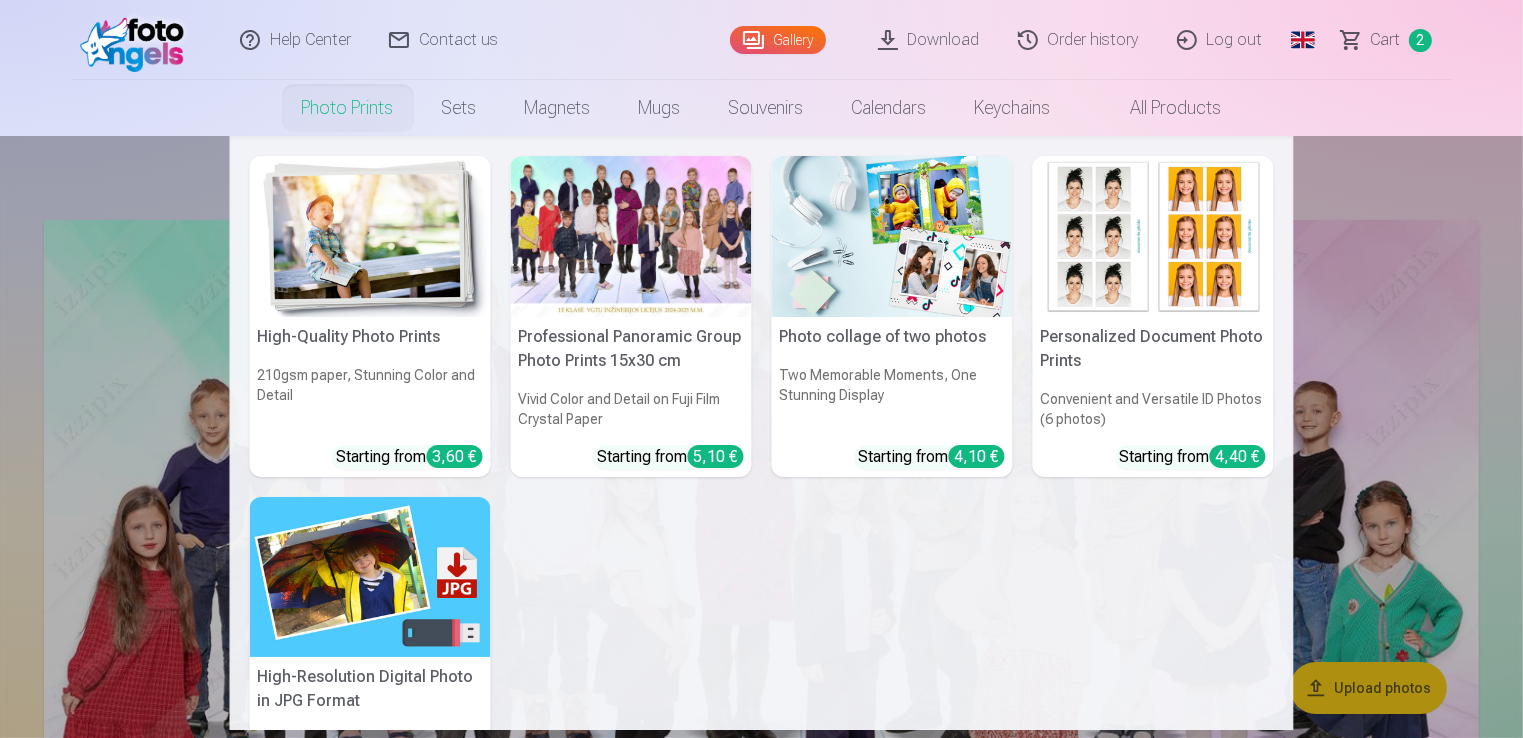 click on "Photo prints" at bounding box center (348, 108) 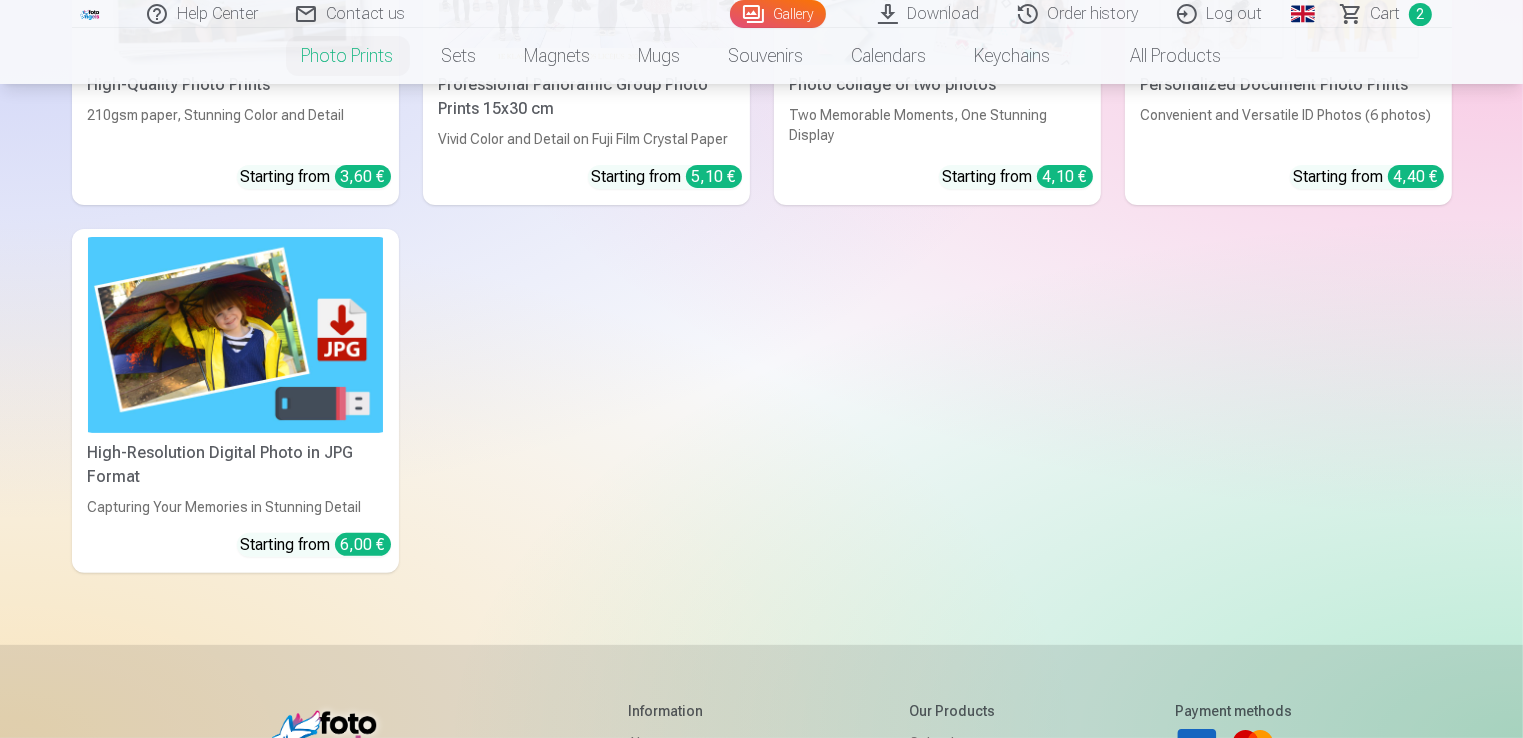 scroll, scrollTop: 300, scrollLeft: 0, axis: vertical 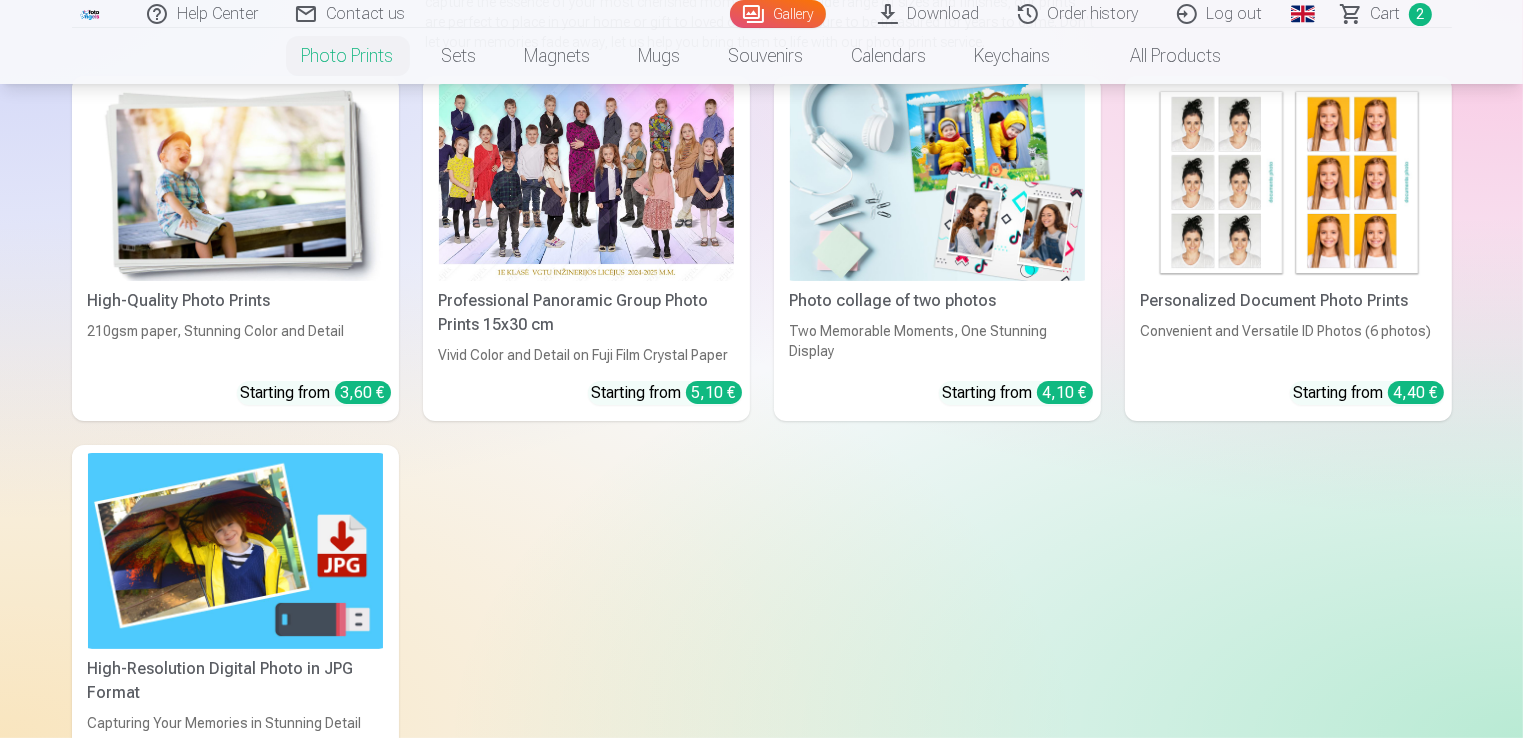 click on "Gallery" at bounding box center (778, 14) 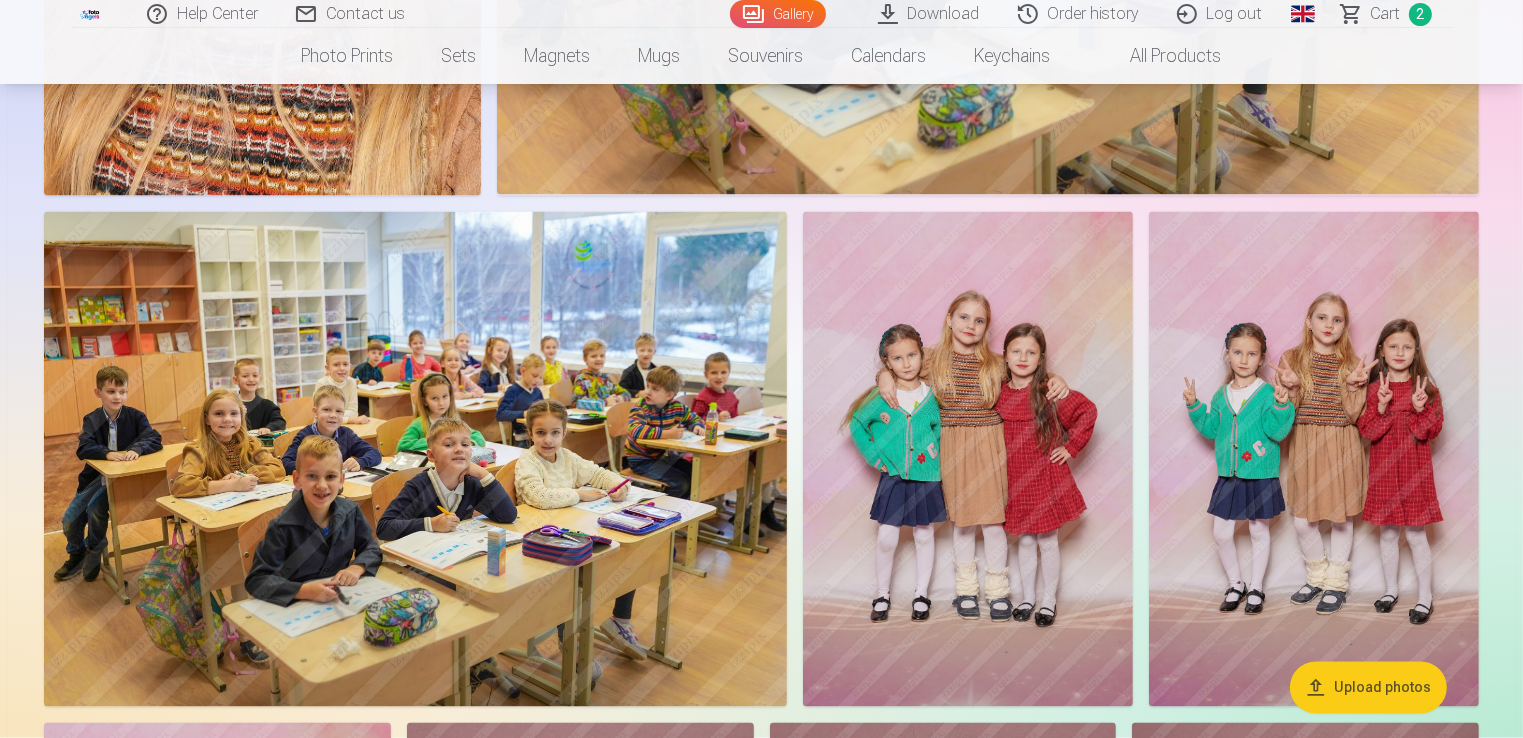 click on "Upload photos" at bounding box center [1368, 688] 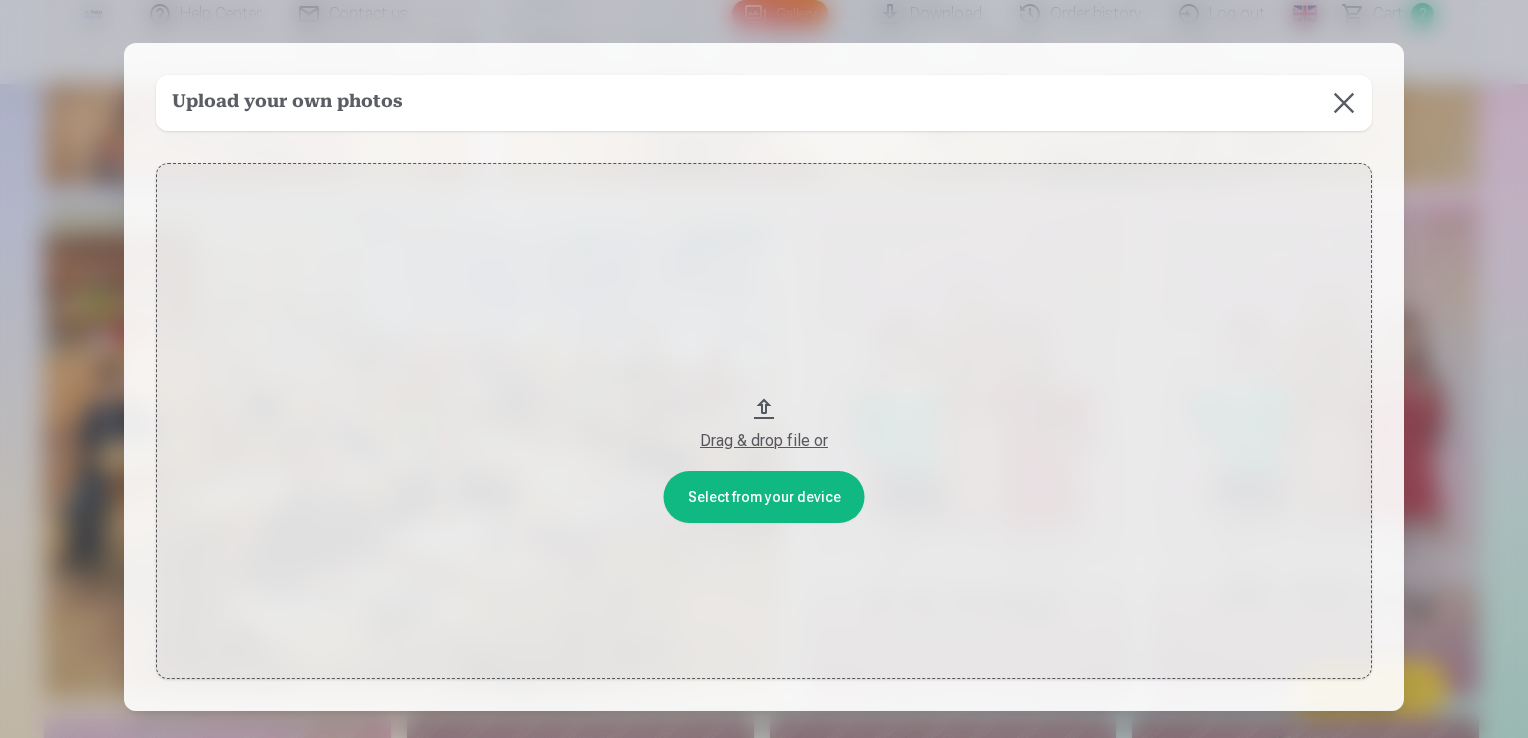 click at bounding box center (1344, 103) 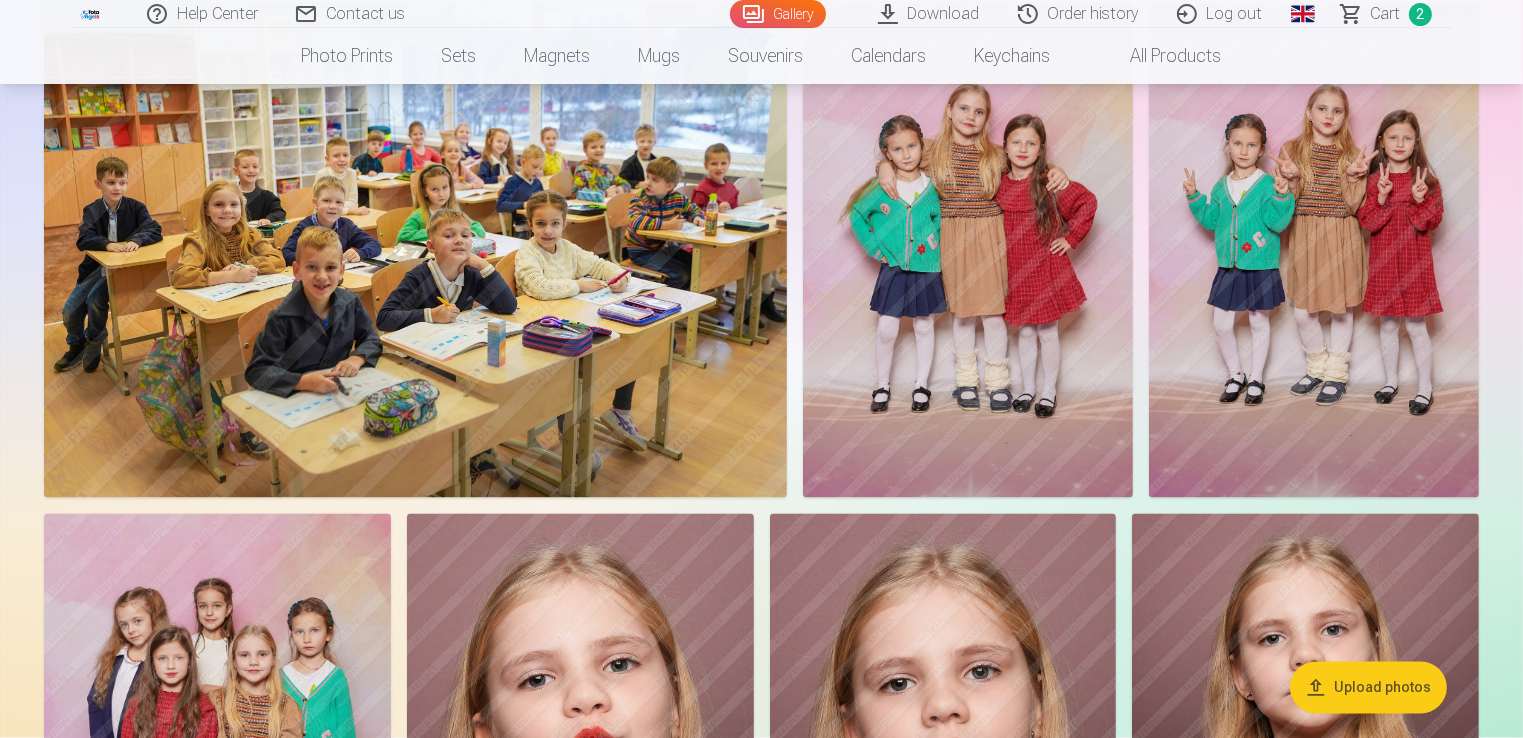 click at bounding box center (968, 250) 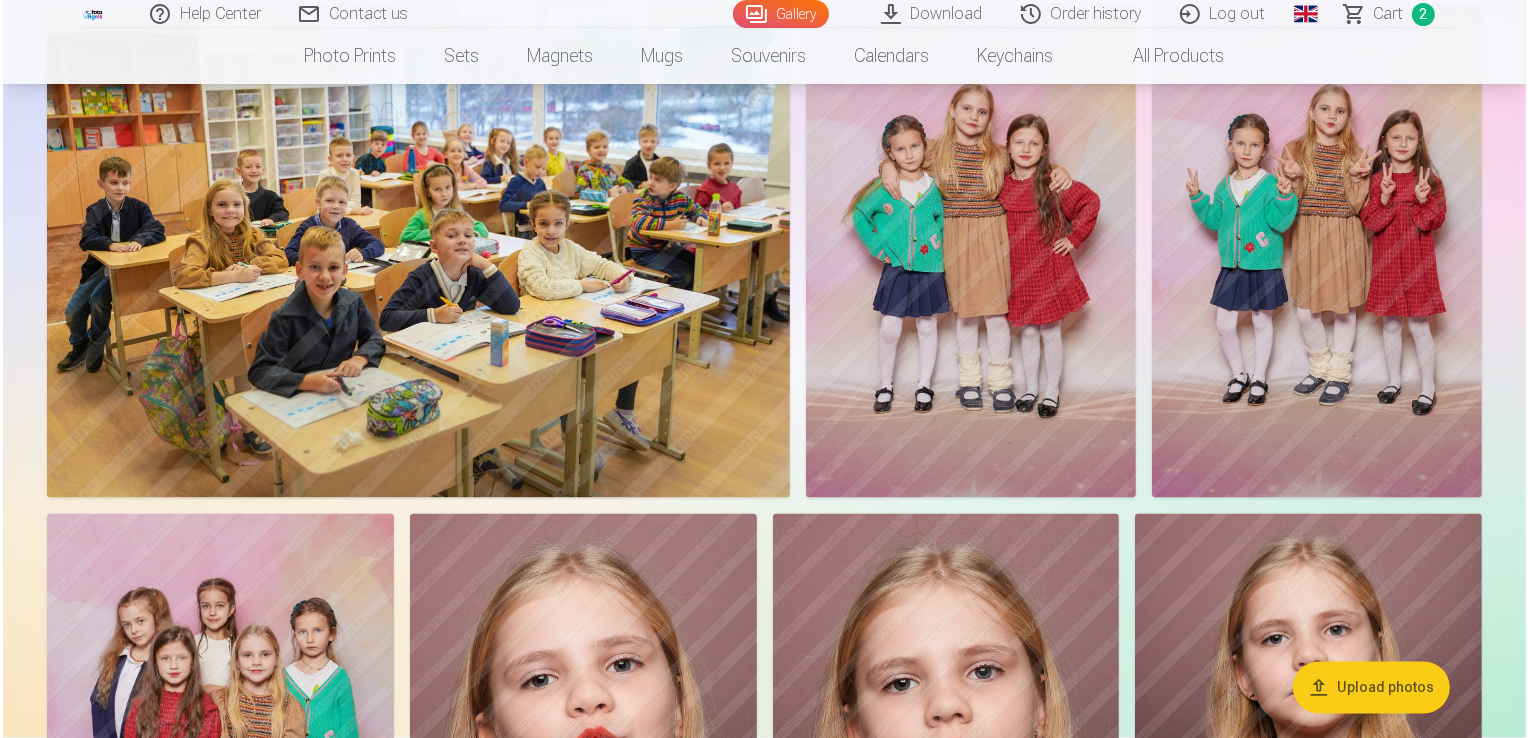 scroll, scrollTop: 3721, scrollLeft: 0, axis: vertical 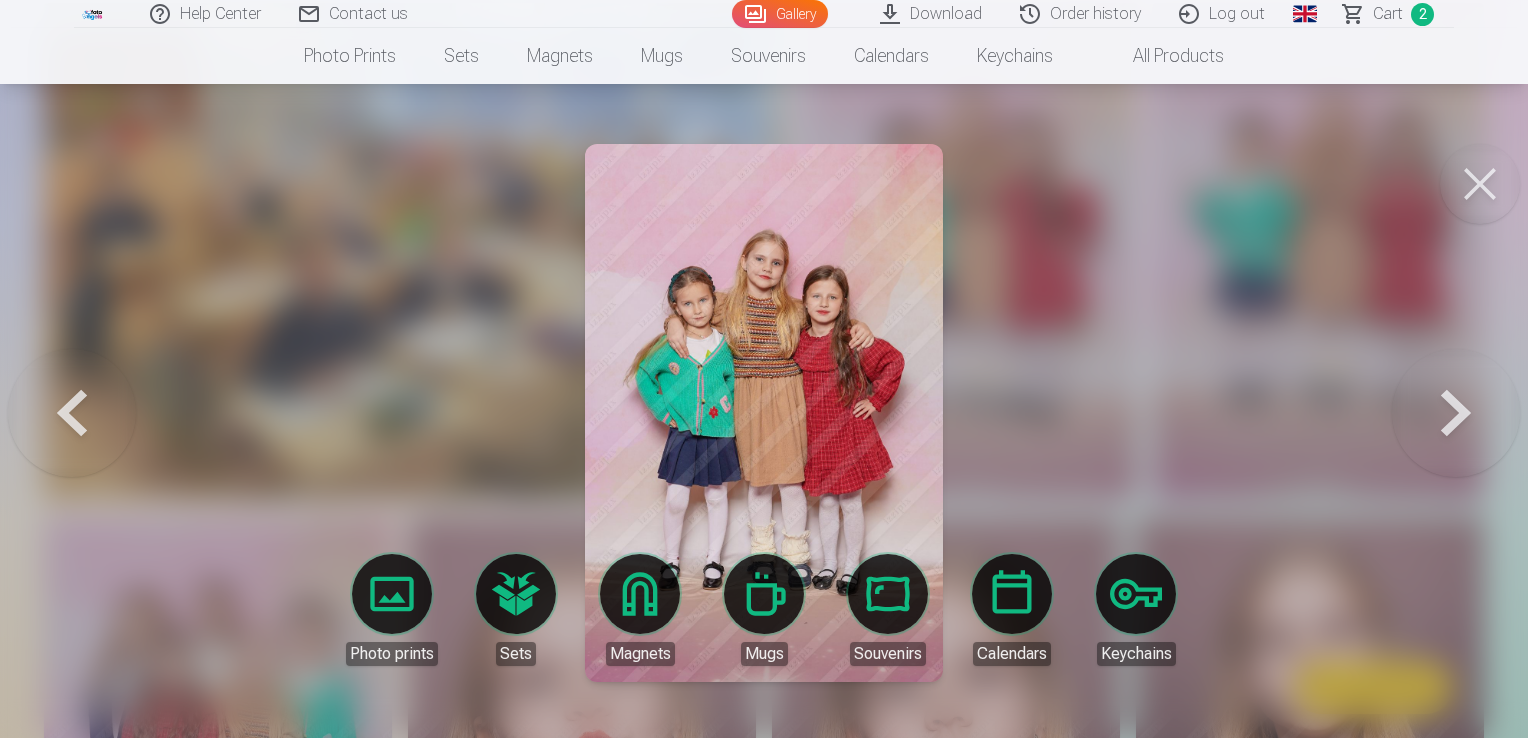 click at bounding box center [1480, 184] 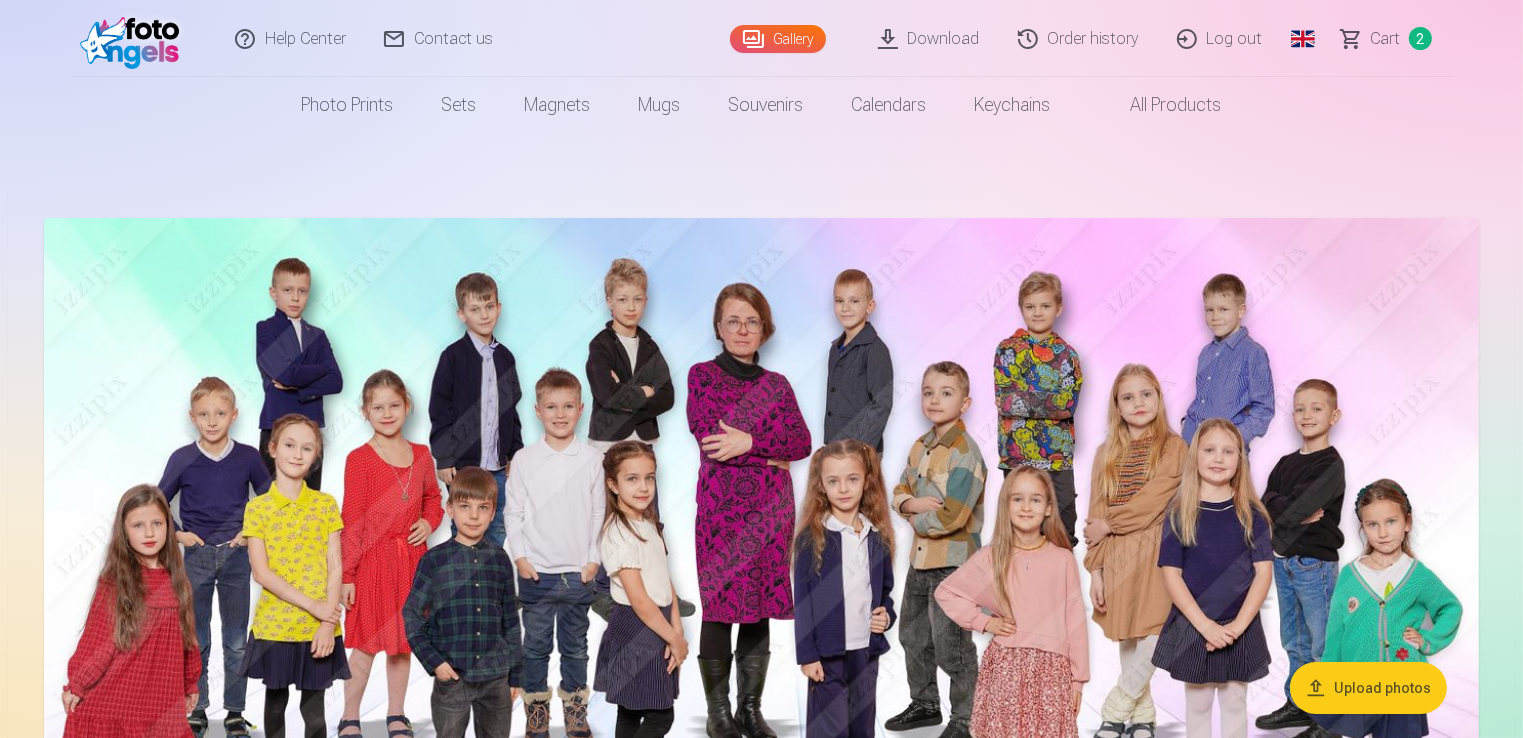 scroll, scrollTop: 0, scrollLeft: 0, axis: both 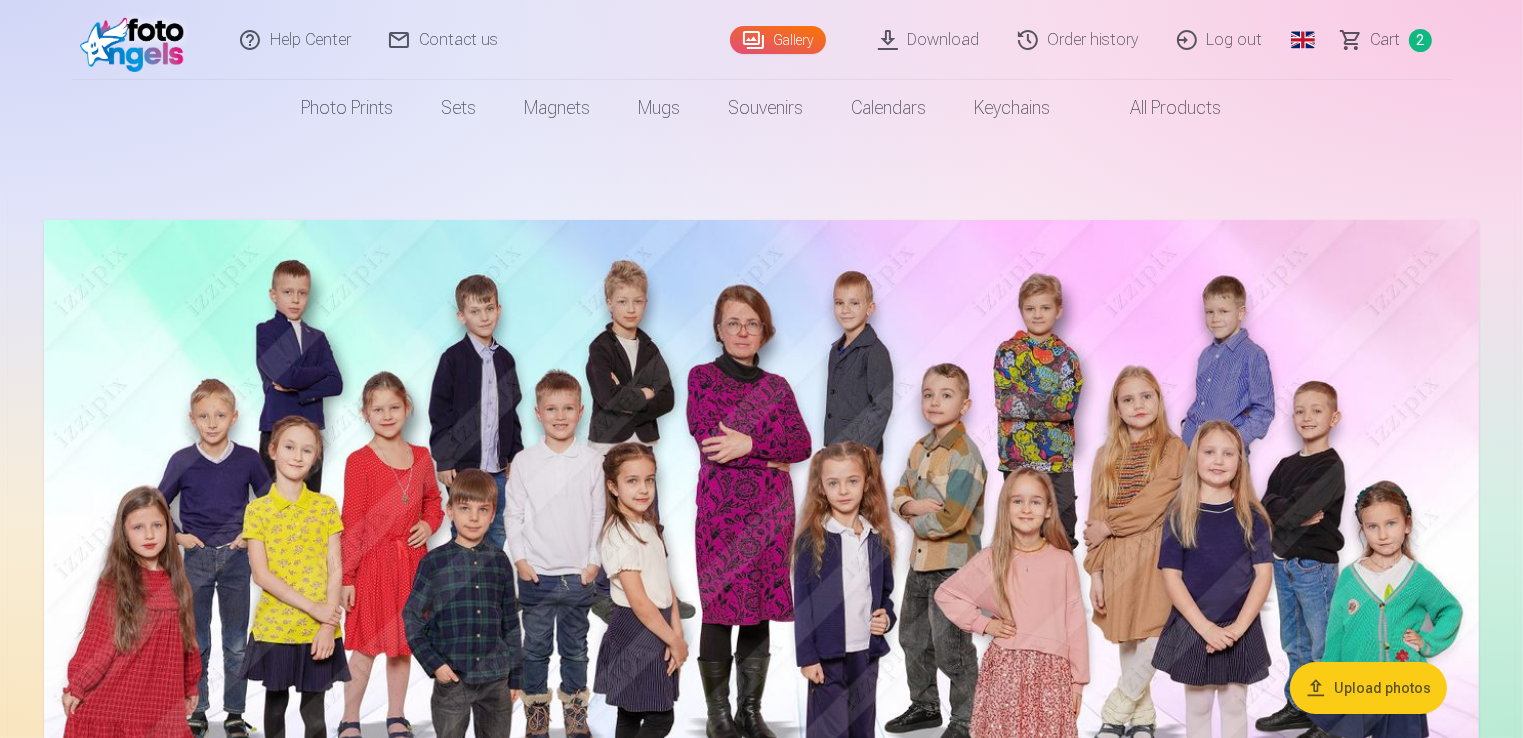 click on "All products" at bounding box center (1160, 108) 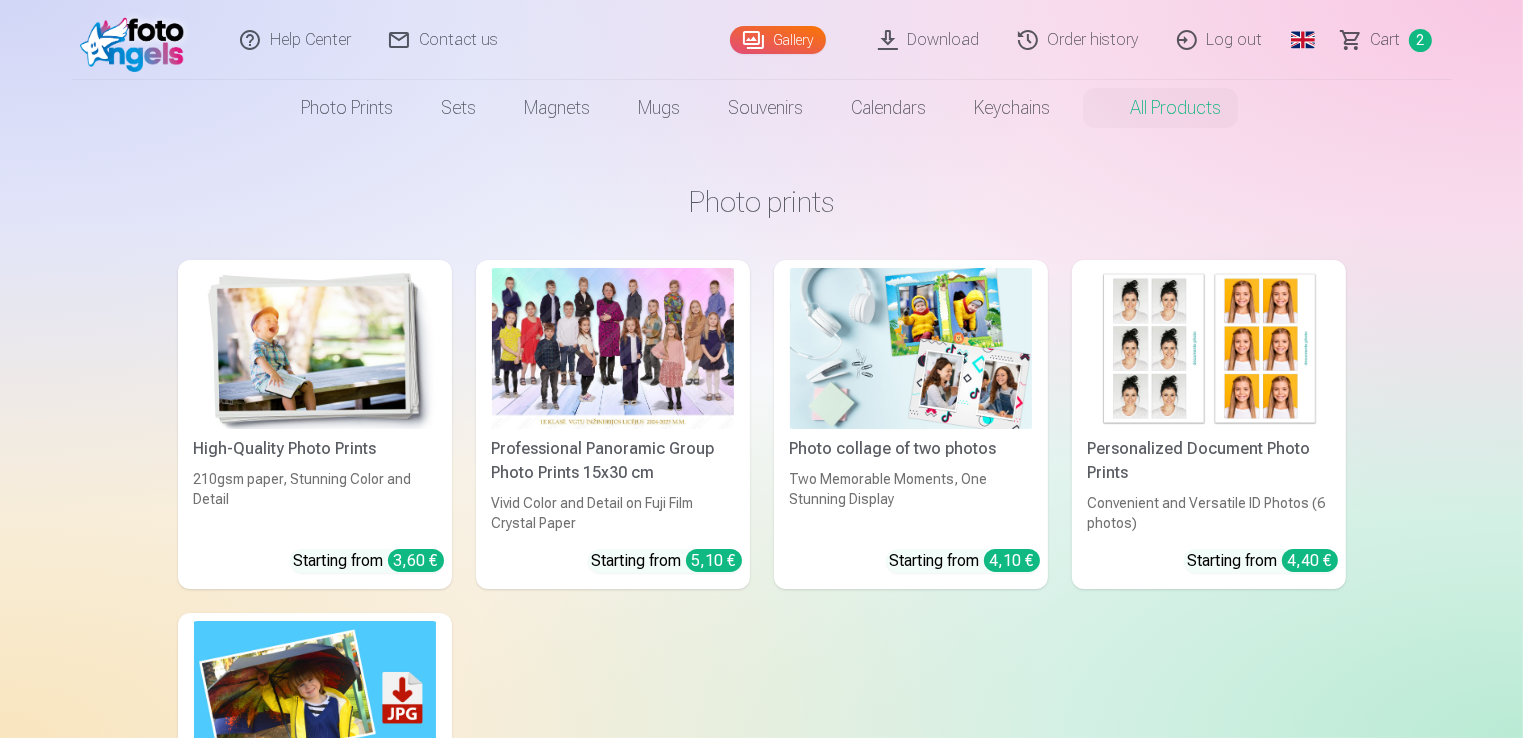 click on "Download" at bounding box center (930, 40) 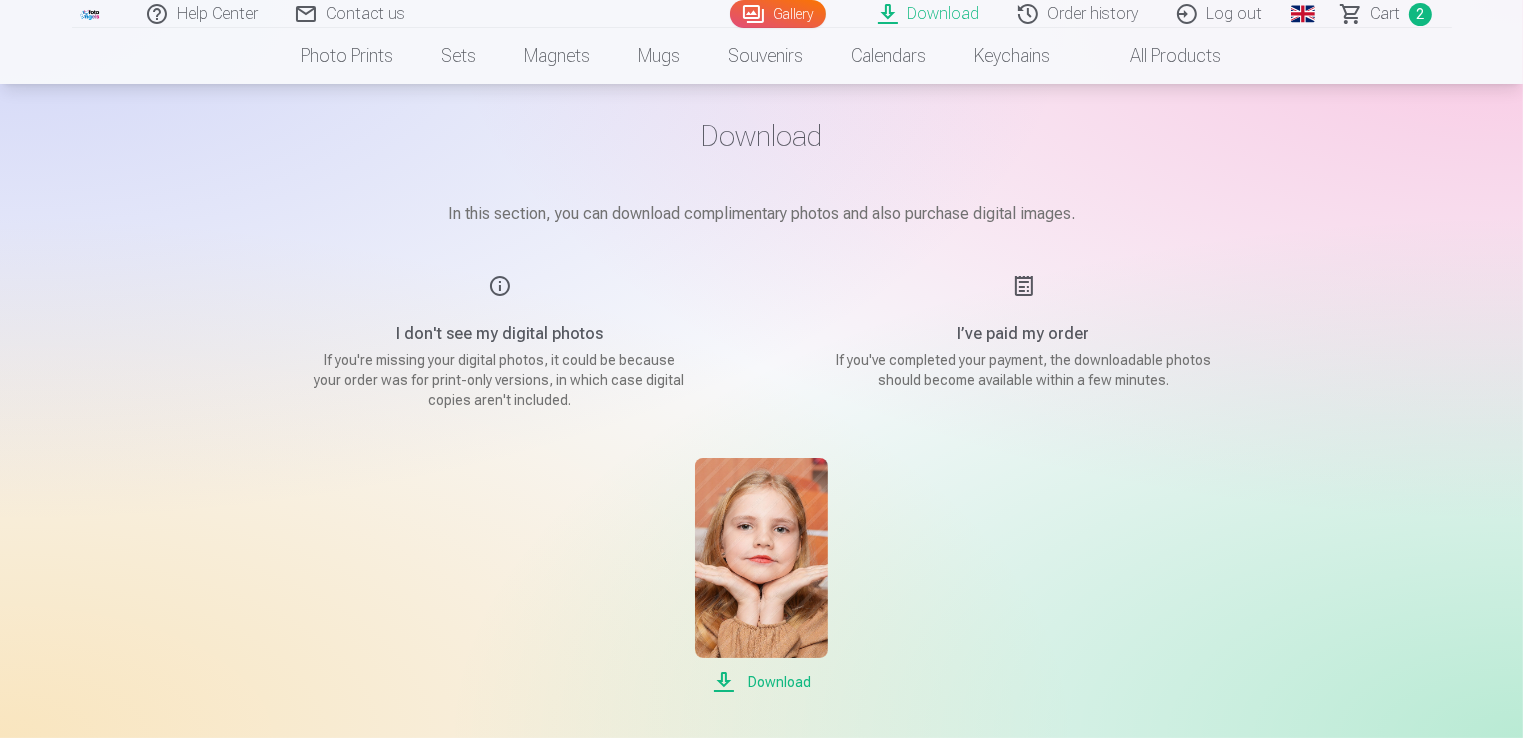scroll, scrollTop: 200, scrollLeft: 0, axis: vertical 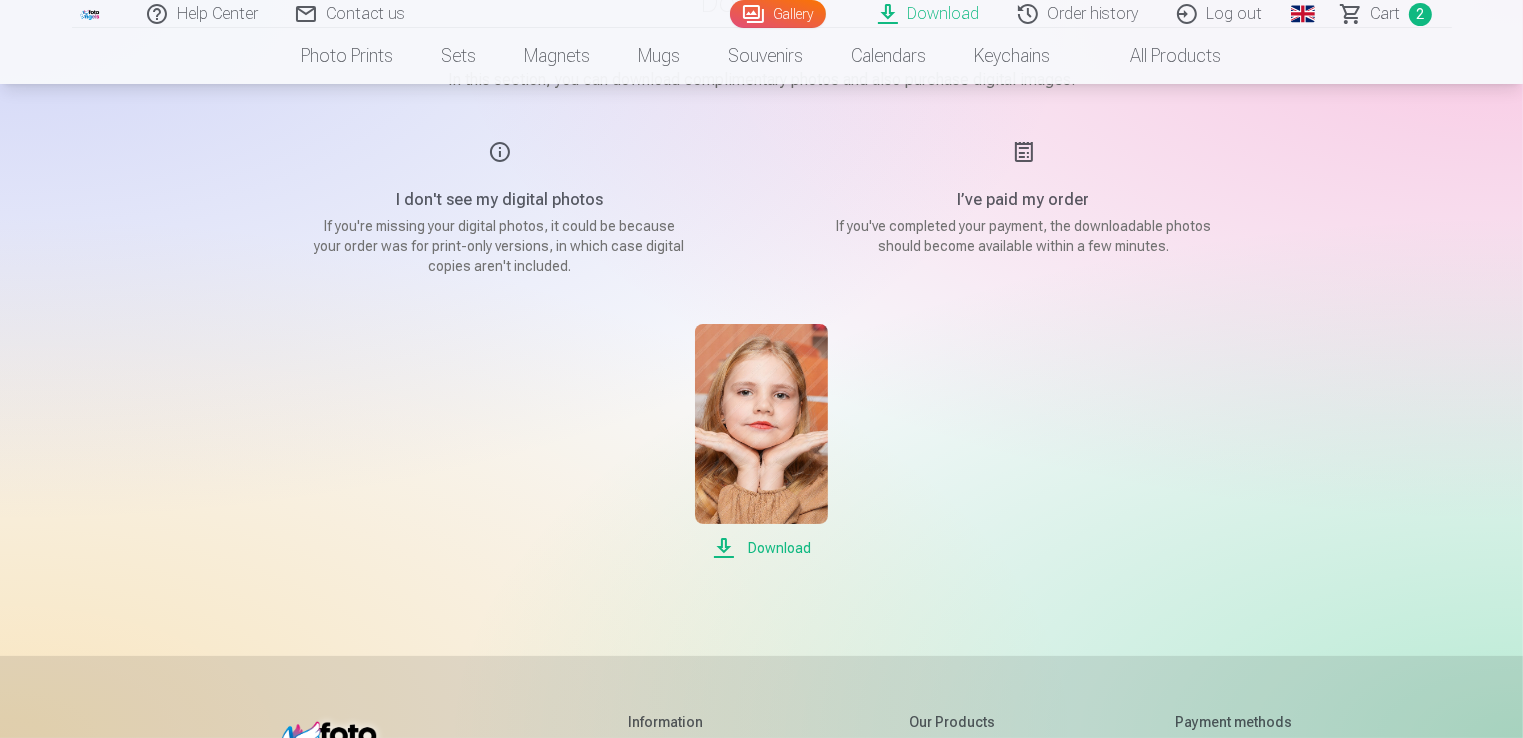 click on "Download" at bounding box center [761, 548] 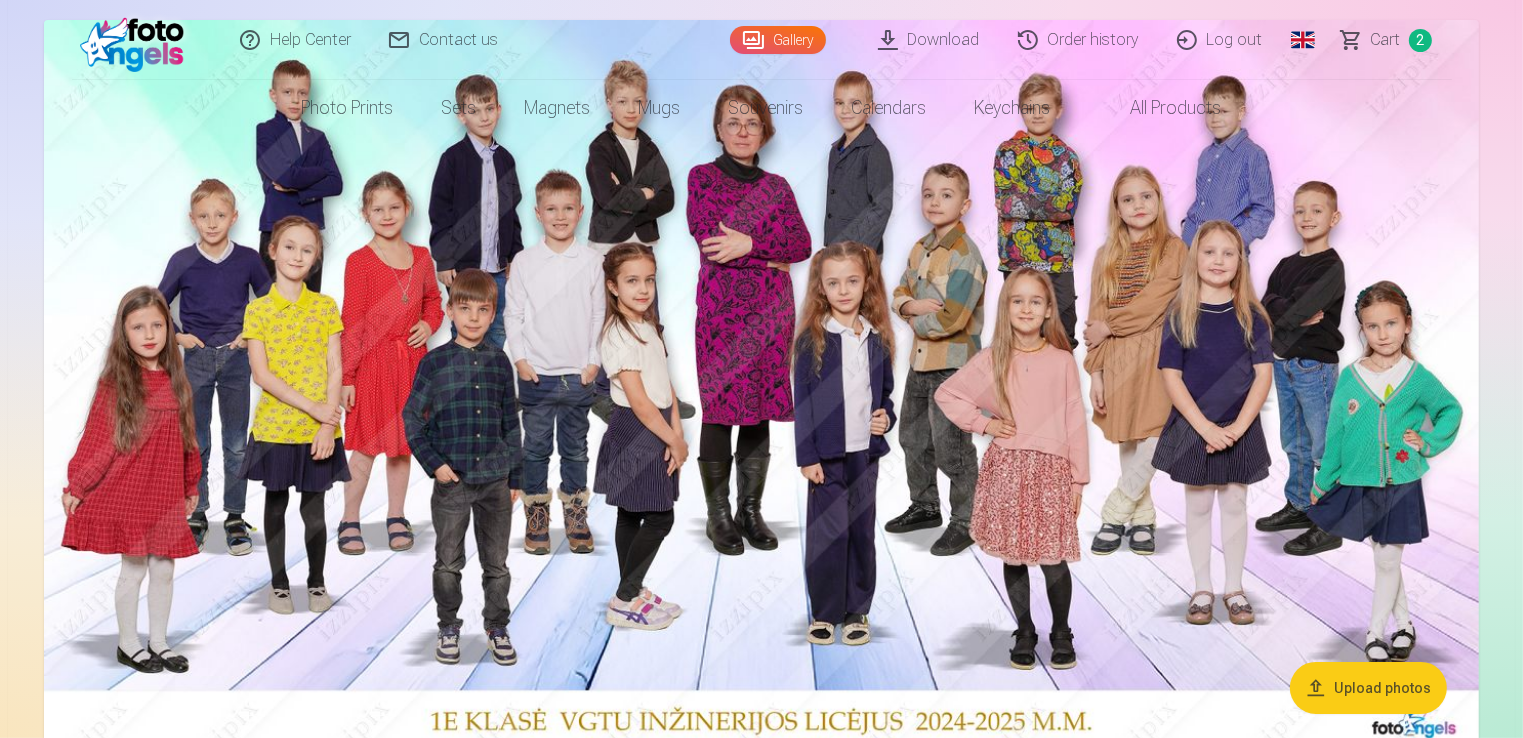 scroll, scrollTop: 0, scrollLeft: 0, axis: both 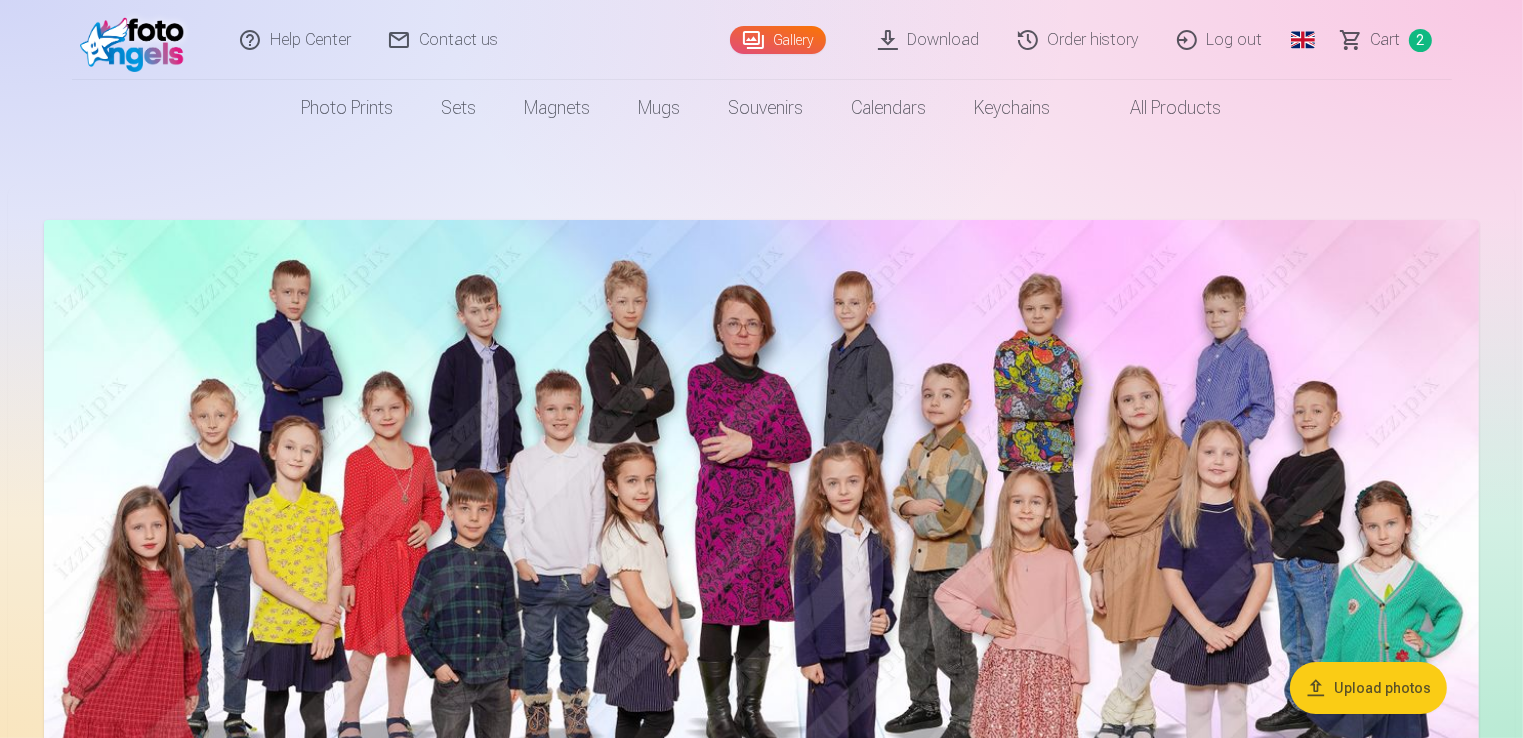 click on "Order history" at bounding box center [1079, 40] 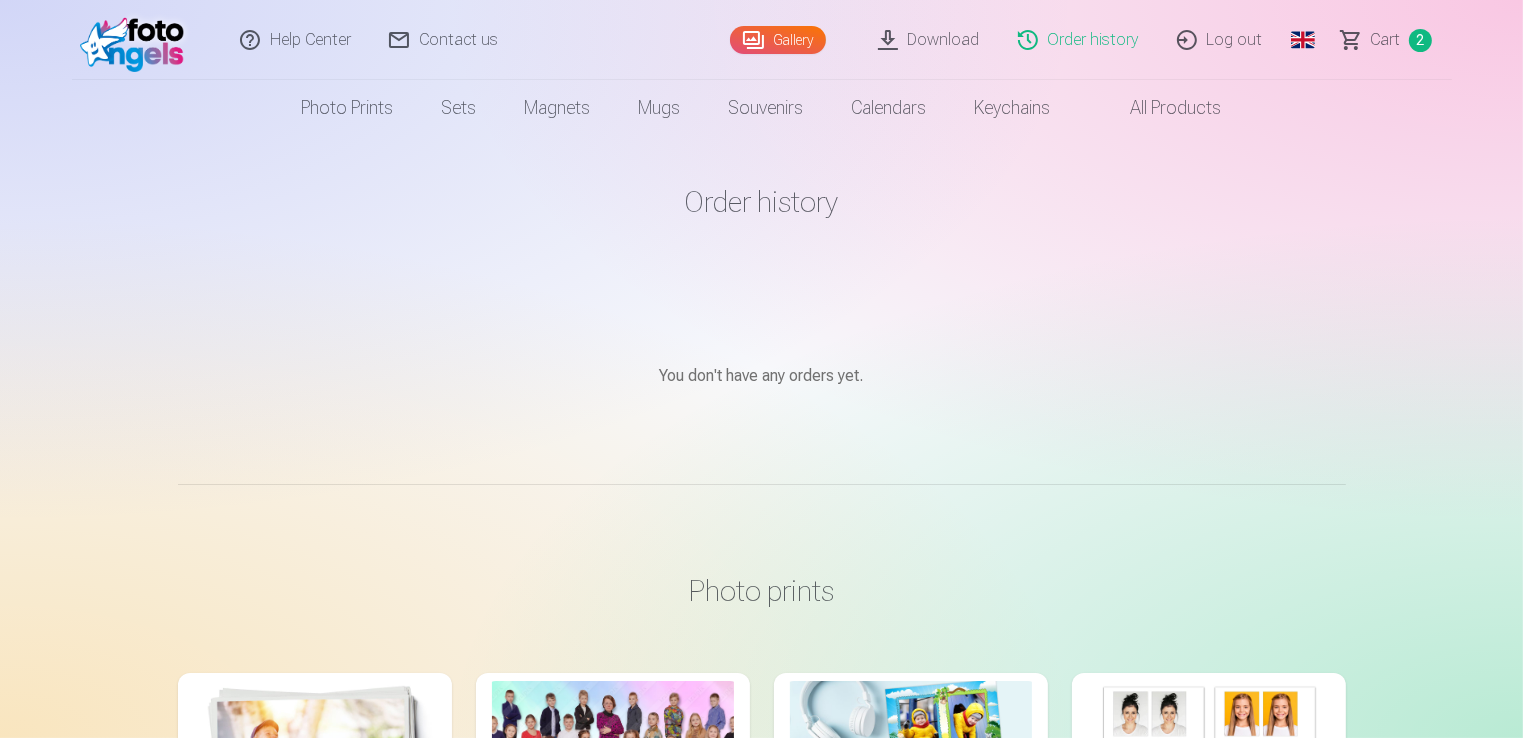 click on "Log out" at bounding box center [1221, 40] 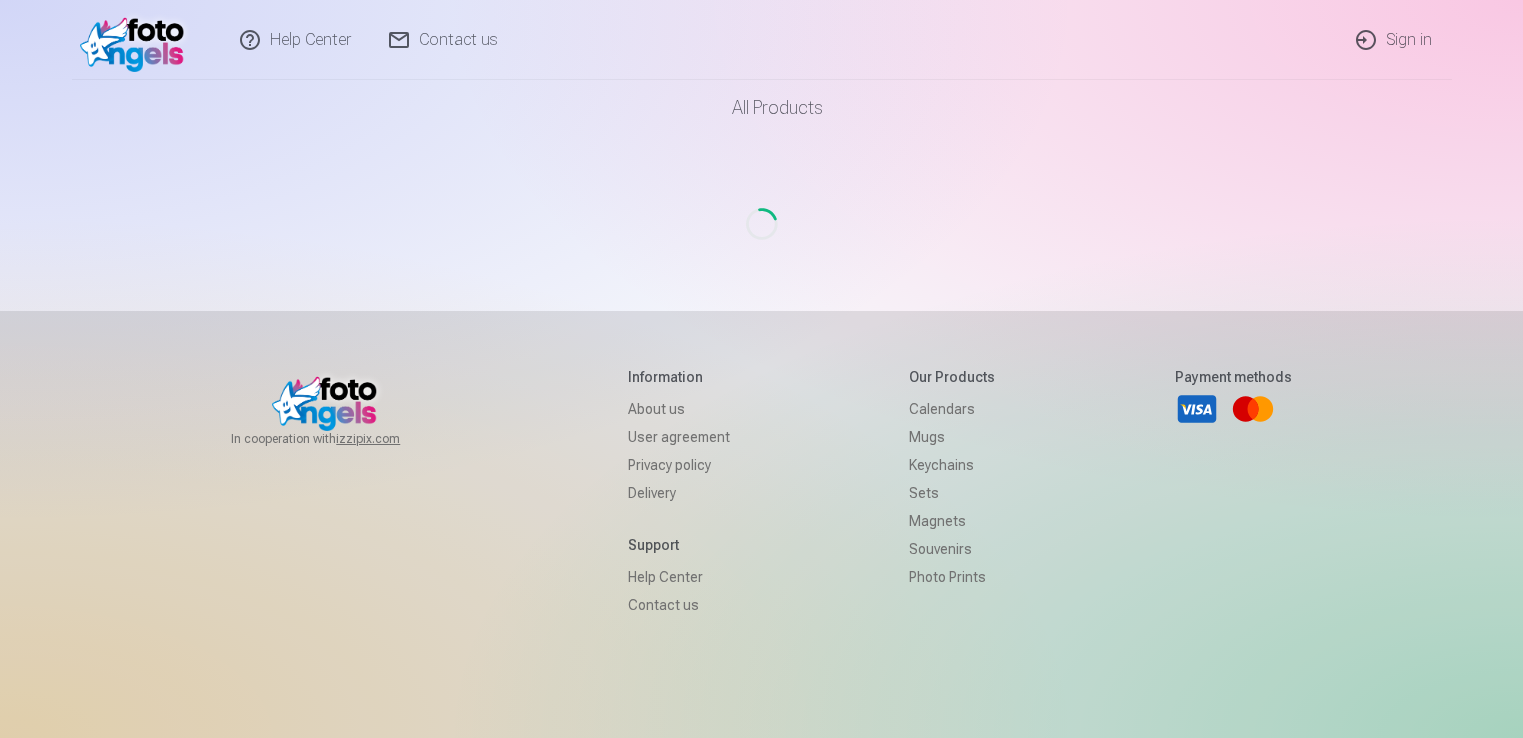 scroll, scrollTop: 0, scrollLeft: 0, axis: both 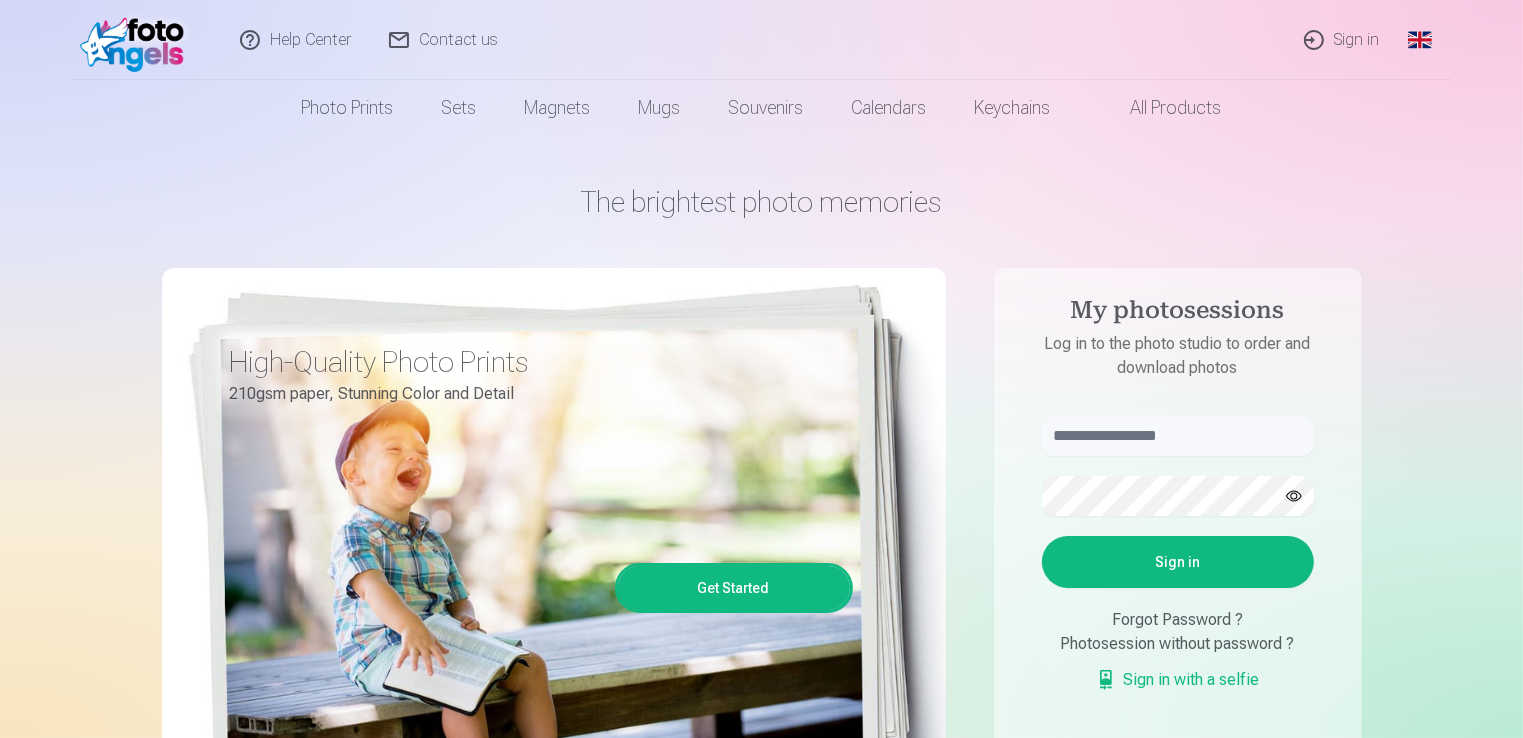 click on "All products" at bounding box center [1160, 108] 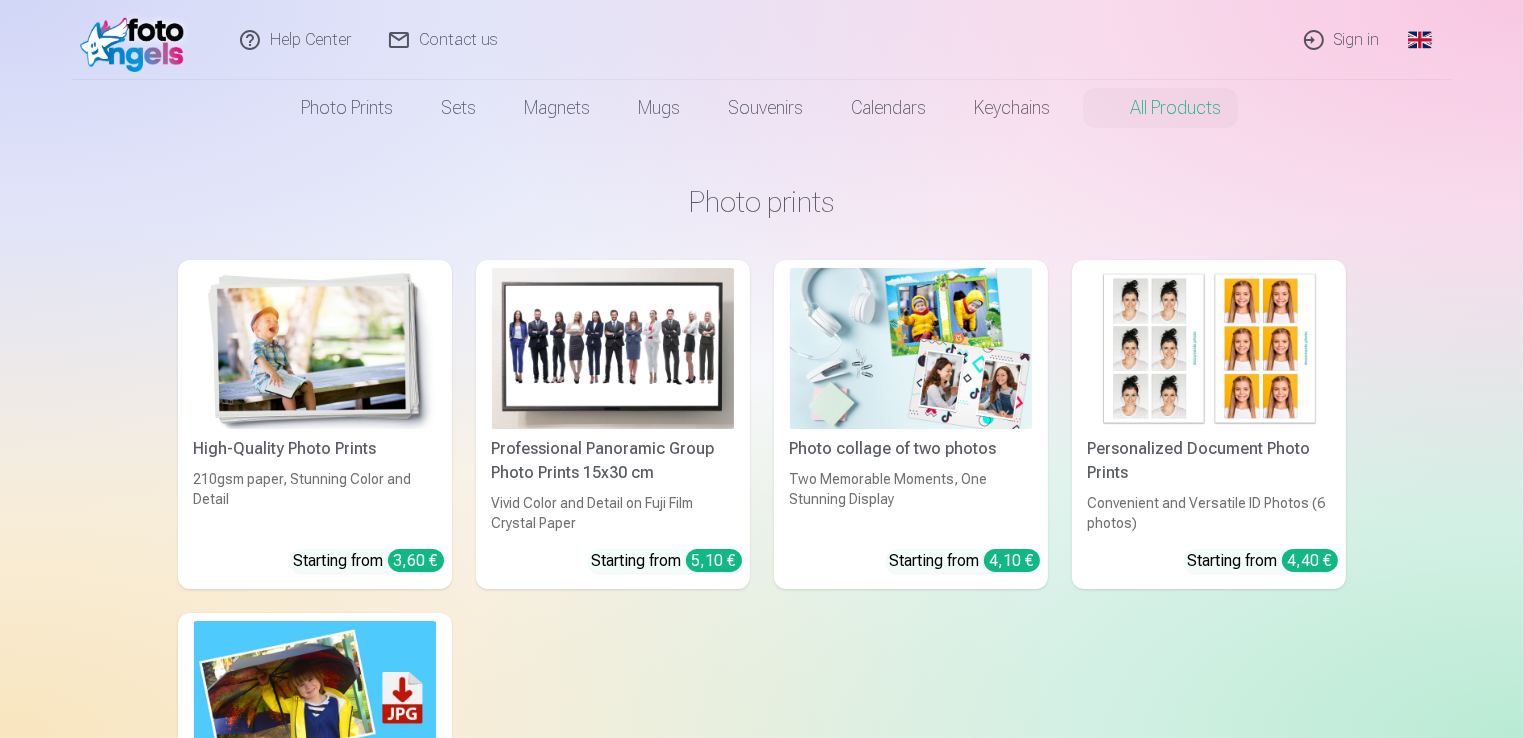 click on "Sign in" at bounding box center (1343, 40) 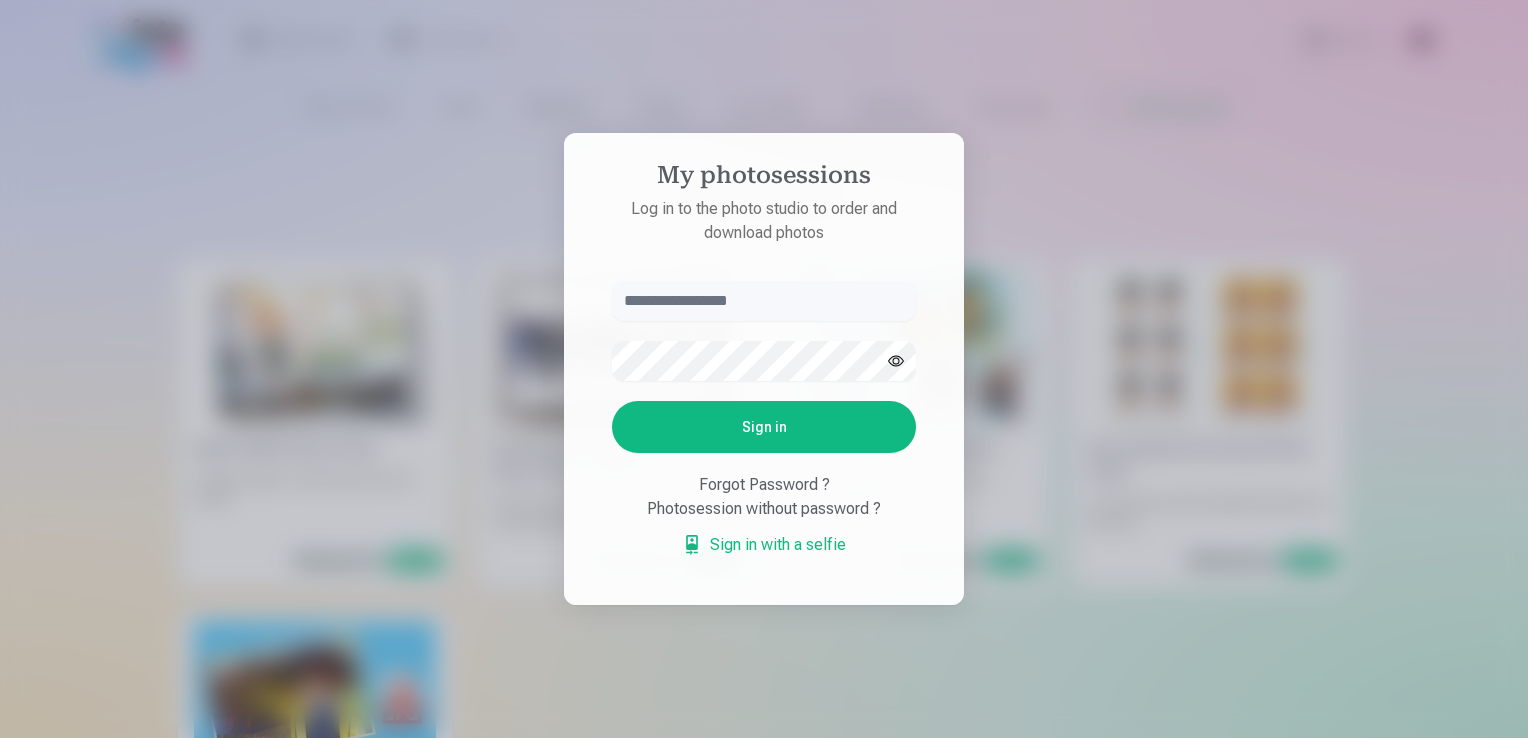 click at bounding box center (764, 301) 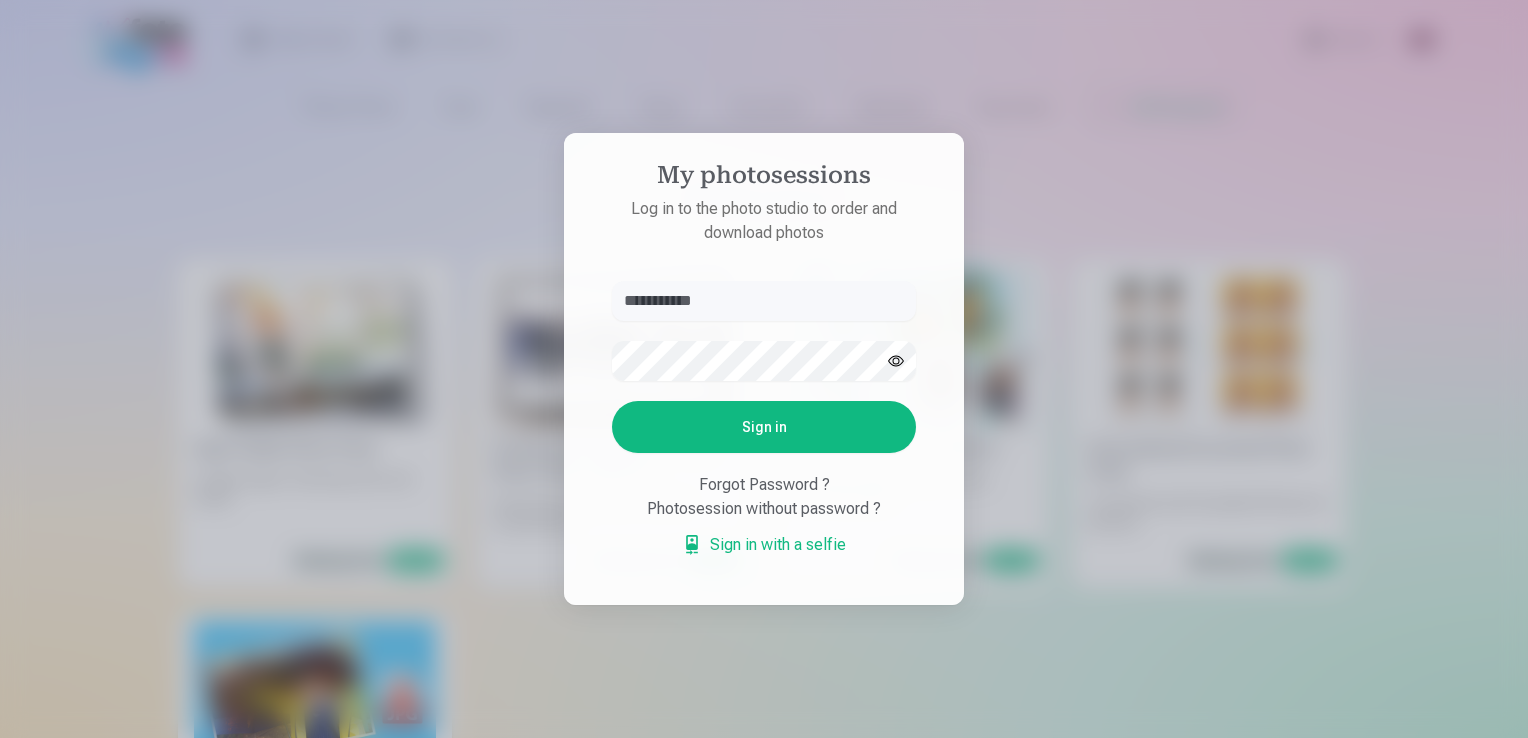 type on "**********" 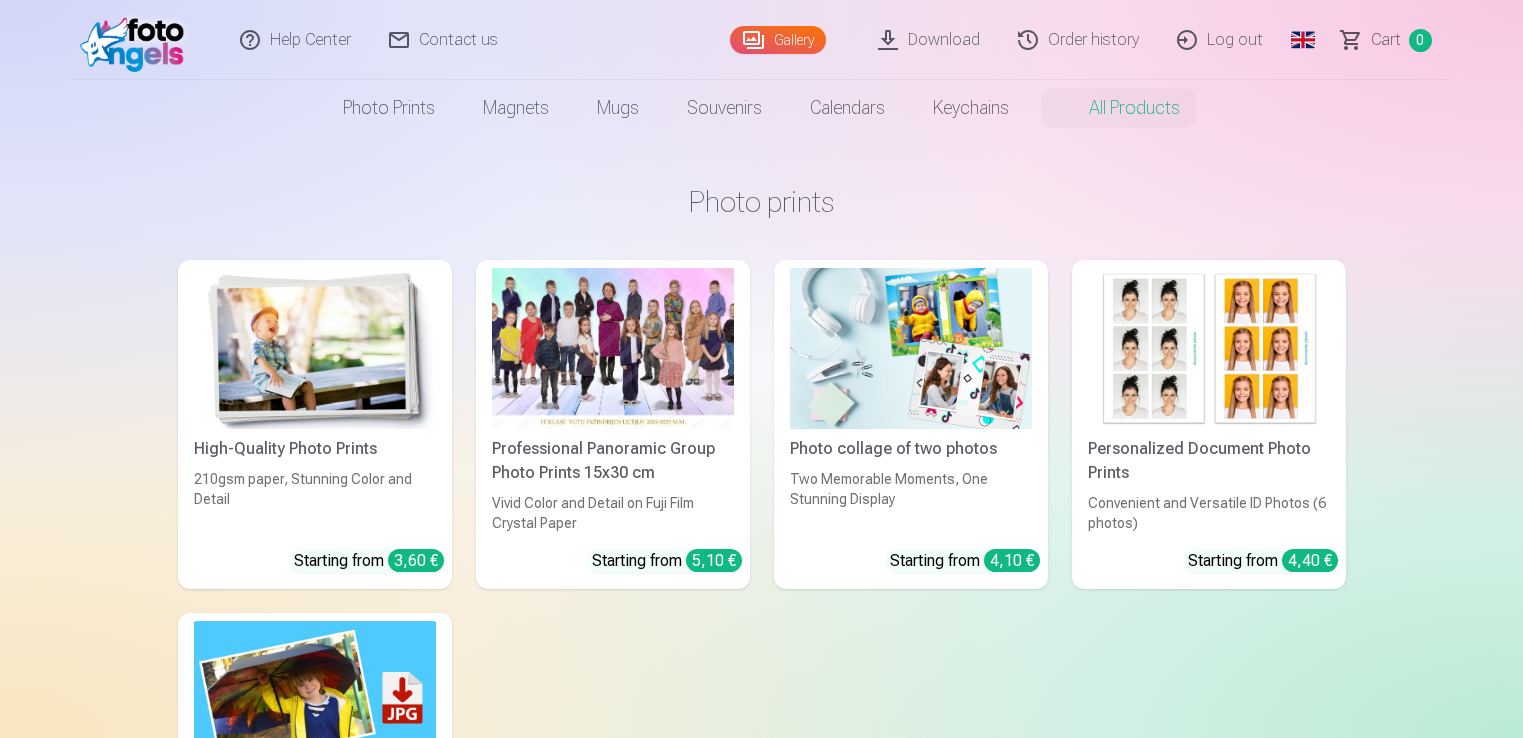 scroll, scrollTop: 0, scrollLeft: 0, axis: both 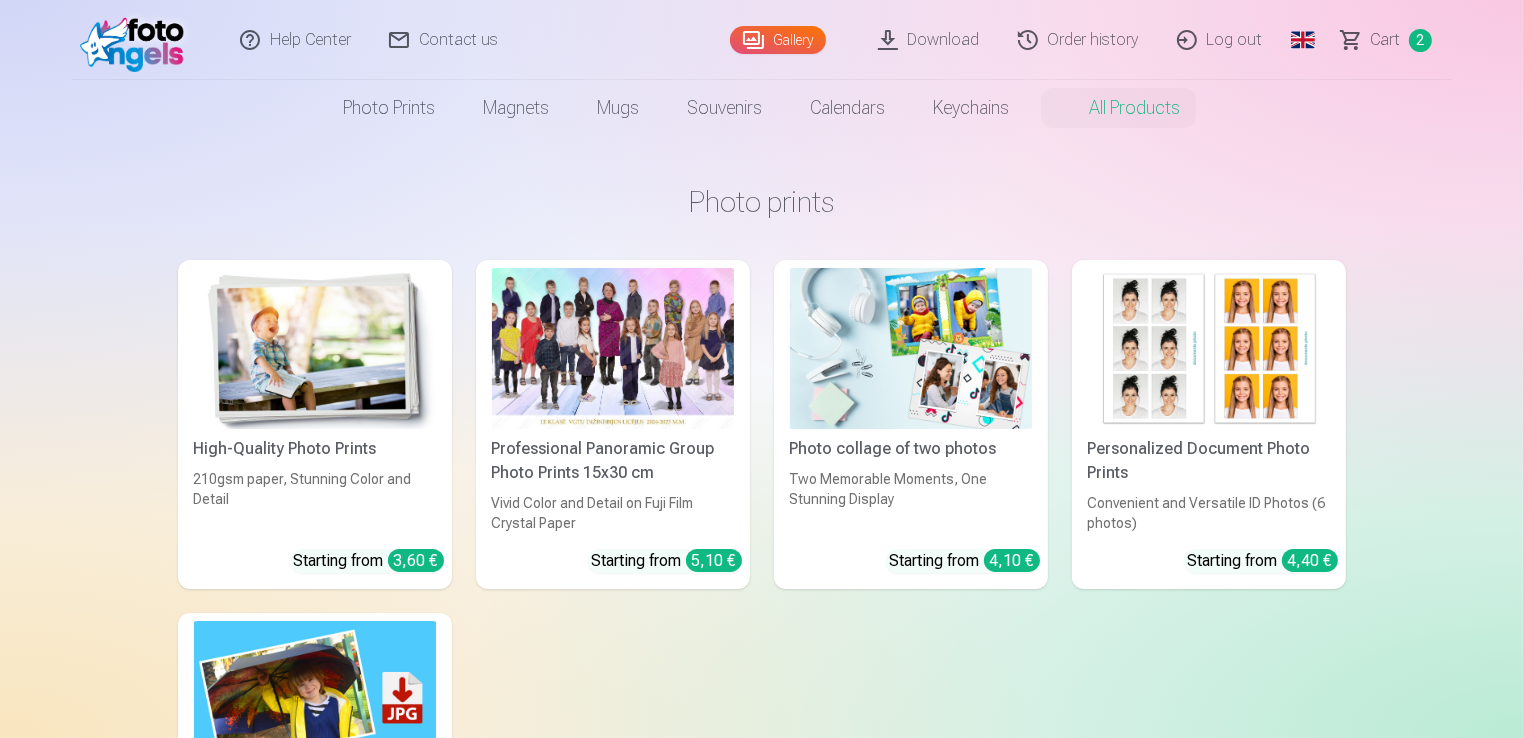 click on "Gallery" at bounding box center (778, 40) 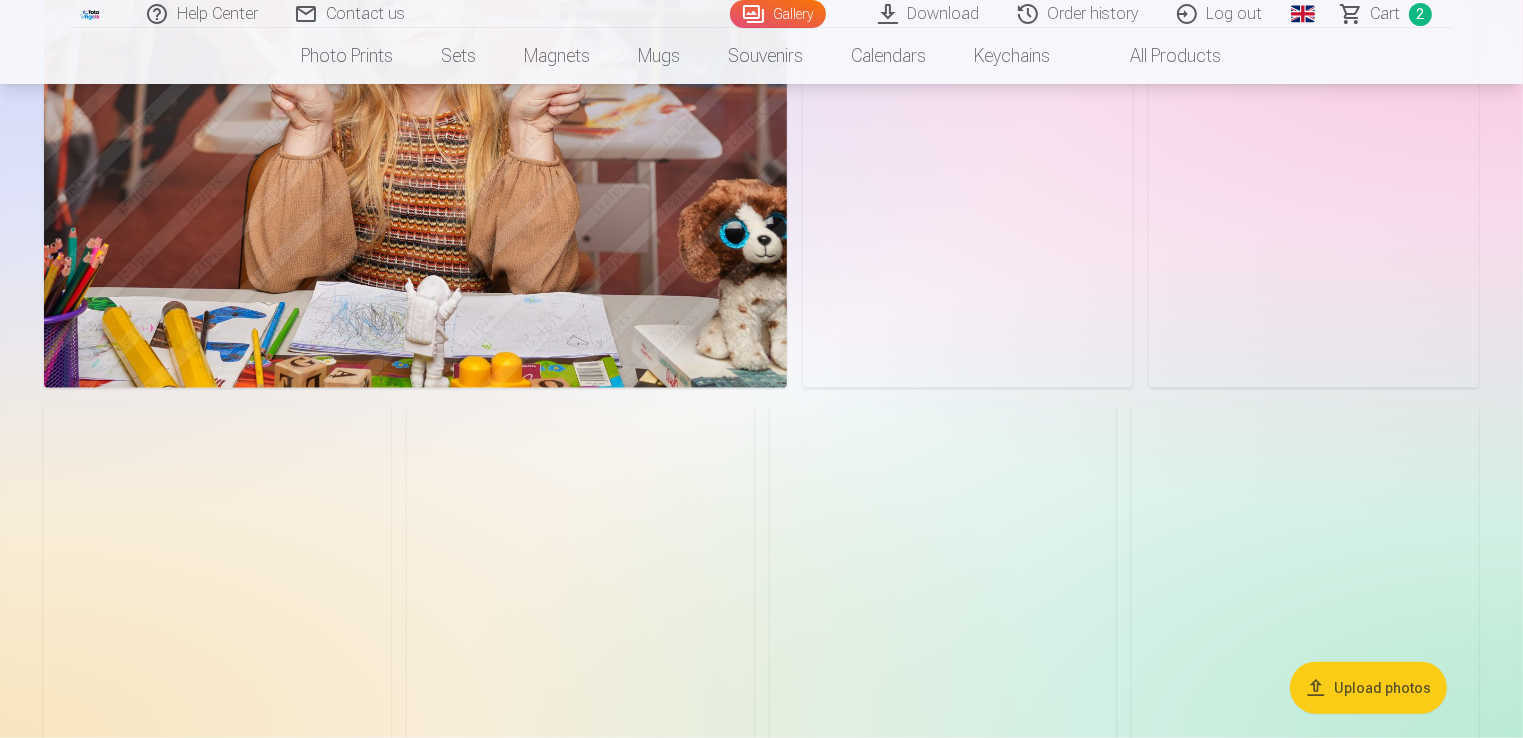 scroll, scrollTop: 2200, scrollLeft: 0, axis: vertical 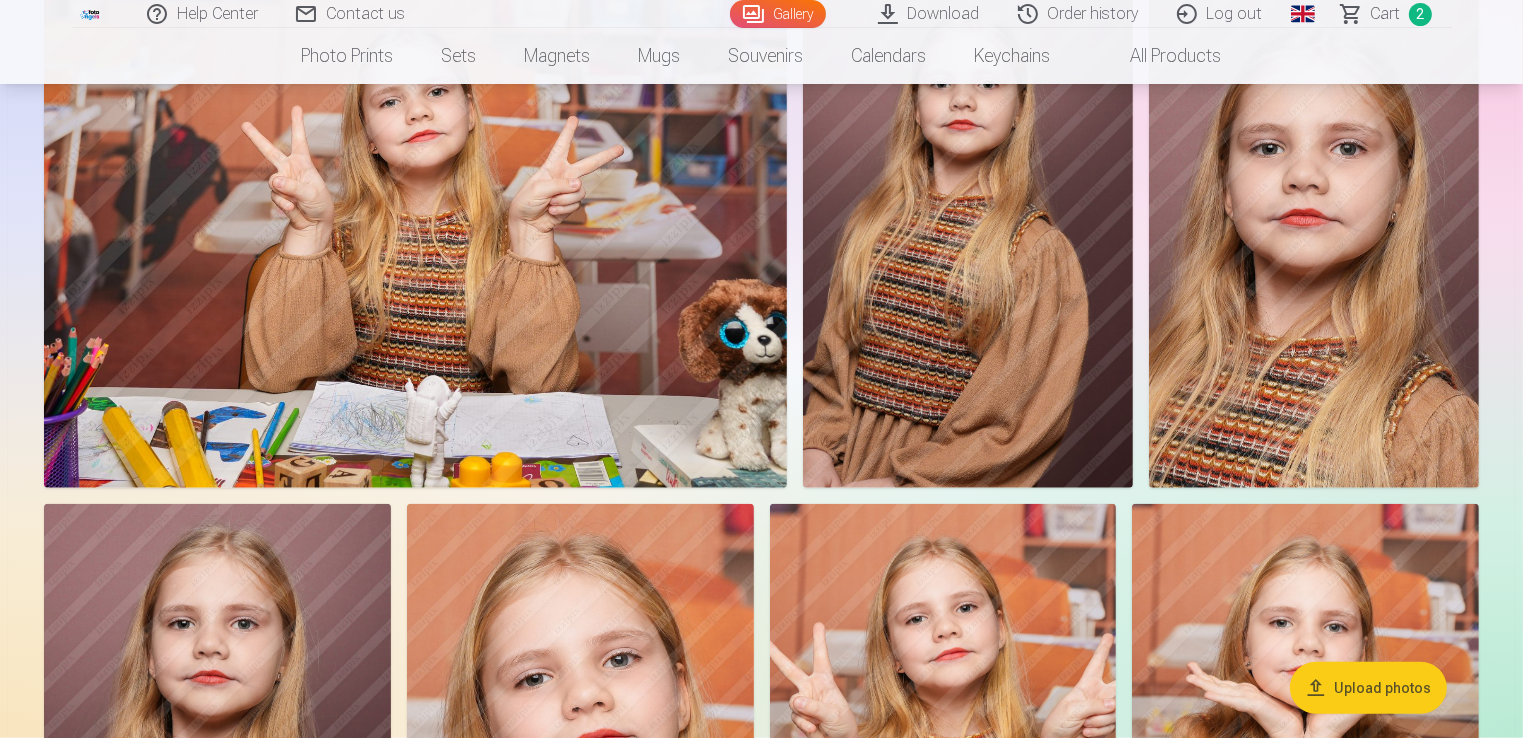 click at bounding box center (1314, 240) 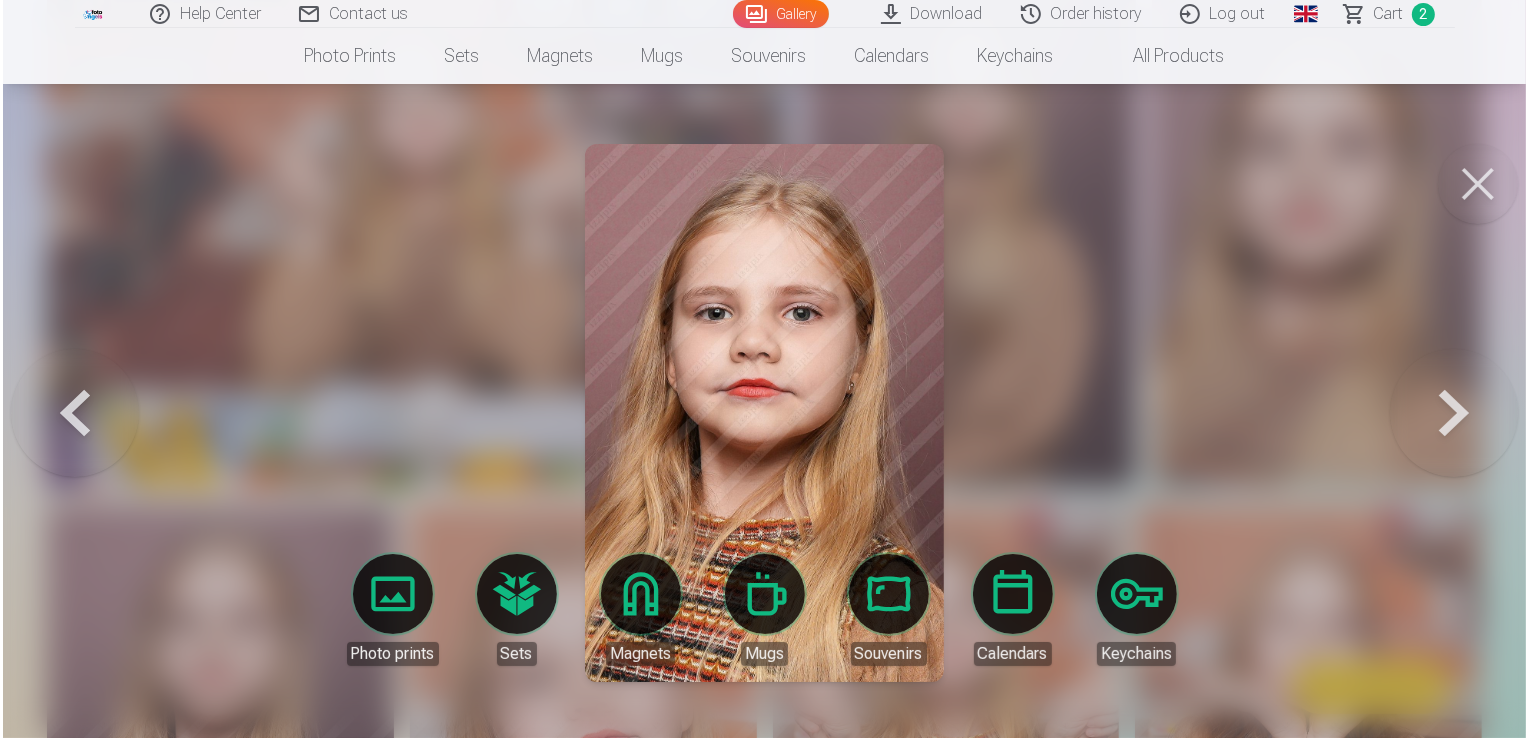 scroll, scrollTop: 2005, scrollLeft: 0, axis: vertical 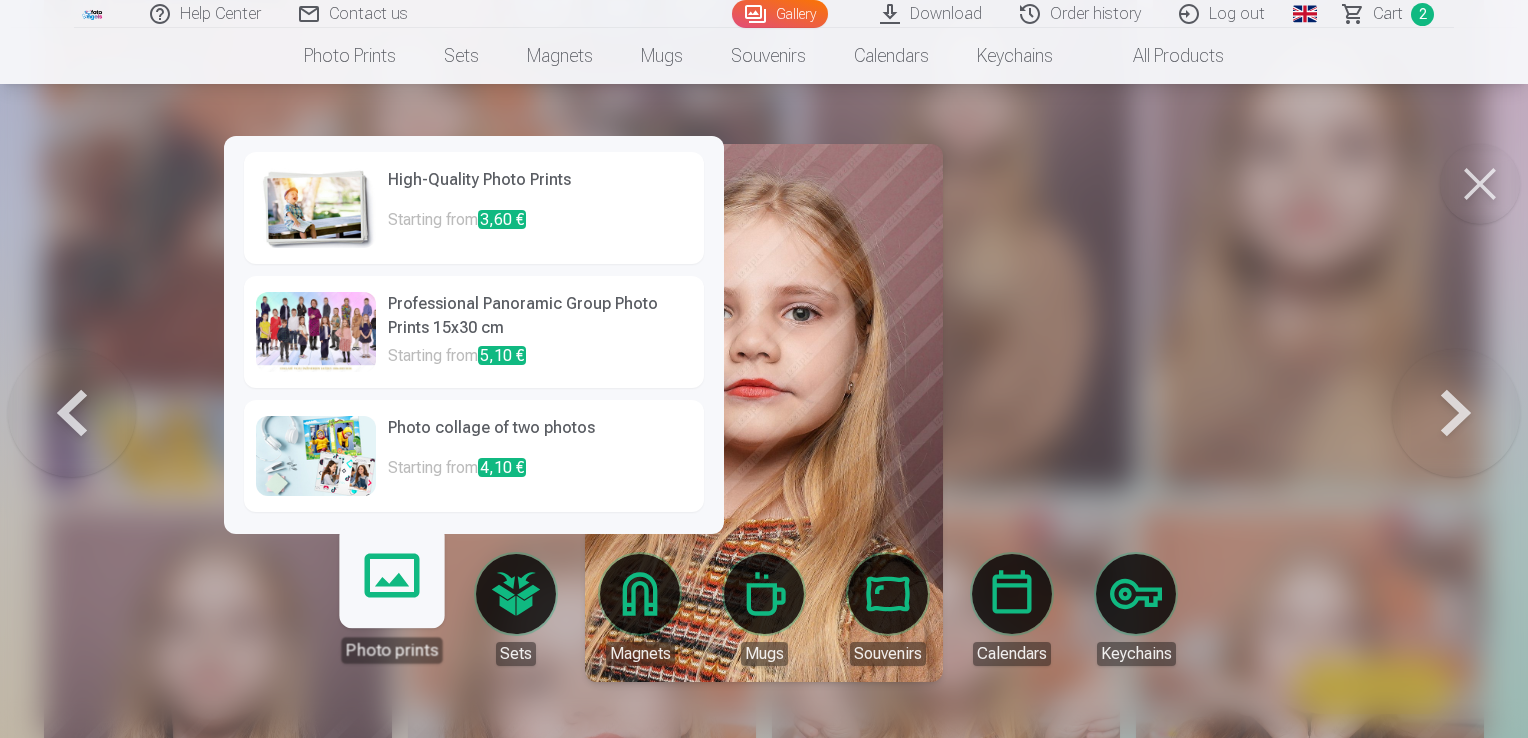click on "Photo prints" at bounding box center [391, 601] 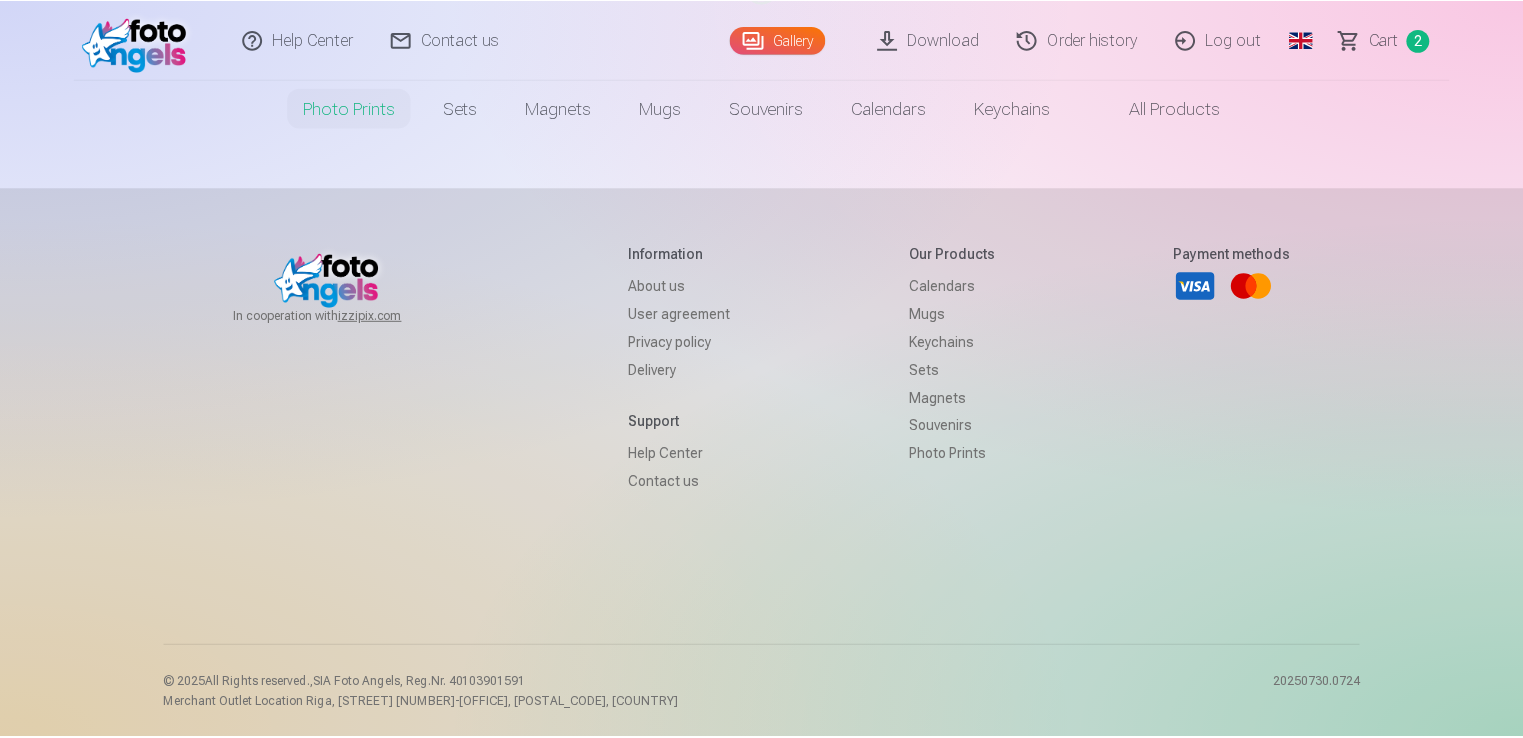 scroll, scrollTop: 0, scrollLeft: 0, axis: both 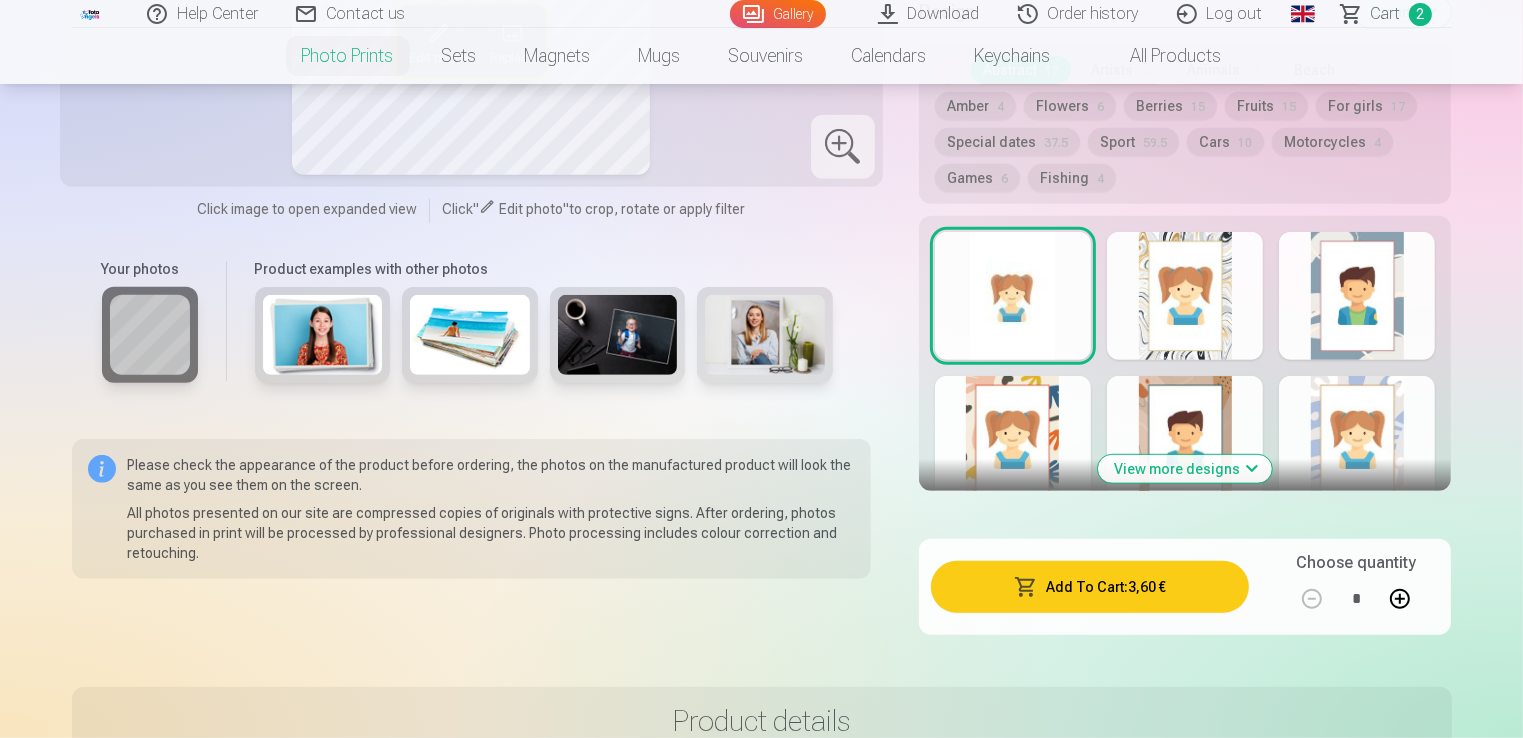 click on "Add To Cart :  3,60 €" at bounding box center (1090, 587) 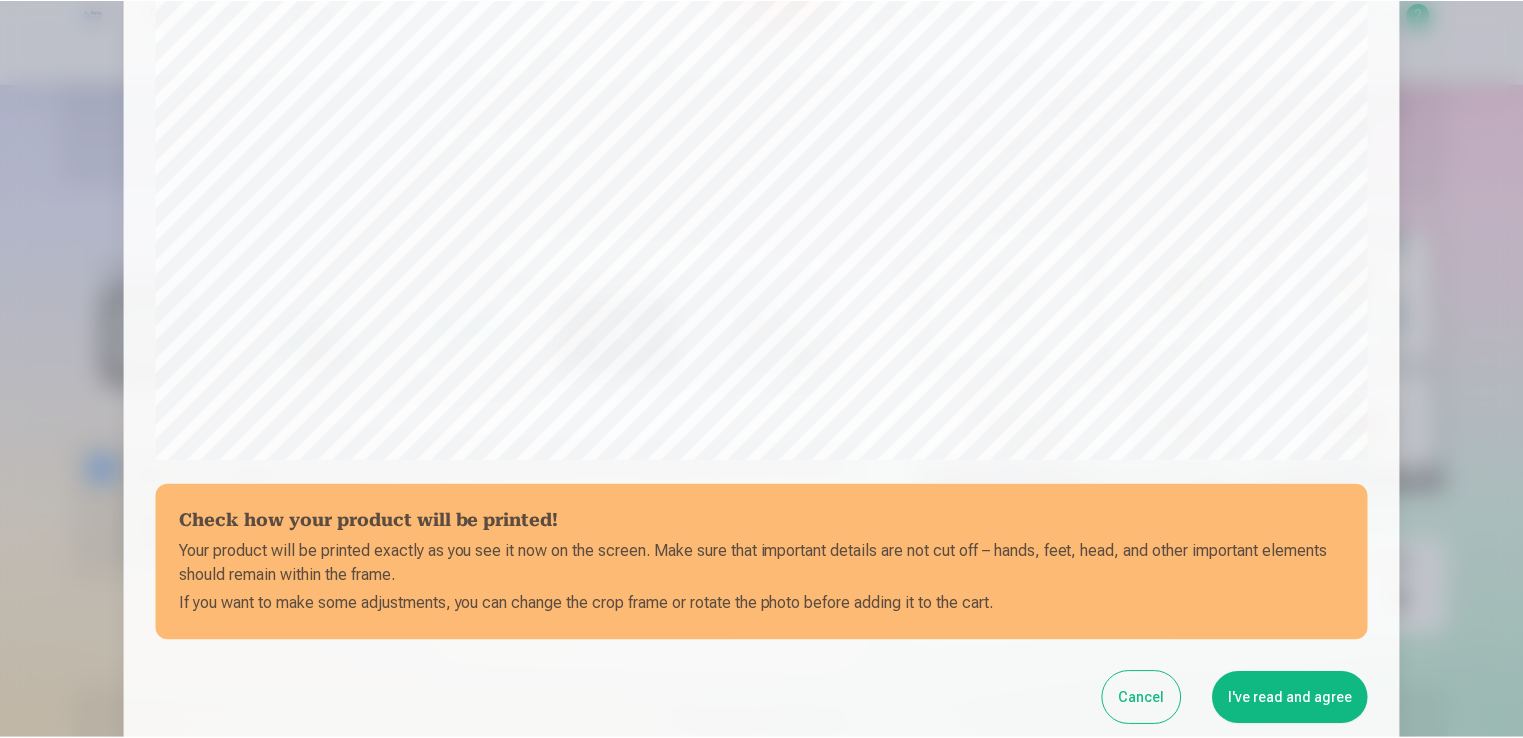 scroll, scrollTop: 501, scrollLeft: 0, axis: vertical 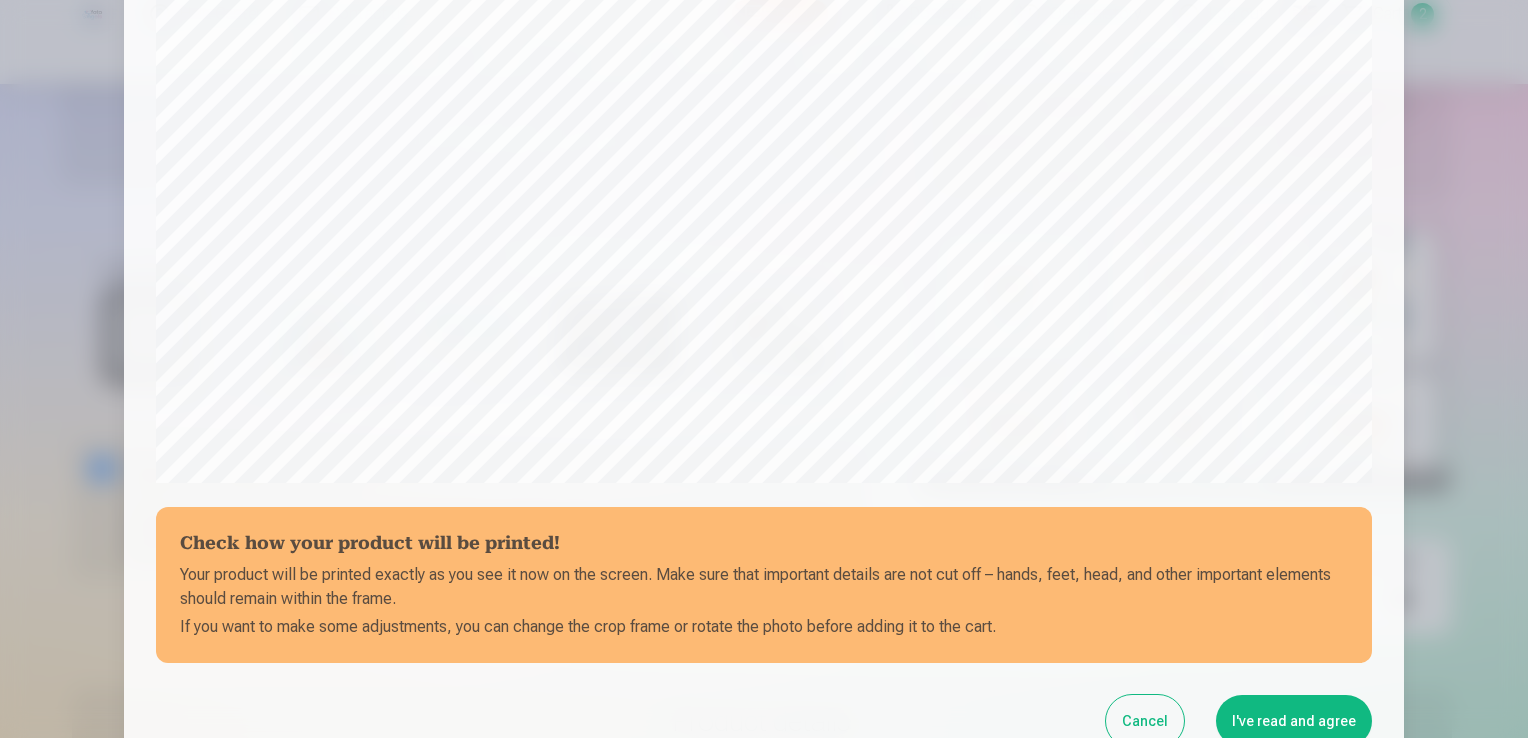 click on "I've read and agree" at bounding box center (1294, 721) 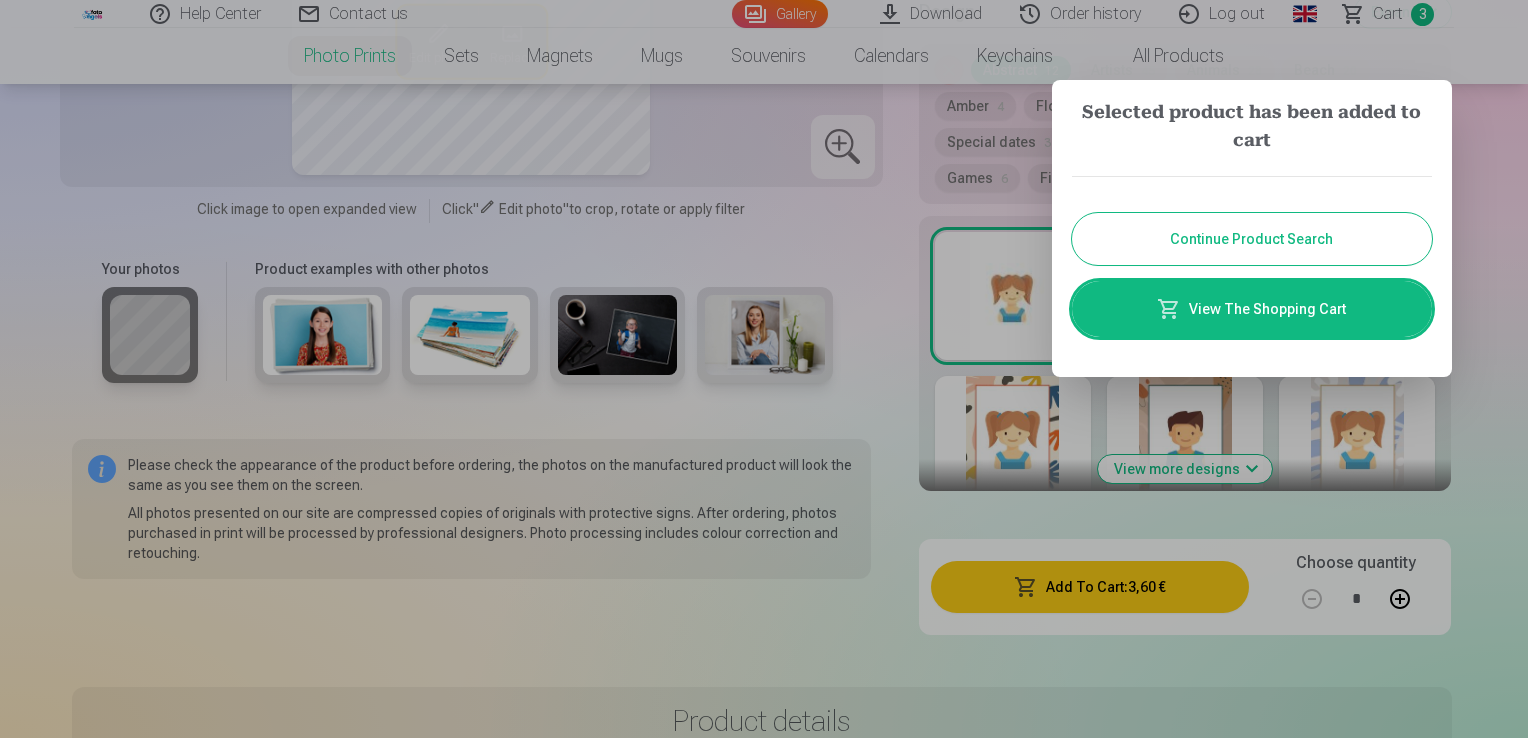 click on "Continue Product Search" at bounding box center (1252, 239) 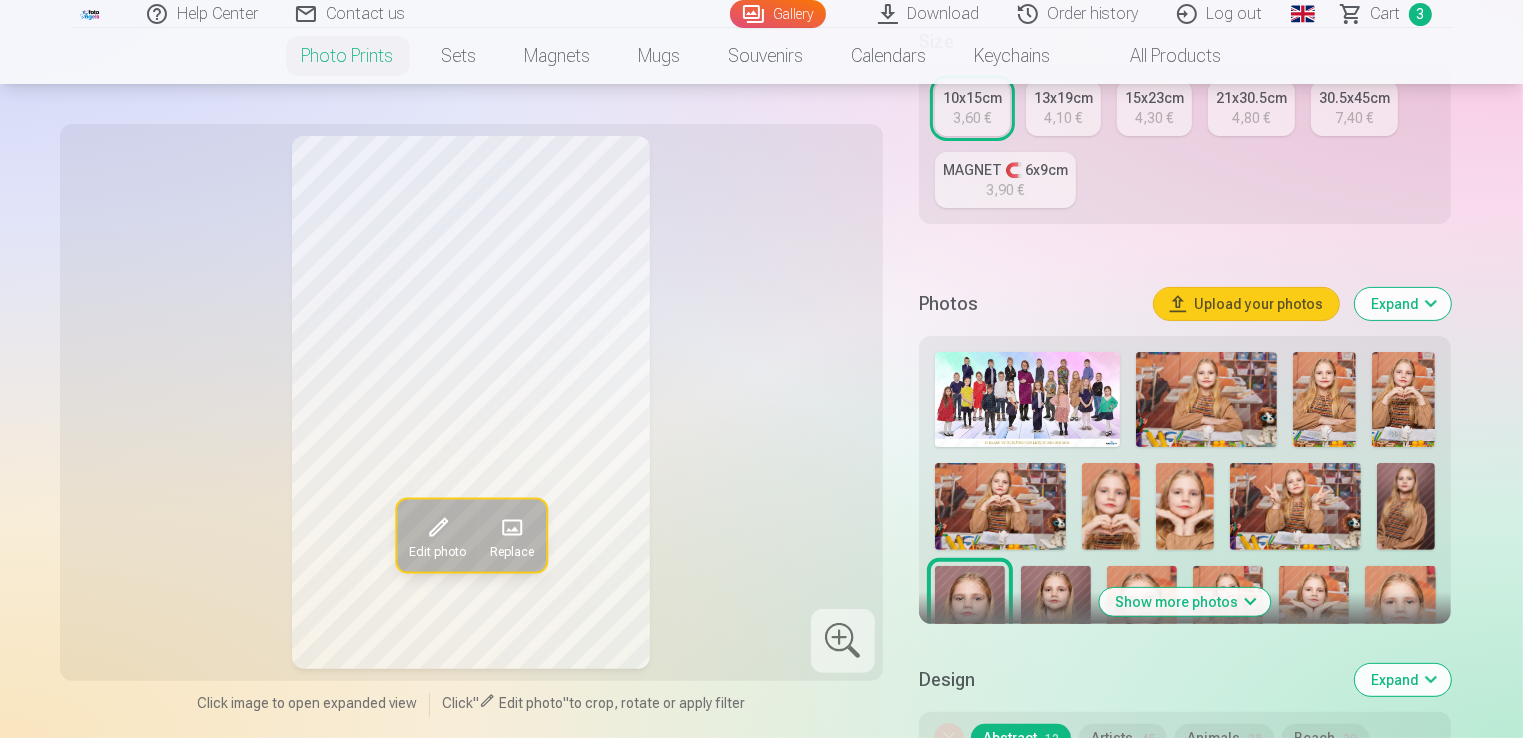 scroll, scrollTop: 500, scrollLeft: 0, axis: vertical 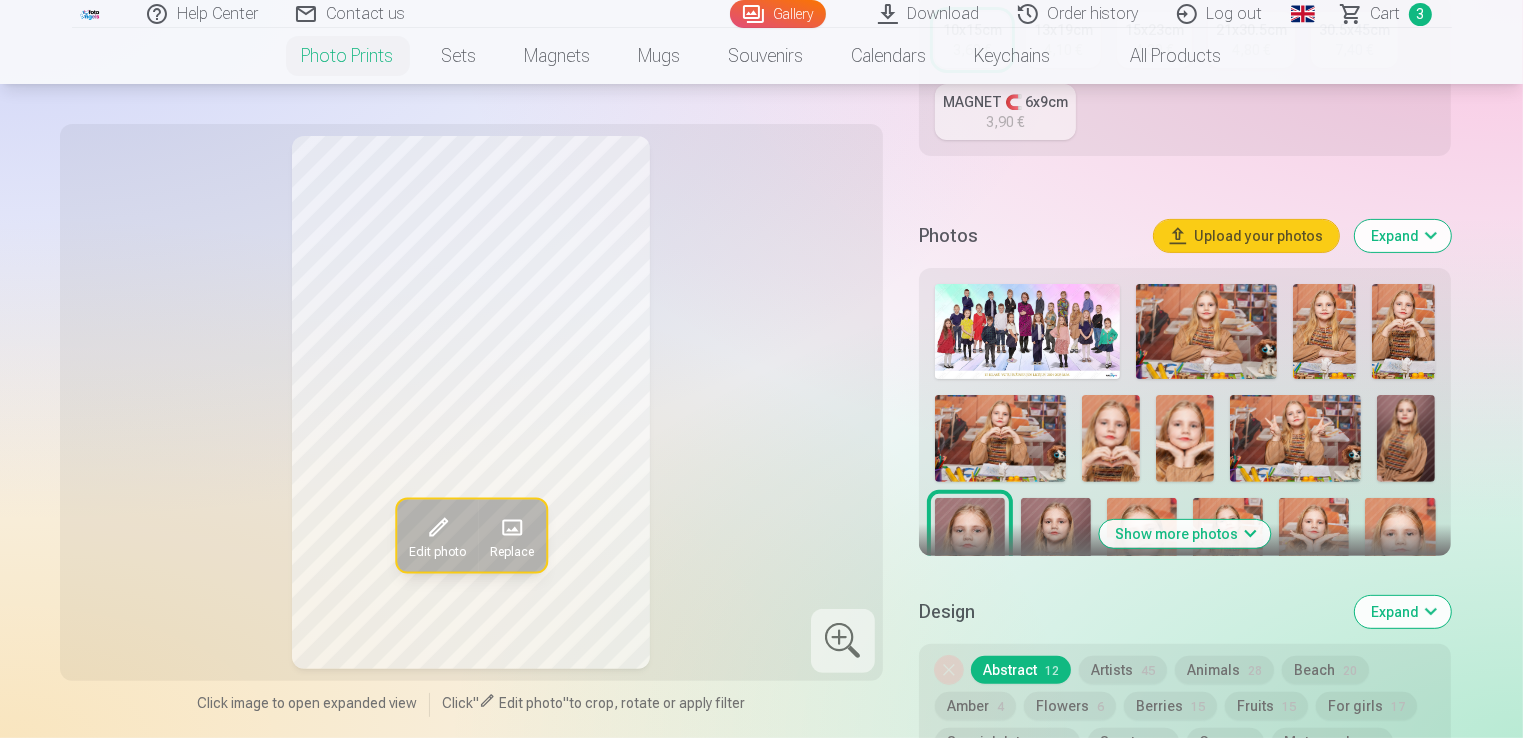 click on "Show more photos" at bounding box center (1185, 534) 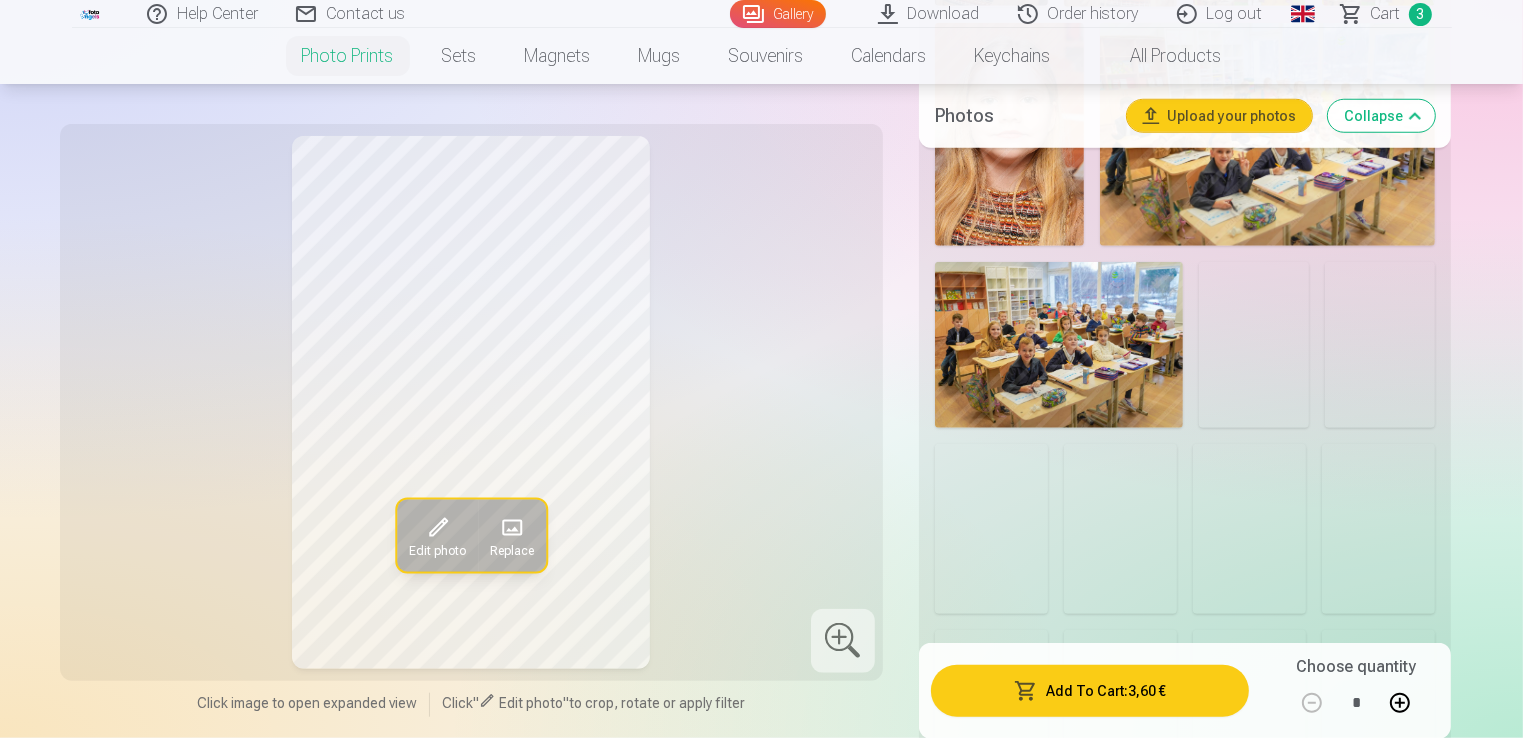 scroll, scrollTop: 1800, scrollLeft: 0, axis: vertical 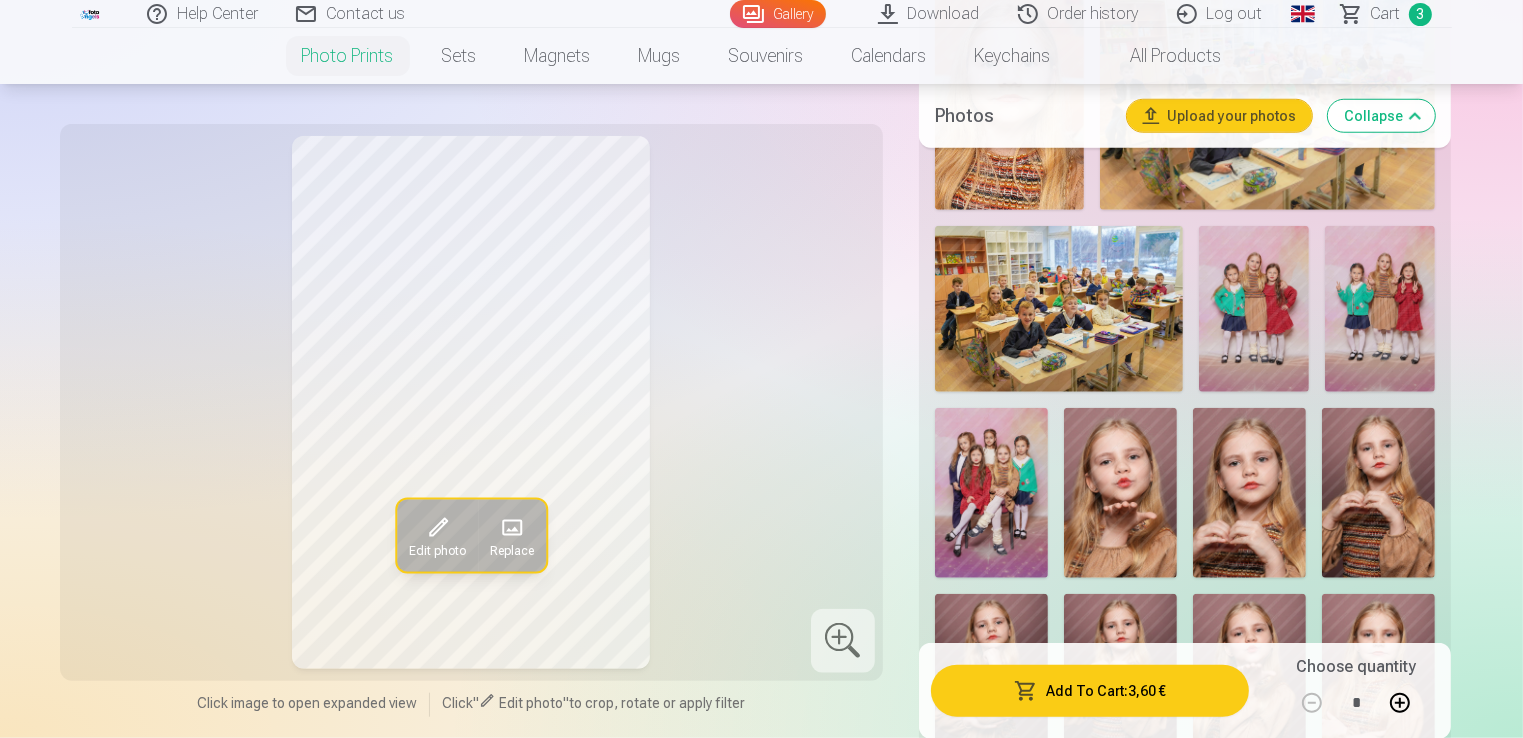 click at bounding box center (991, 493) 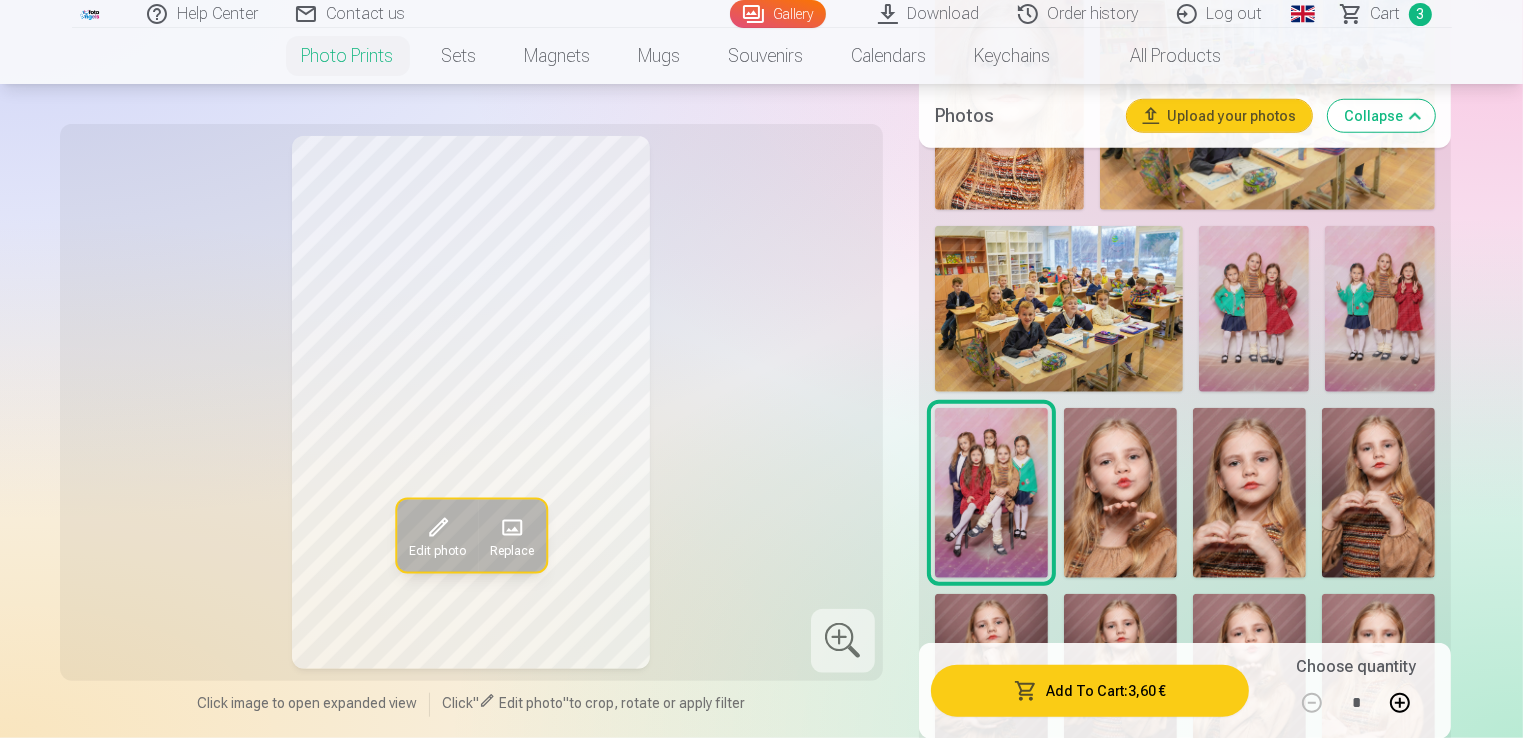 click at bounding box center (1254, 308) 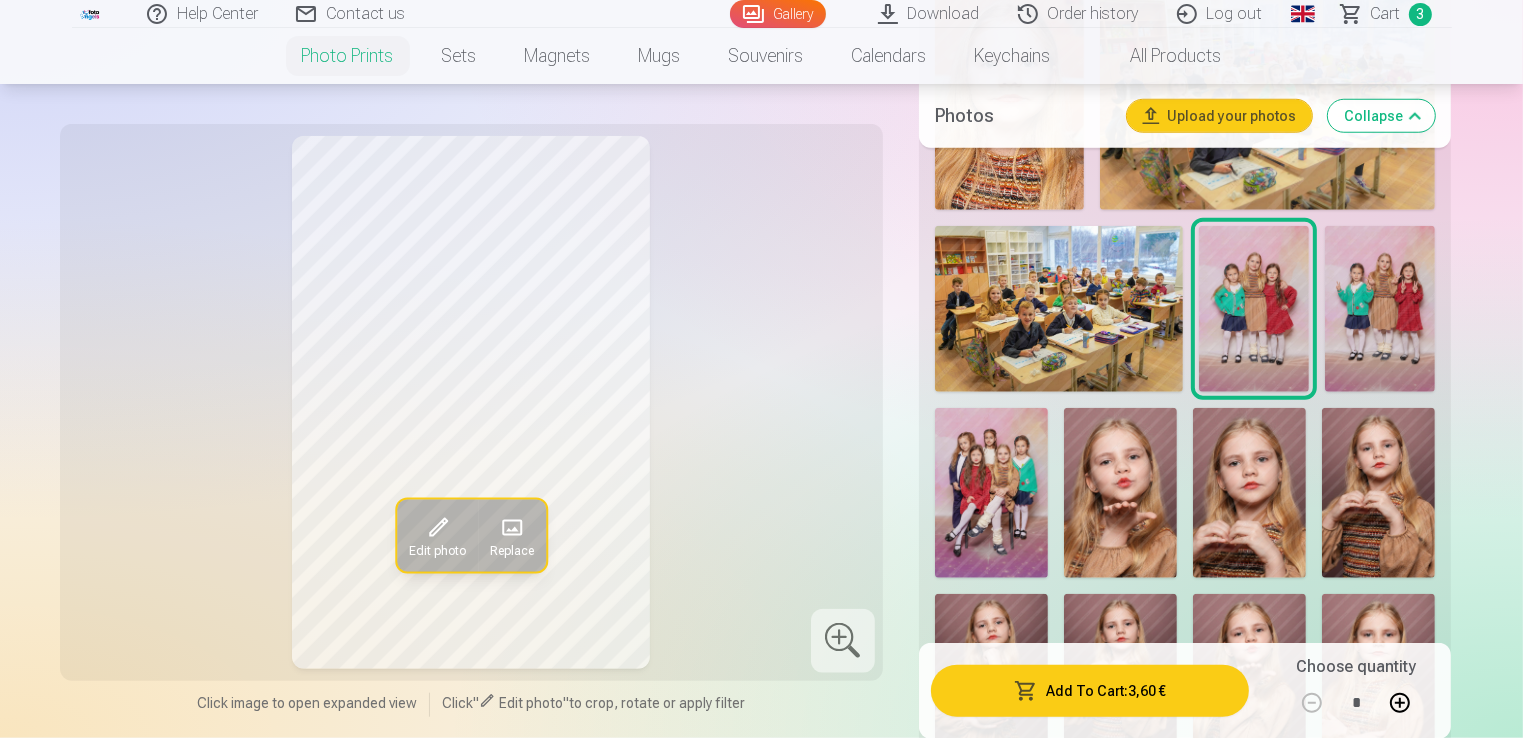 click at bounding box center [1380, 309] 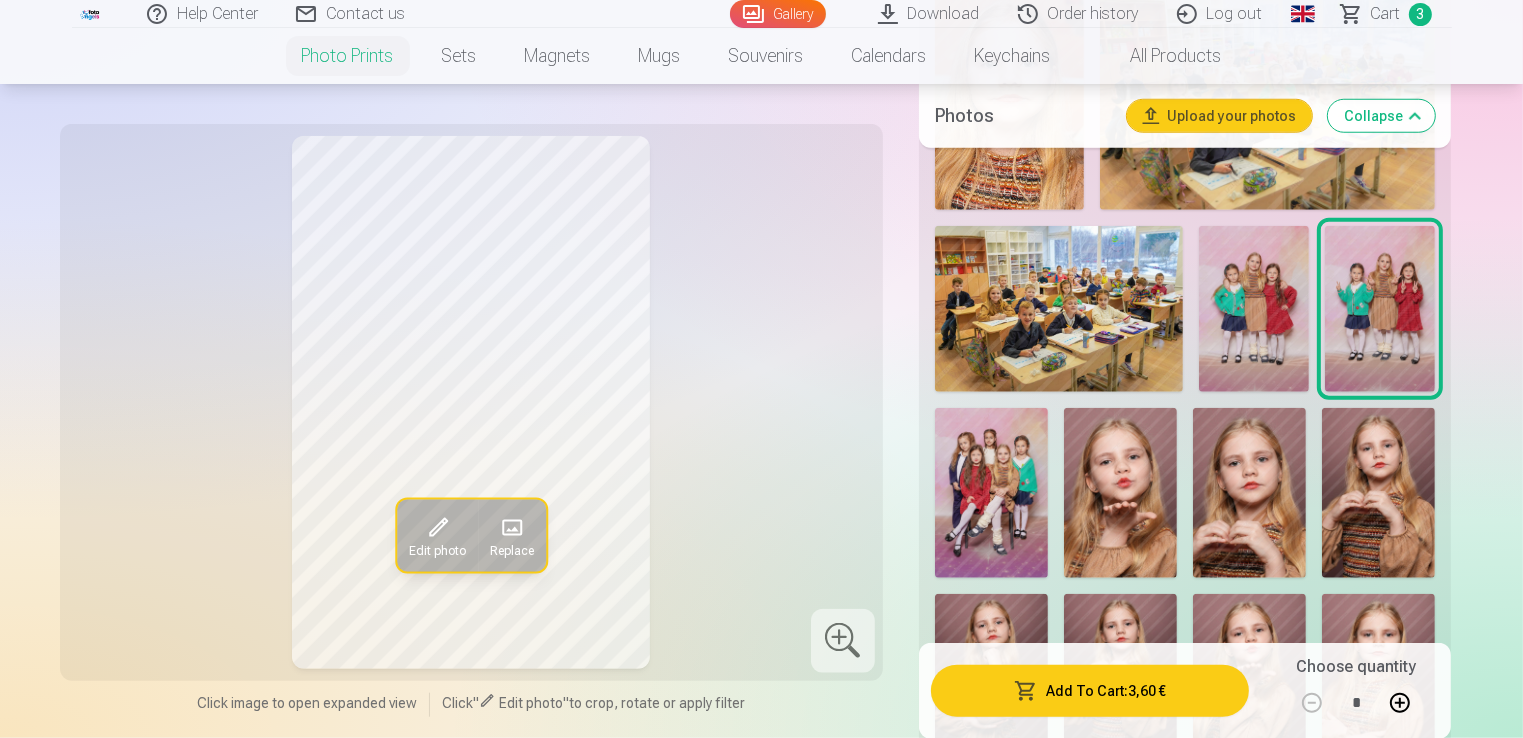 click at bounding box center (1254, 308) 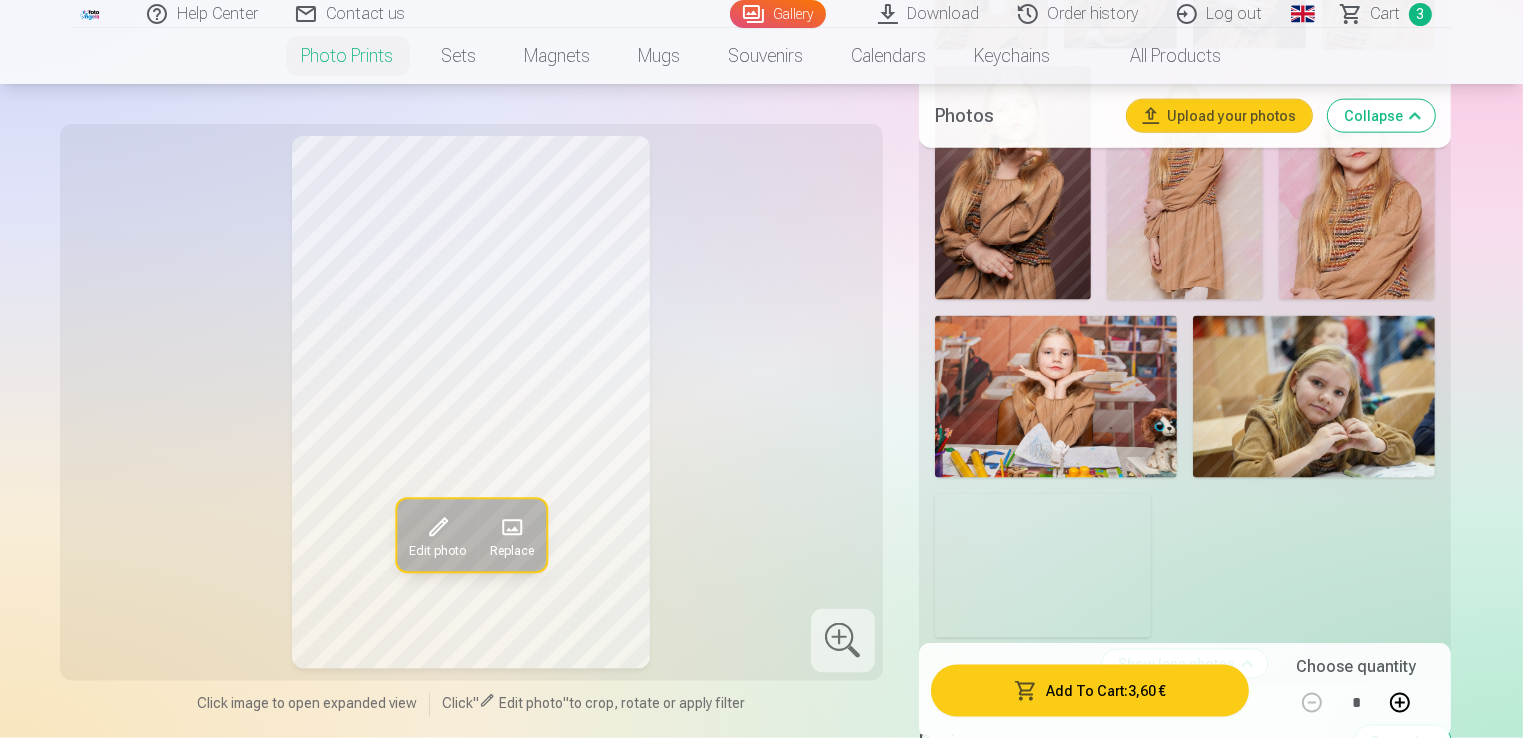 scroll, scrollTop: 2800, scrollLeft: 0, axis: vertical 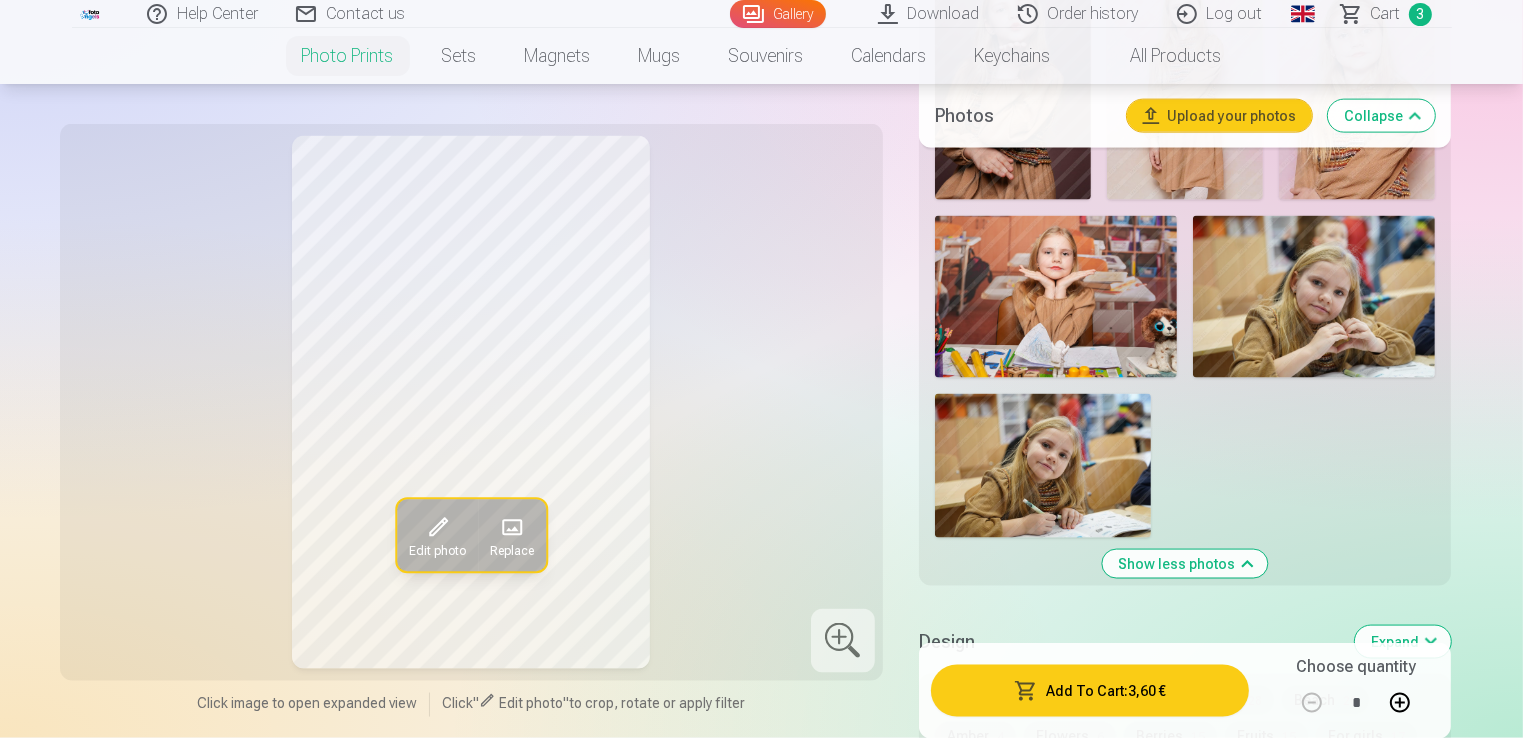click at bounding box center [1043, 466] 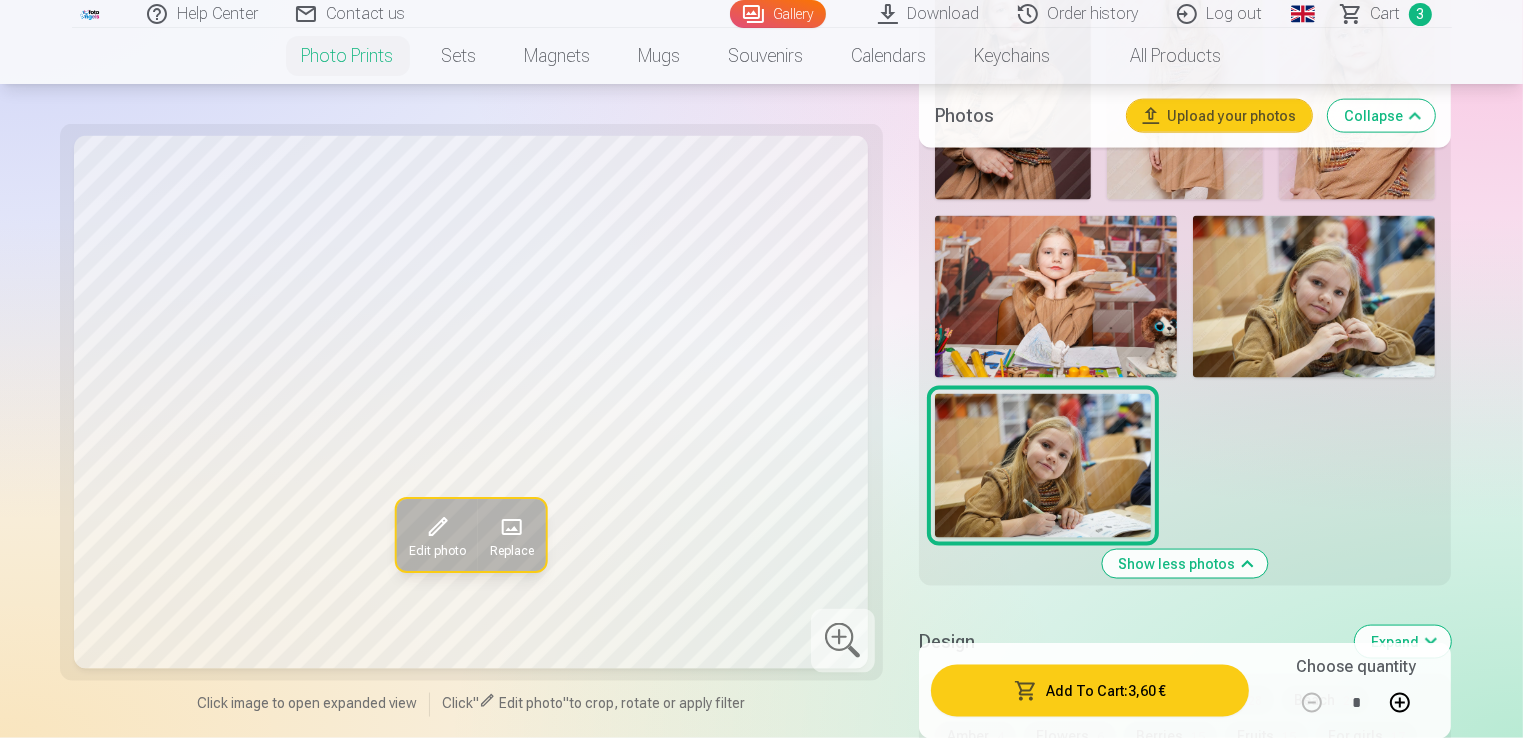click at bounding box center (1314, 297) 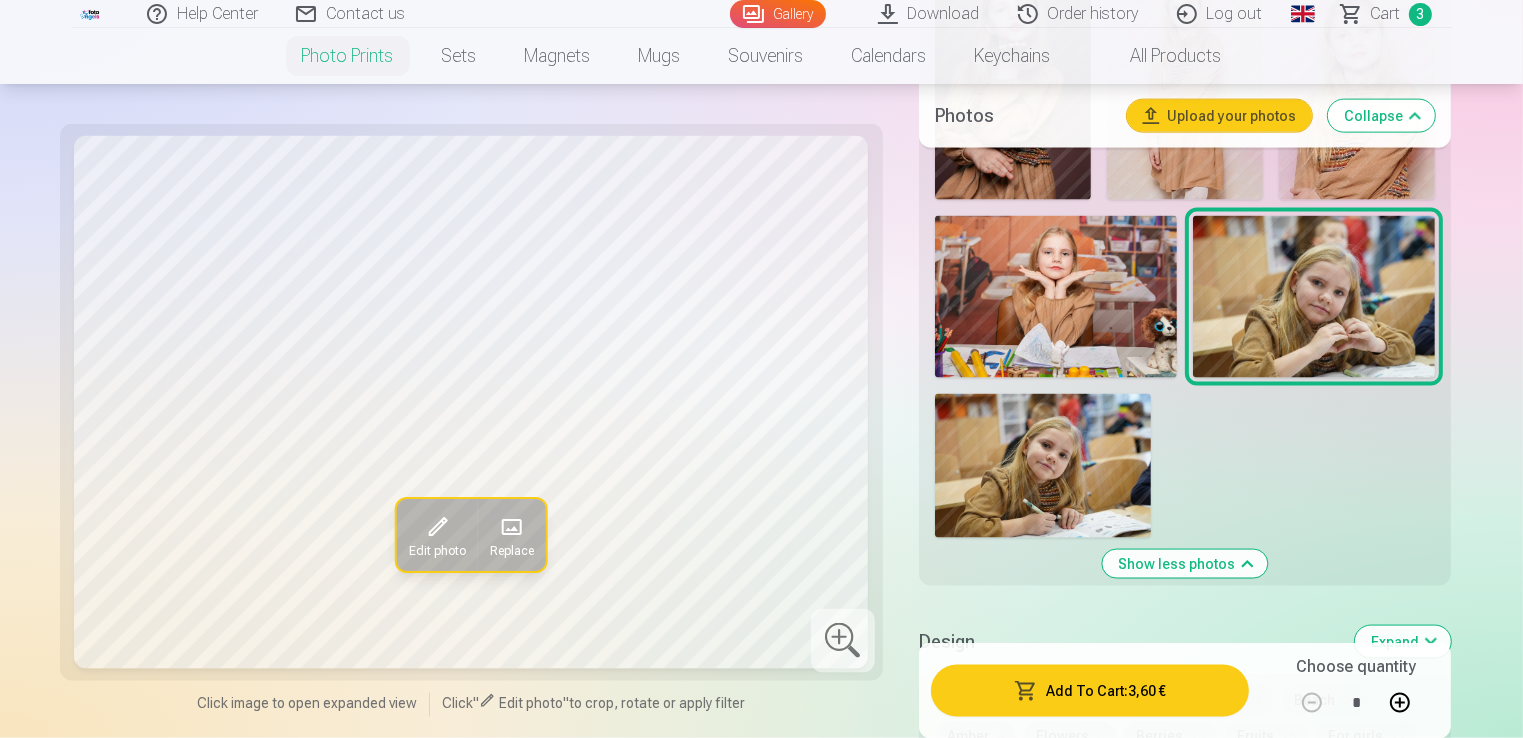 click at bounding box center [1043, 466] 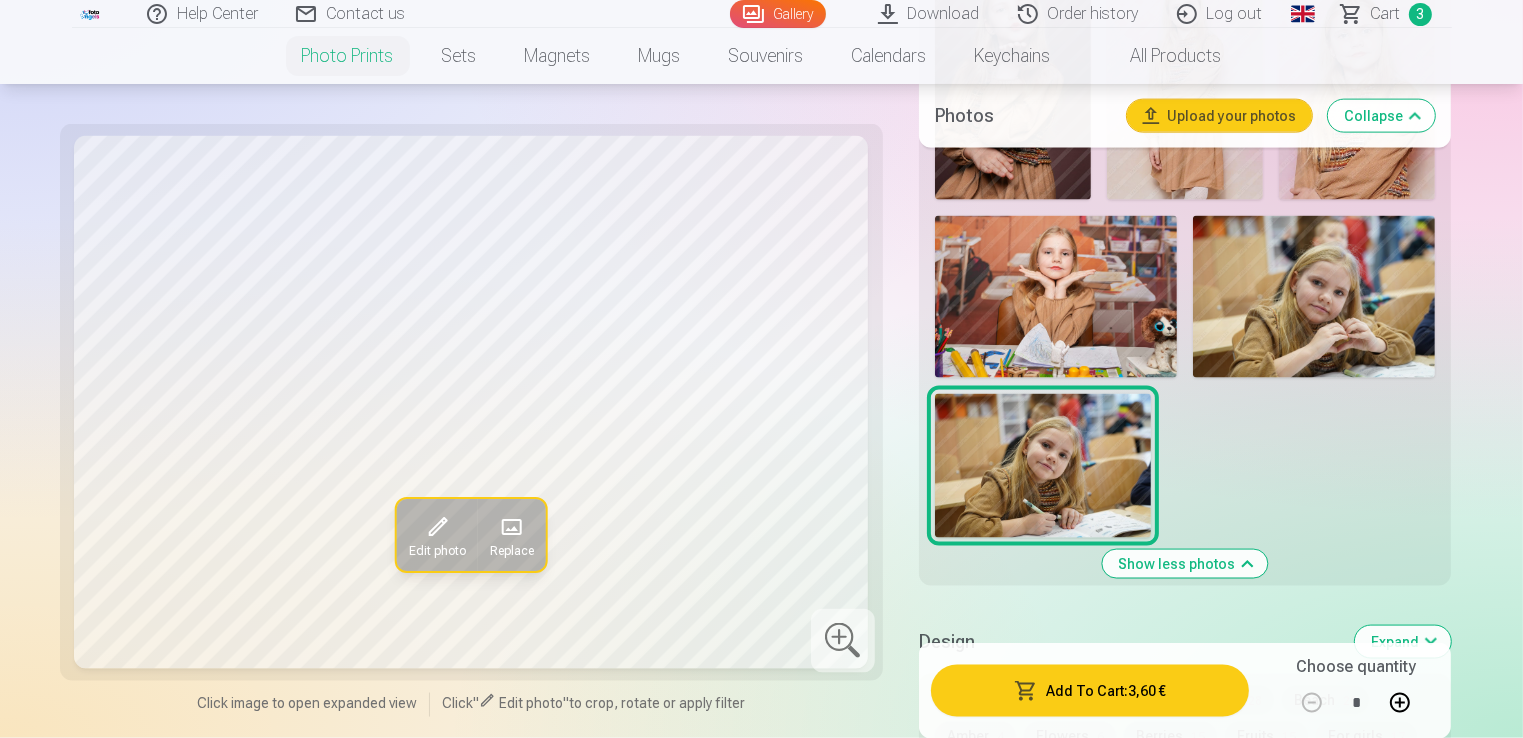 click at bounding box center (1056, 297) 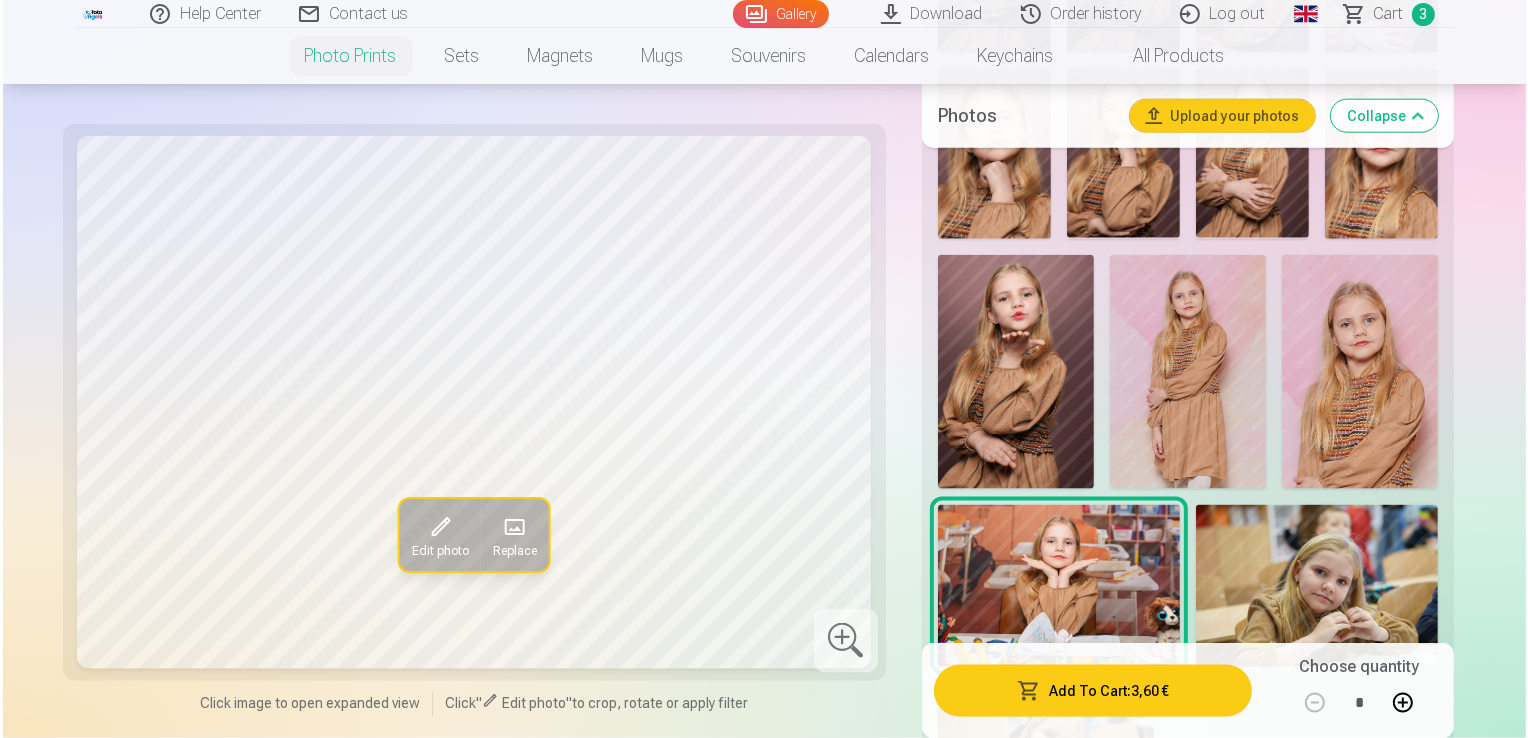 scroll, scrollTop: 2500, scrollLeft: 0, axis: vertical 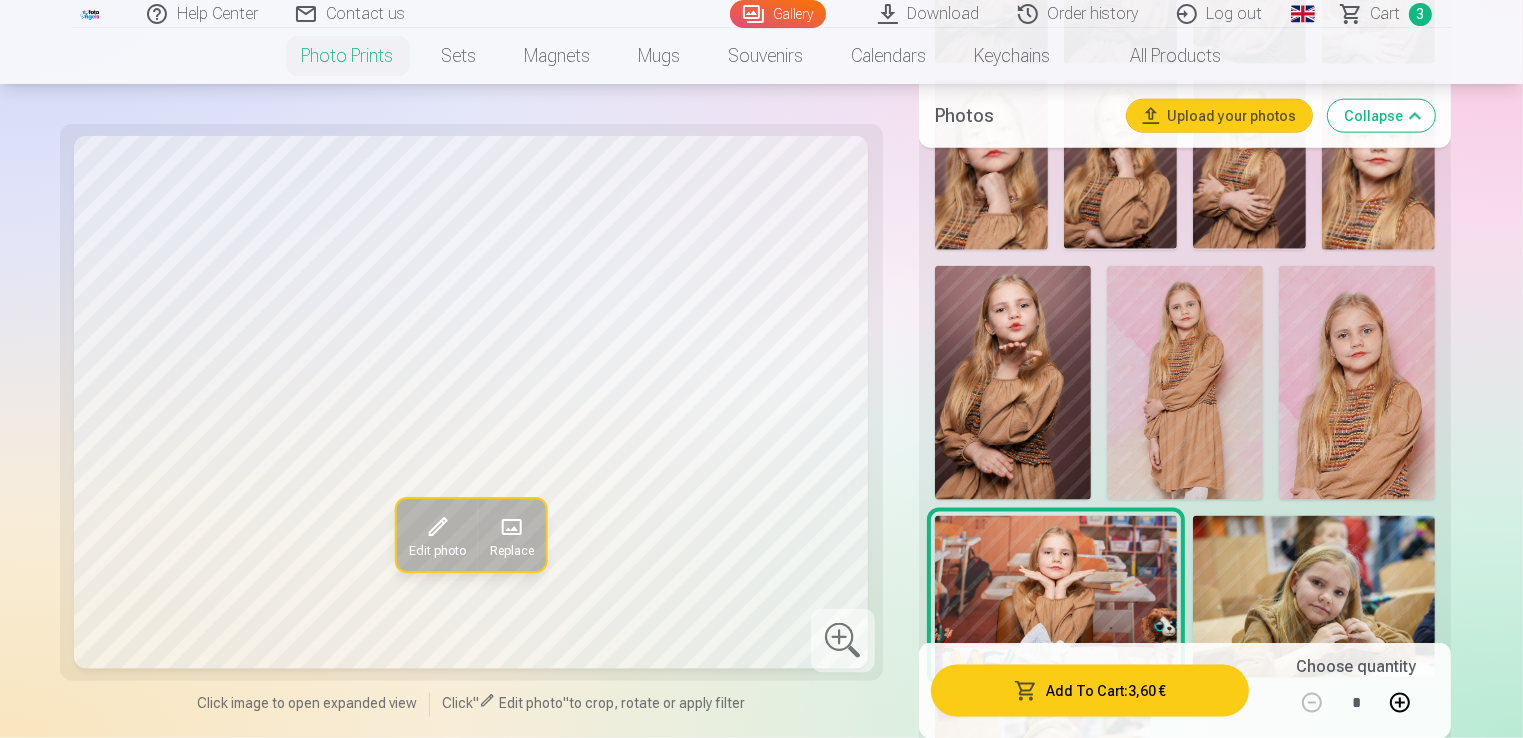 click at bounding box center [1013, 383] 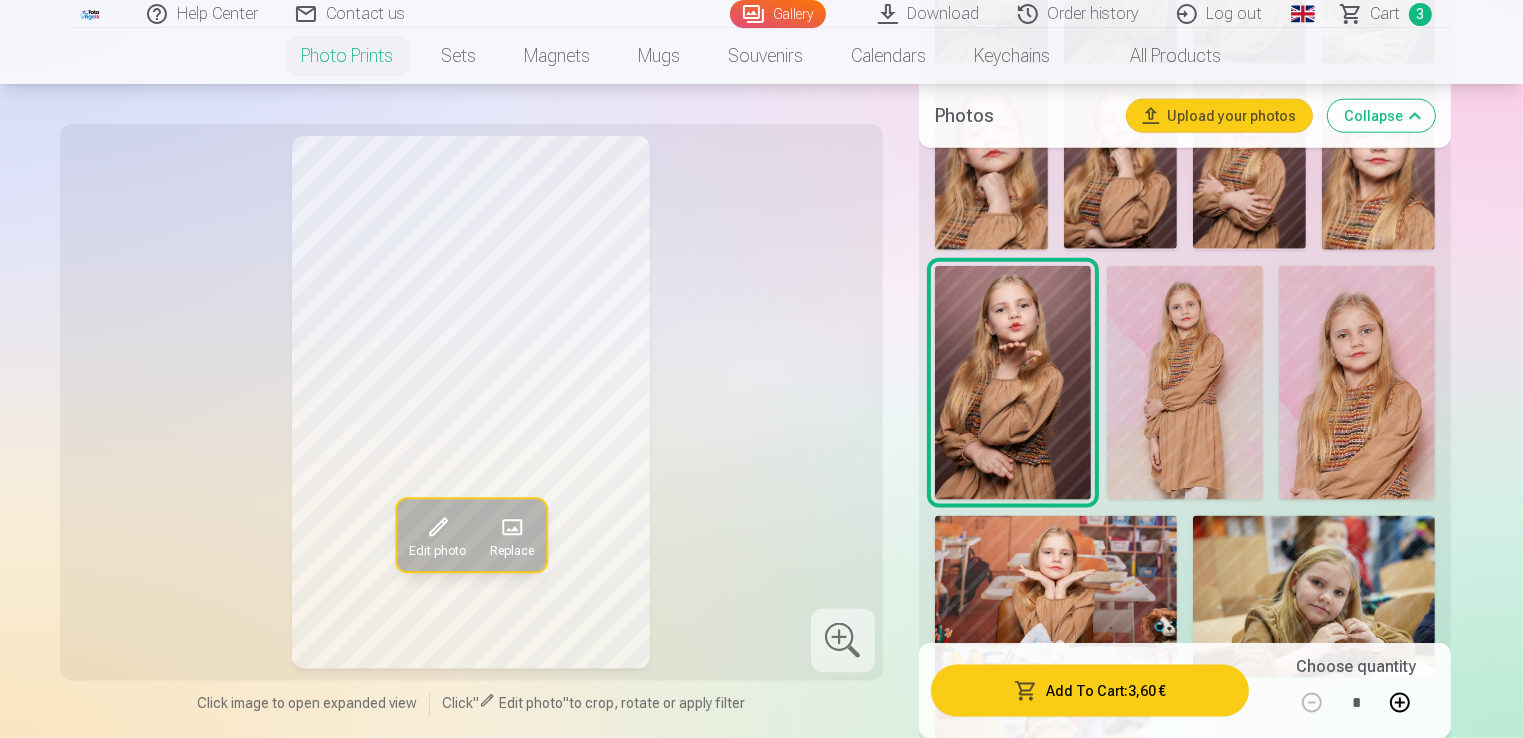 click on "Add To Cart :  3,60 €" at bounding box center [1090, 690] 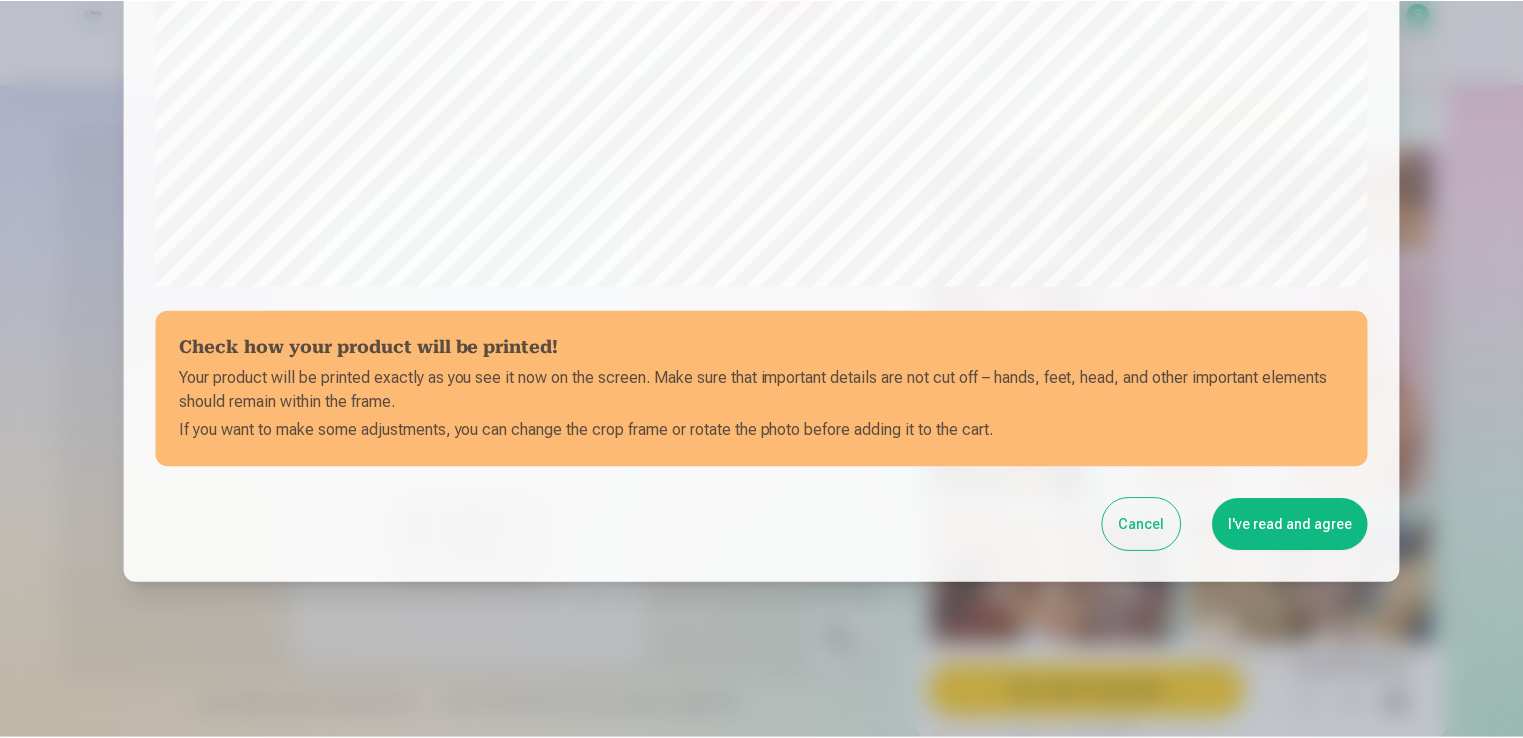 scroll, scrollTop: 701, scrollLeft: 0, axis: vertical 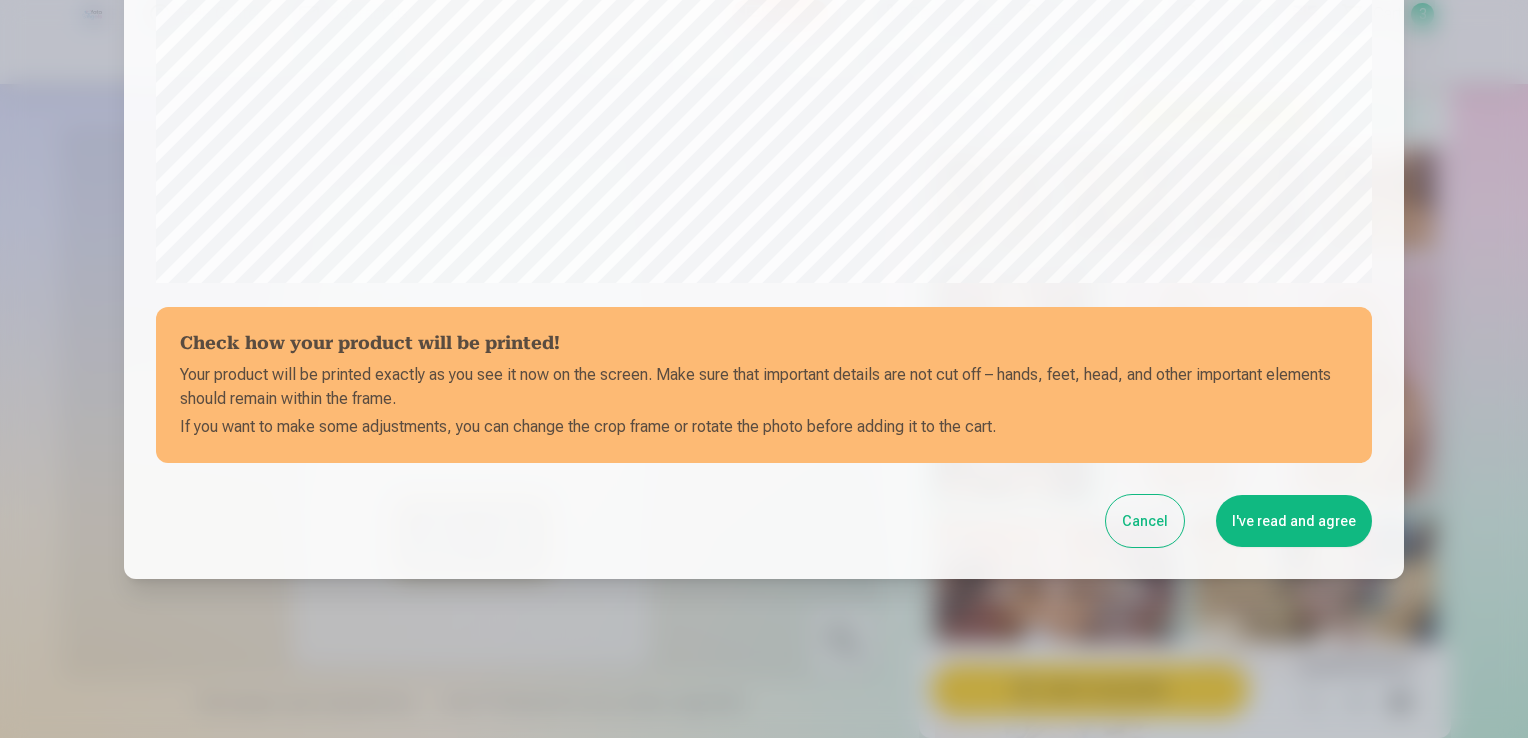 click on "I've read and agree" at bounding box center [1294, 521] 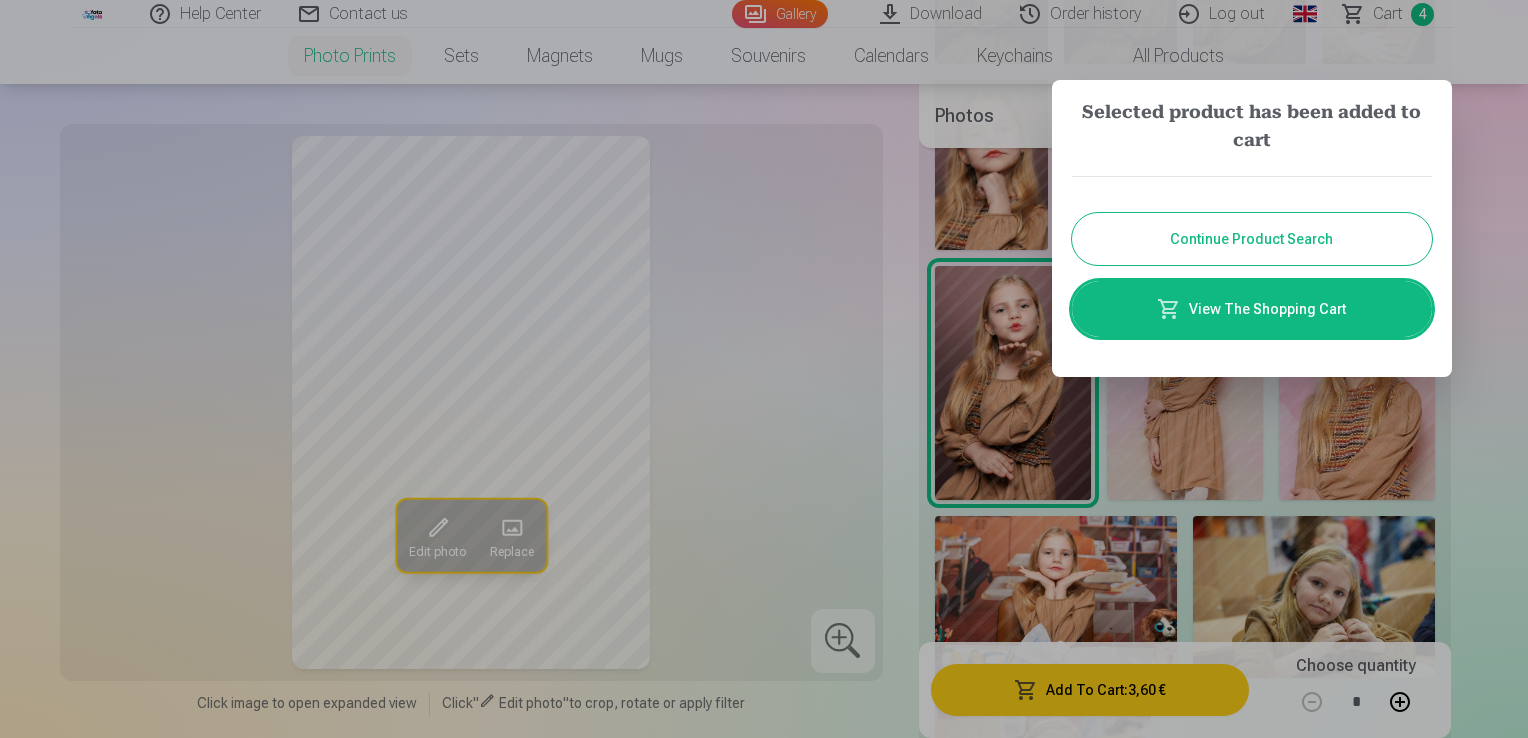 click on "Continue Product Search" at bounding box center (1252, 239) 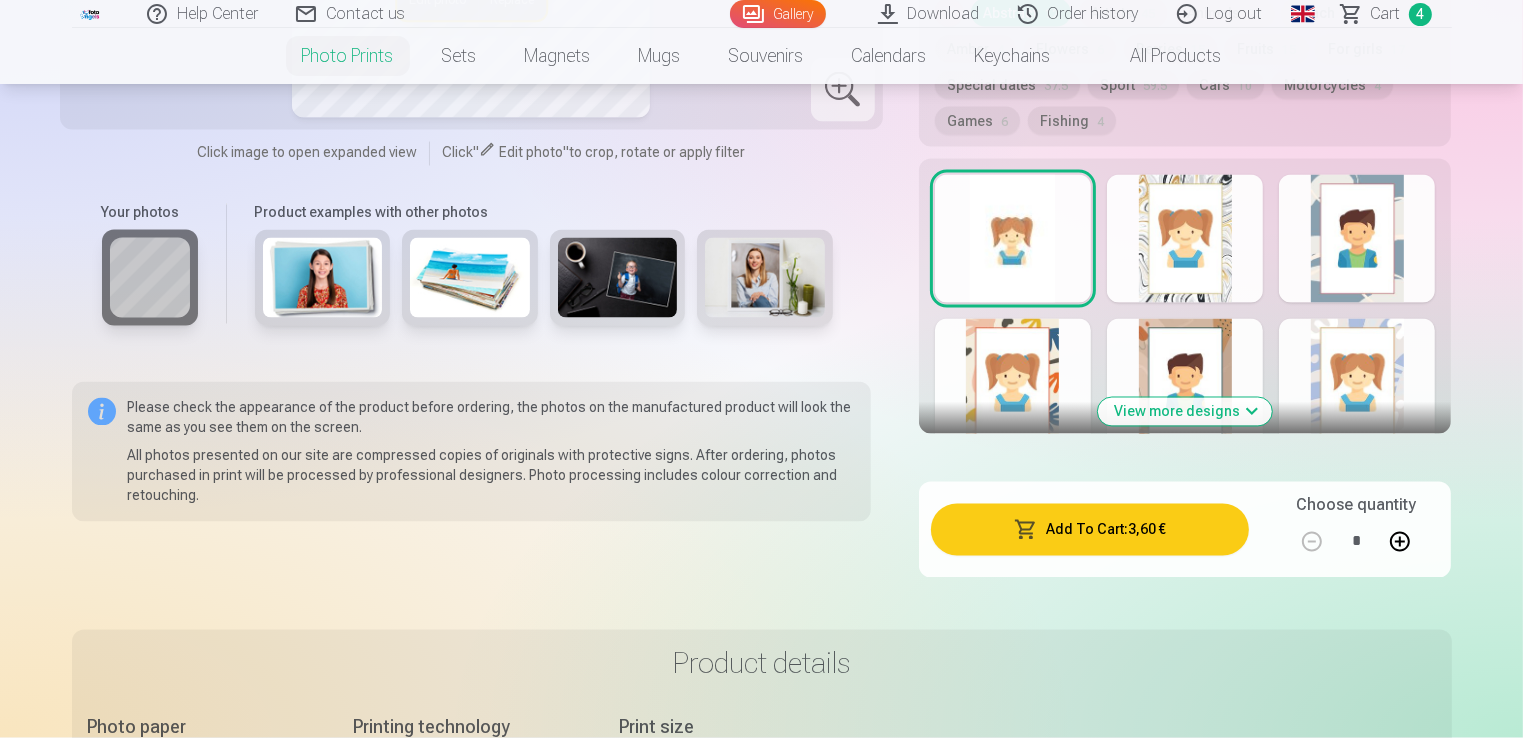 scroll, scrollTop: 3500, scrollLeft: 0, axis: vertical 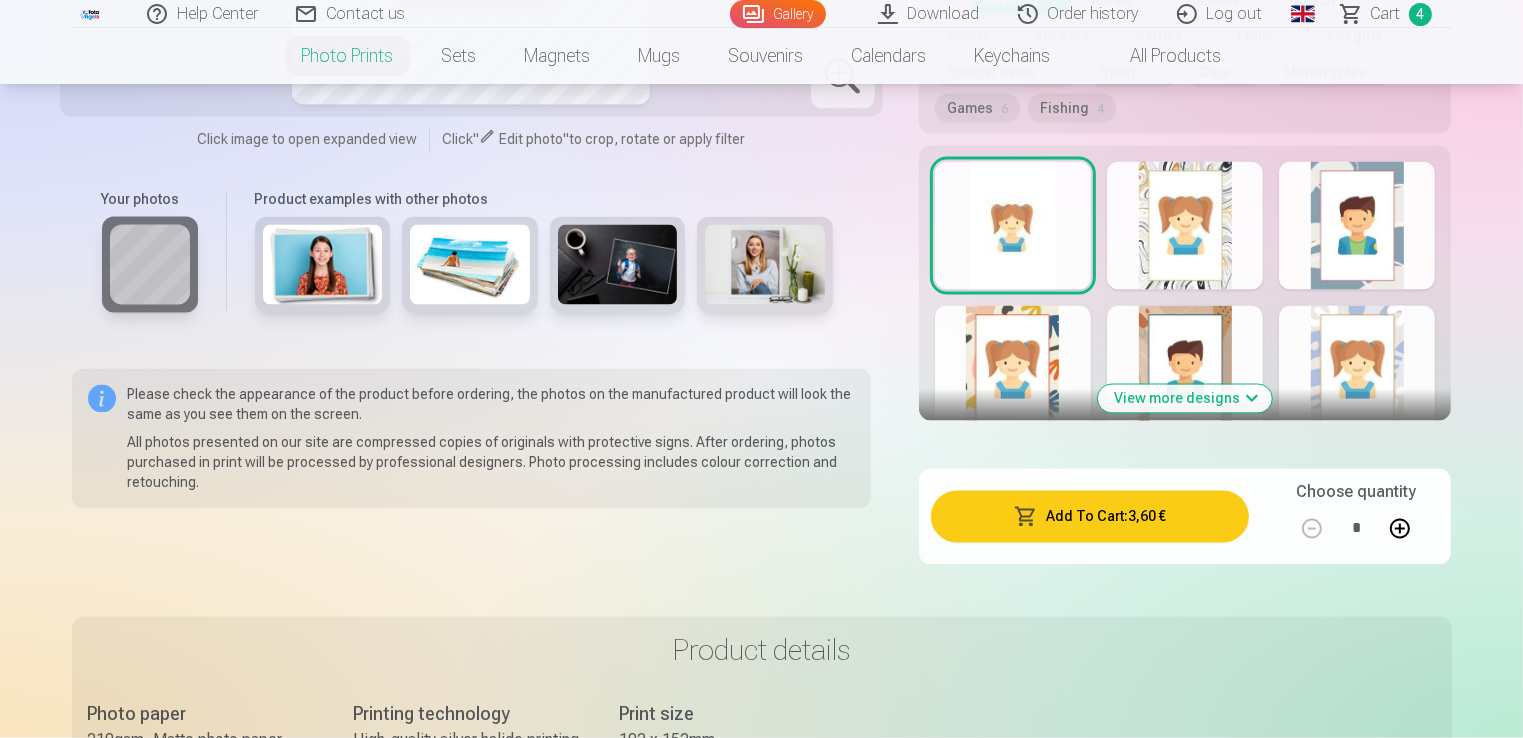click at bounding box center [1185, 226] 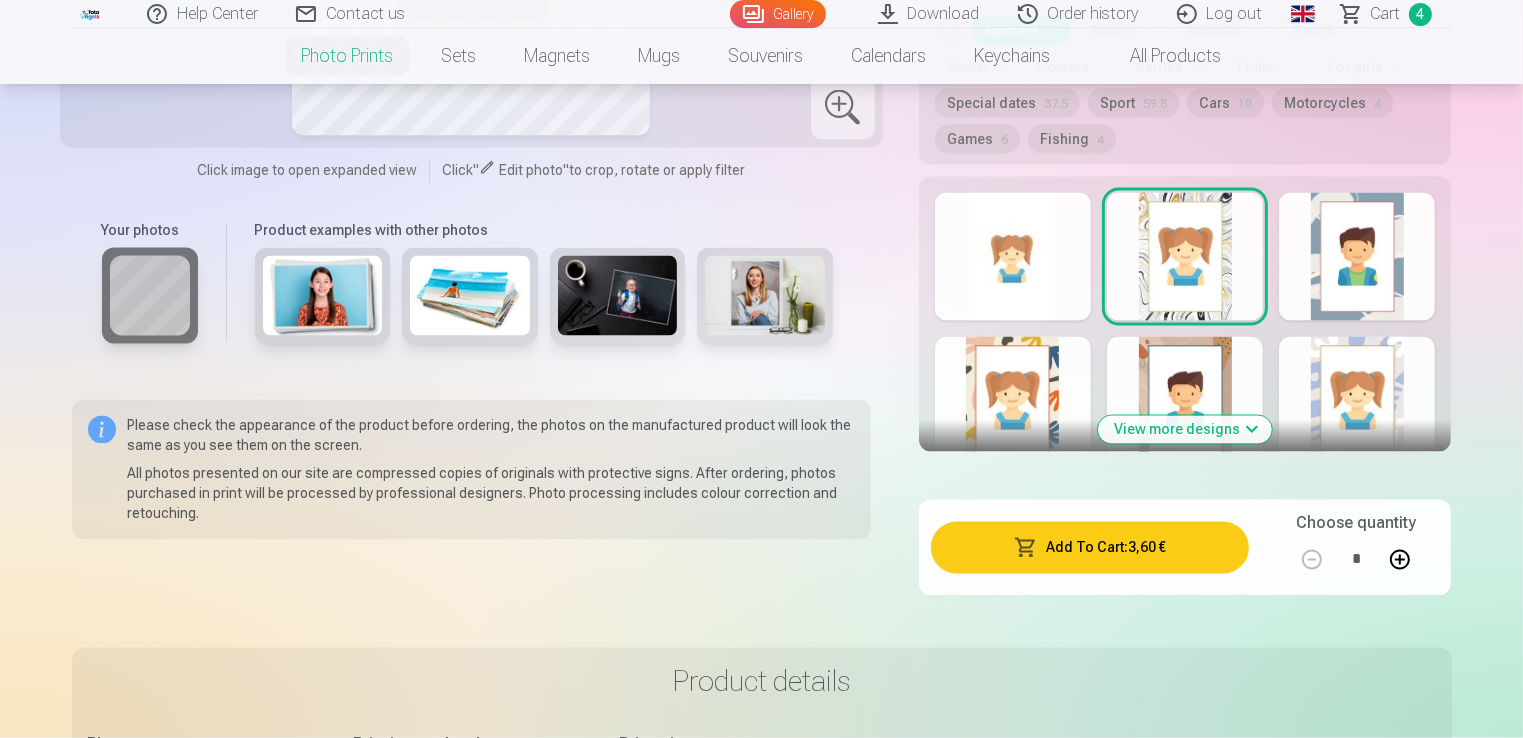 scroll, scrollTop: 3500, scrollLeft: 0, axis: vertical 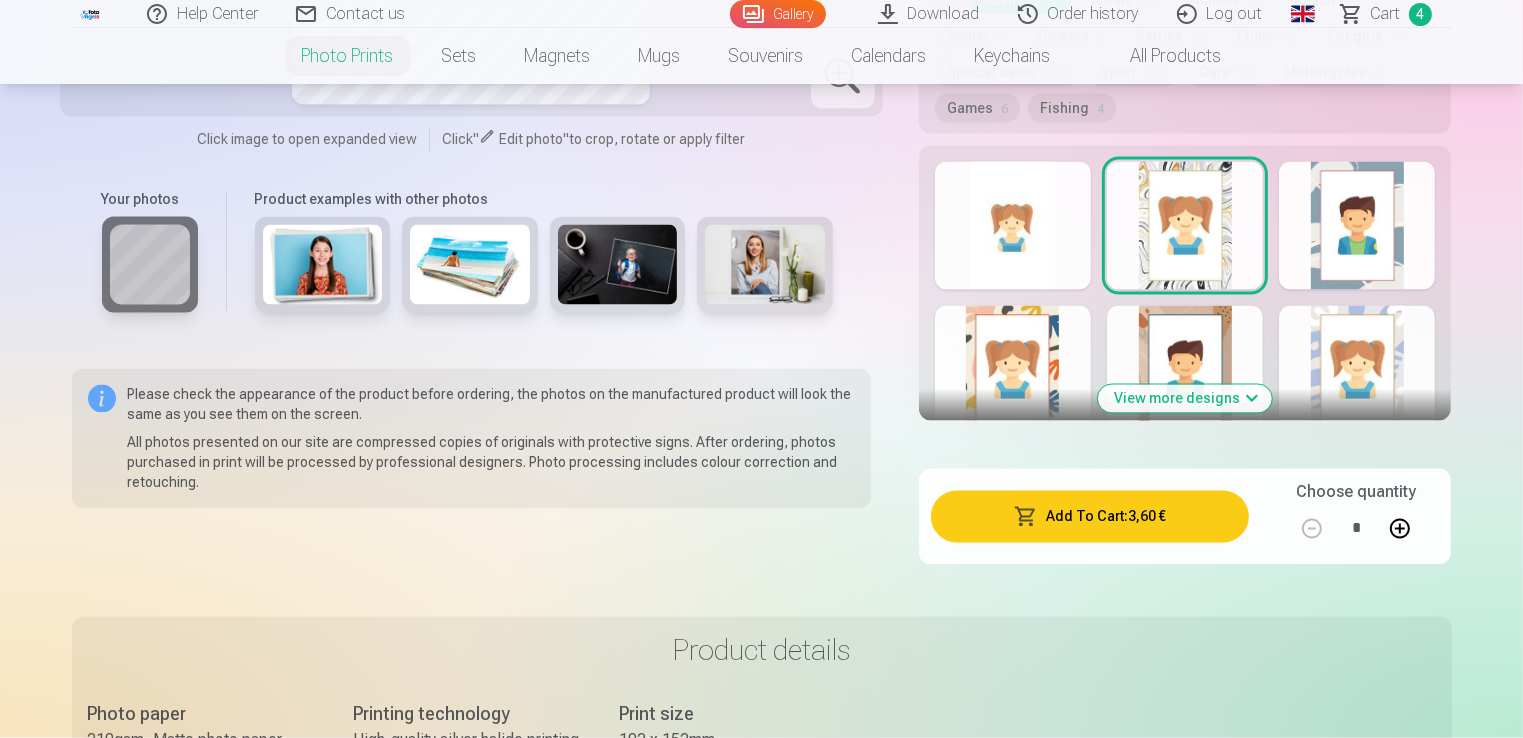 click at bounding box center (1013, 370) 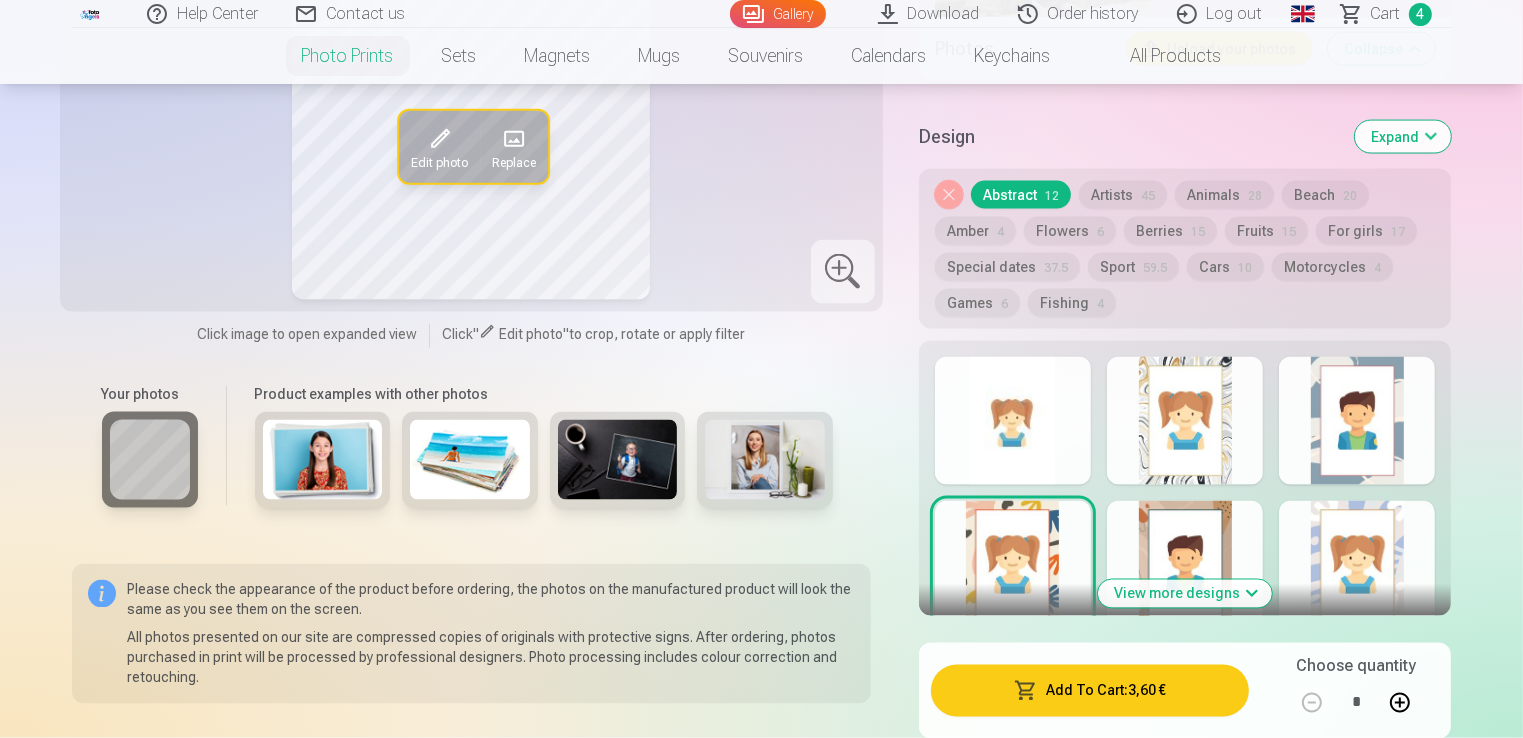 scroll, scrollTop: 3700, scrollLeft: 0, axis: vertical 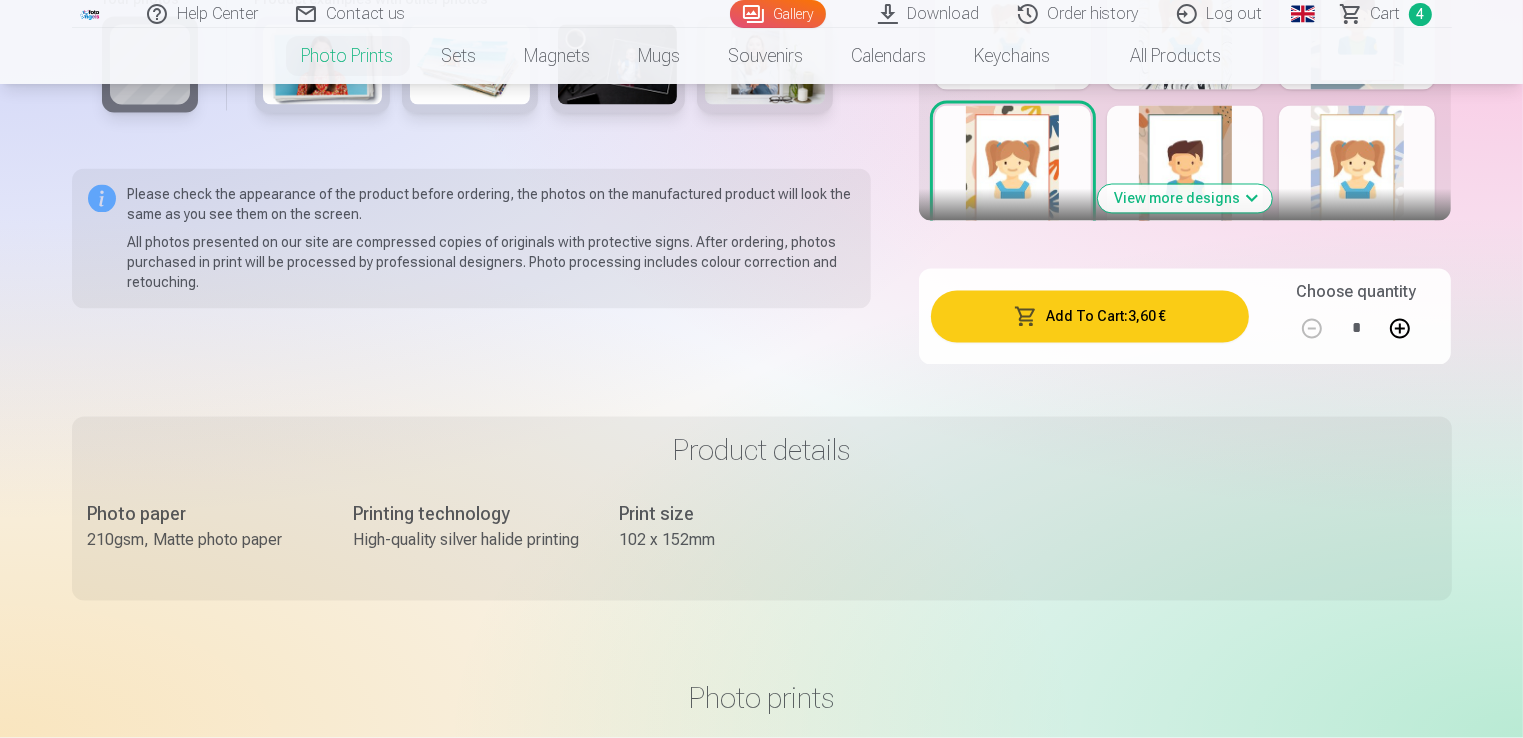 click at bounding box center [1185, 170] 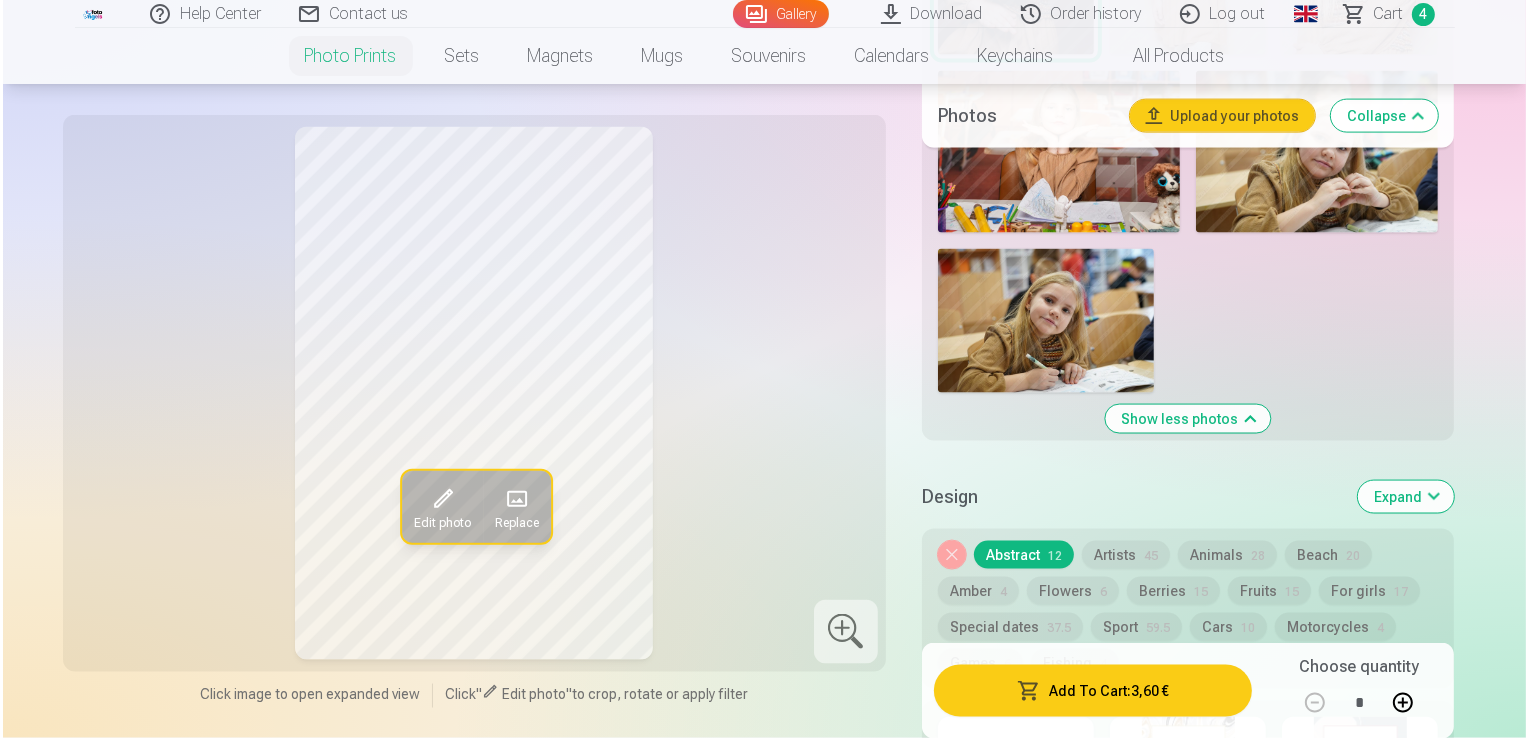 scroll, scrollTop: 2900, scrollLeft: 0, axis: vertical 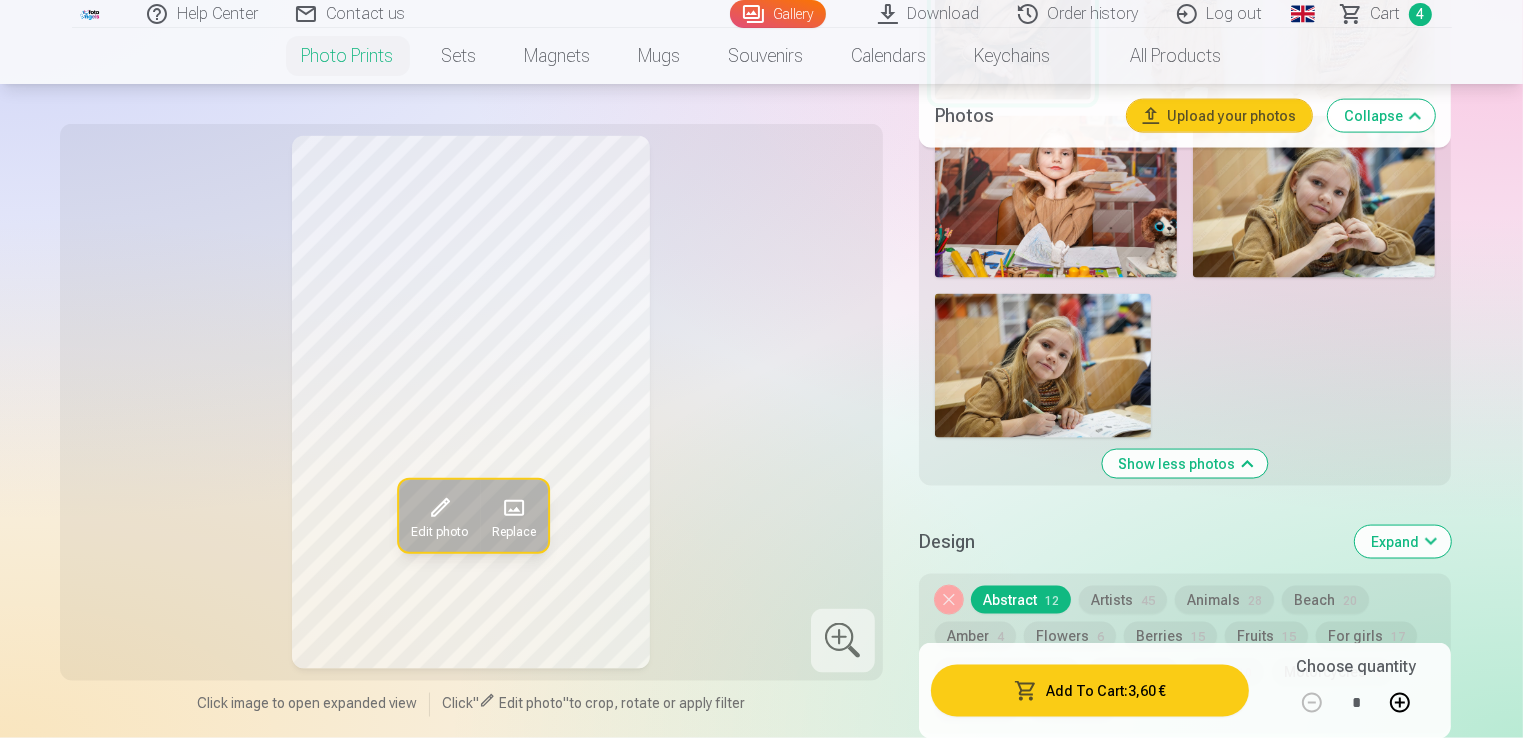click on "Add To Cart :  3,60 €" at bounding box center (1090, 690) 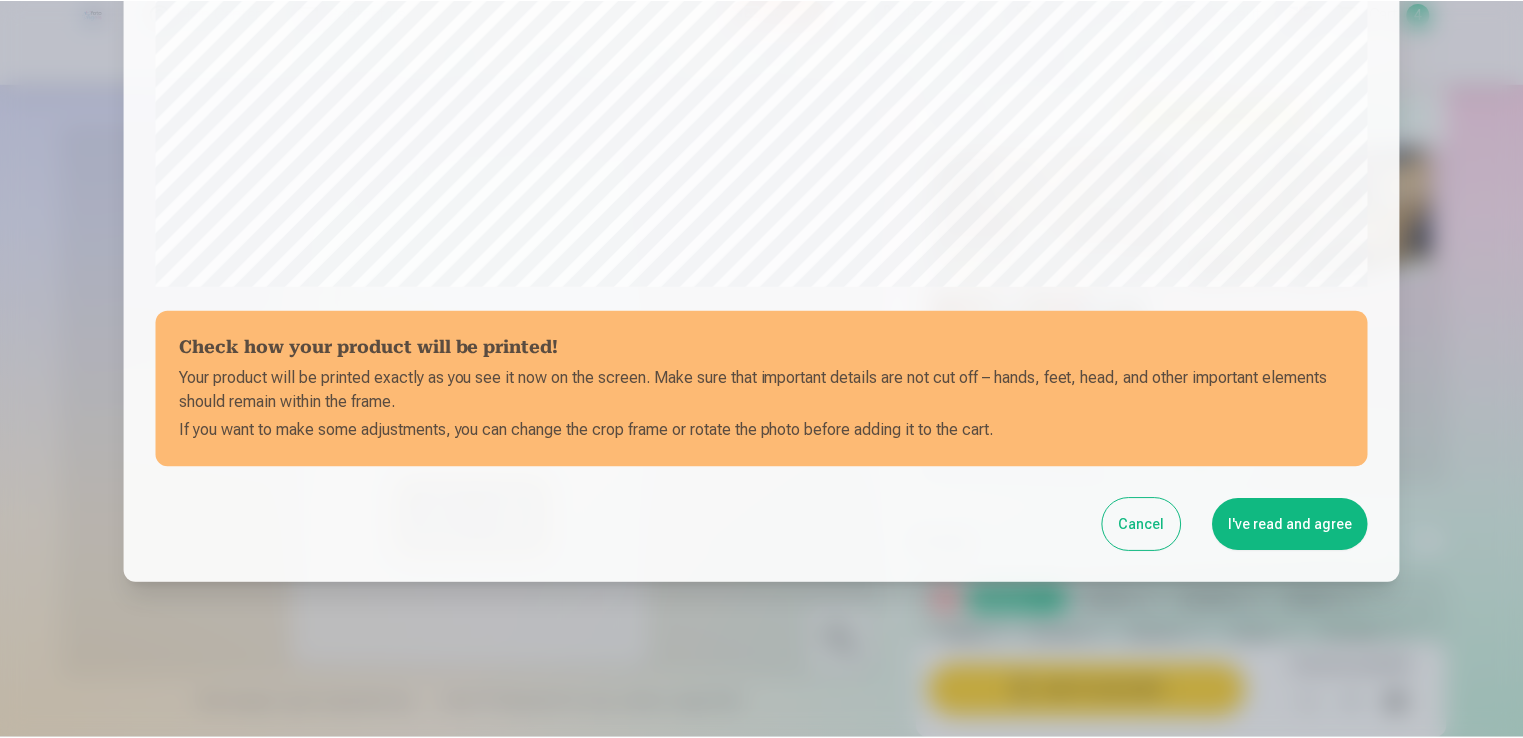 scroll, scrollTop: 701, scrollLeft: 0, axis: vertical 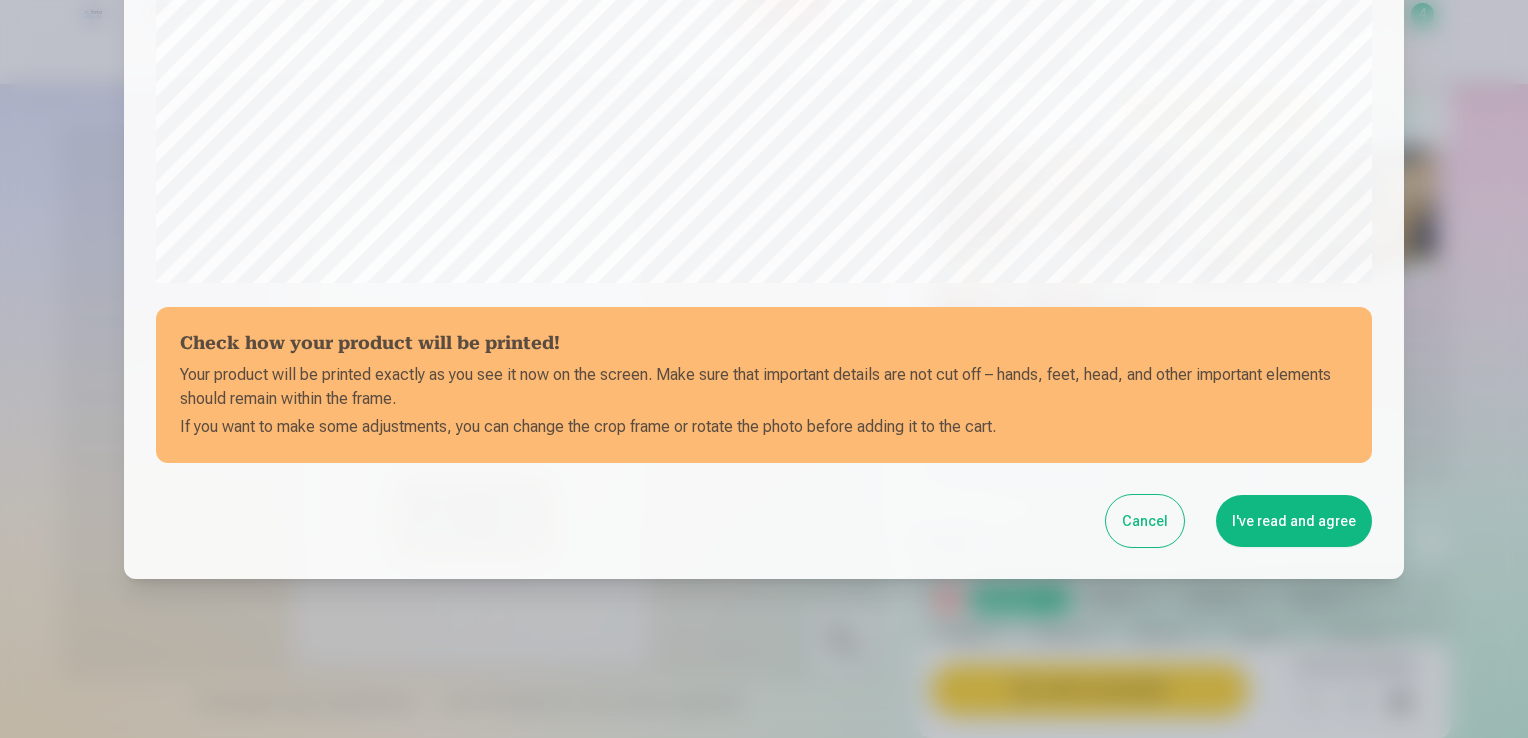 click on "I've read and agree" at bounding box center (1294, 521) 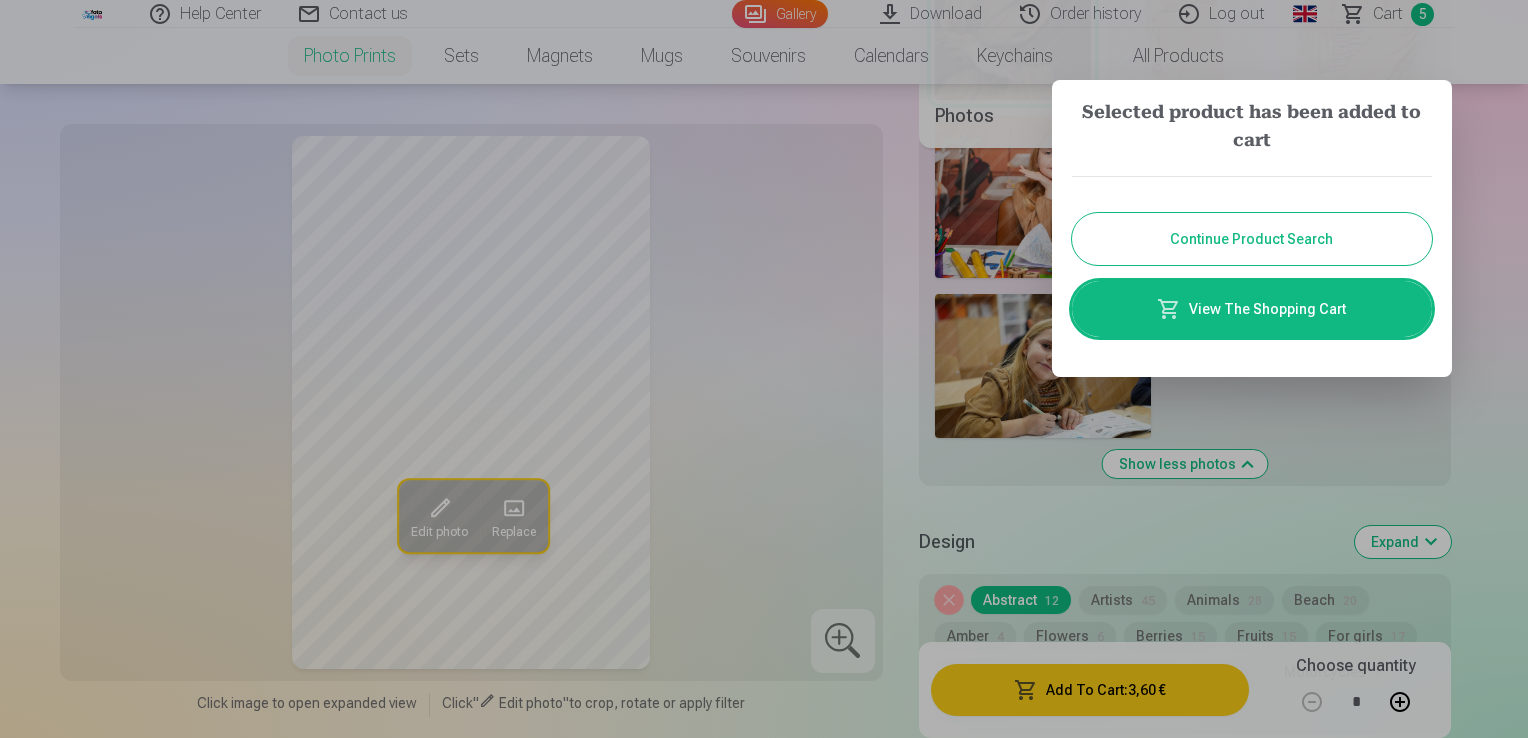 click on "Continue Product Search" at bounding box center (1252, 239) 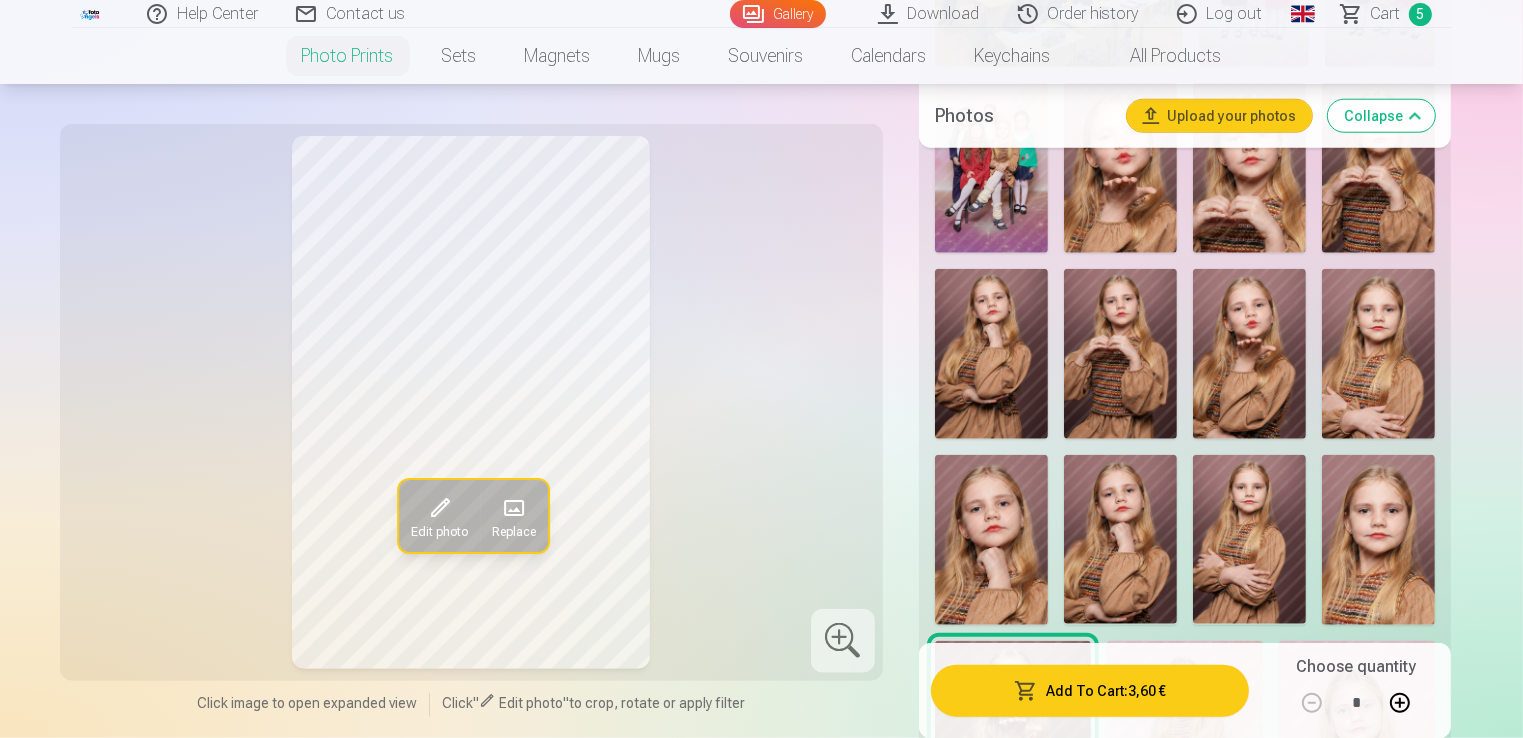 scroll, scrollTop: 2100, scrollLeft: 0, axis: vertical 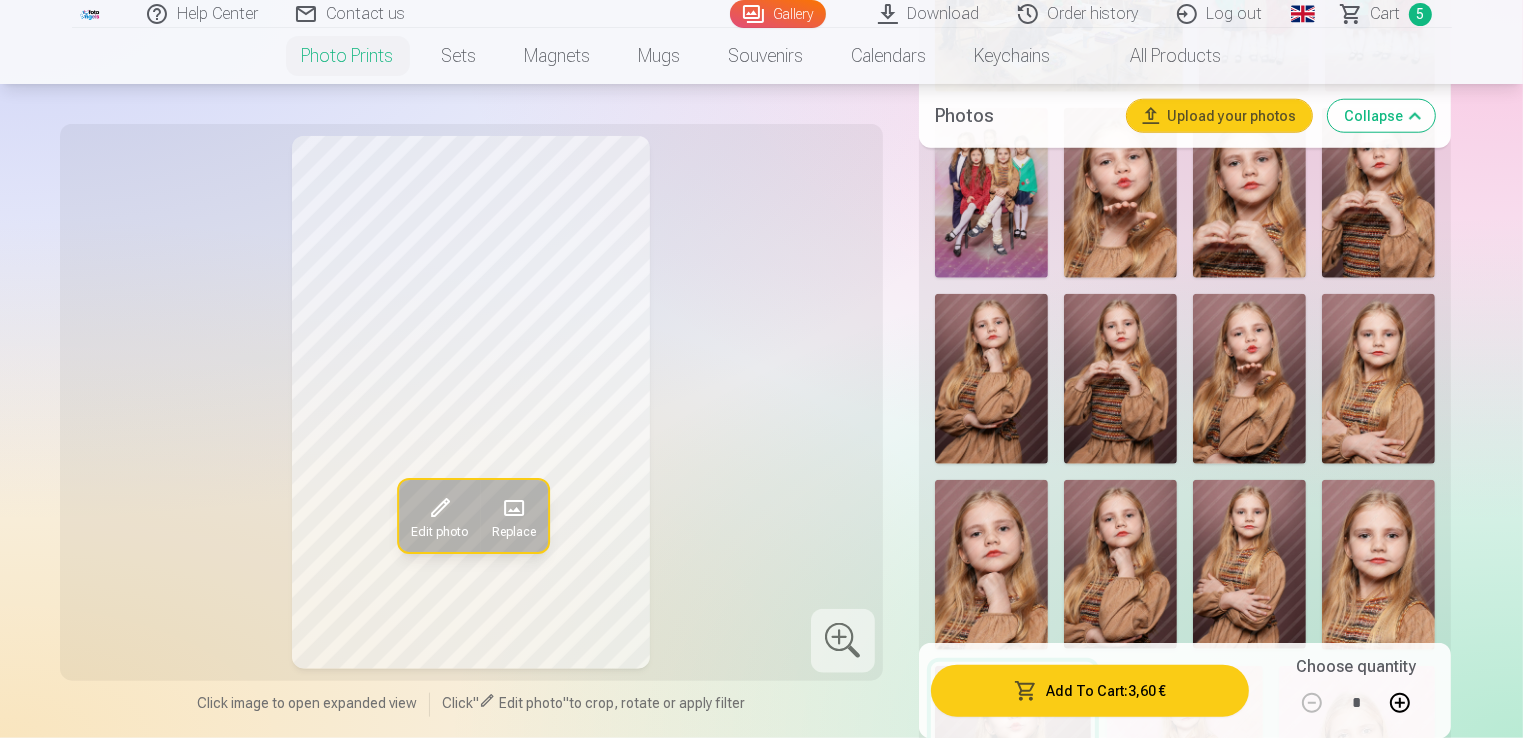 click on "Сart" at bounding box center (1386, 14) 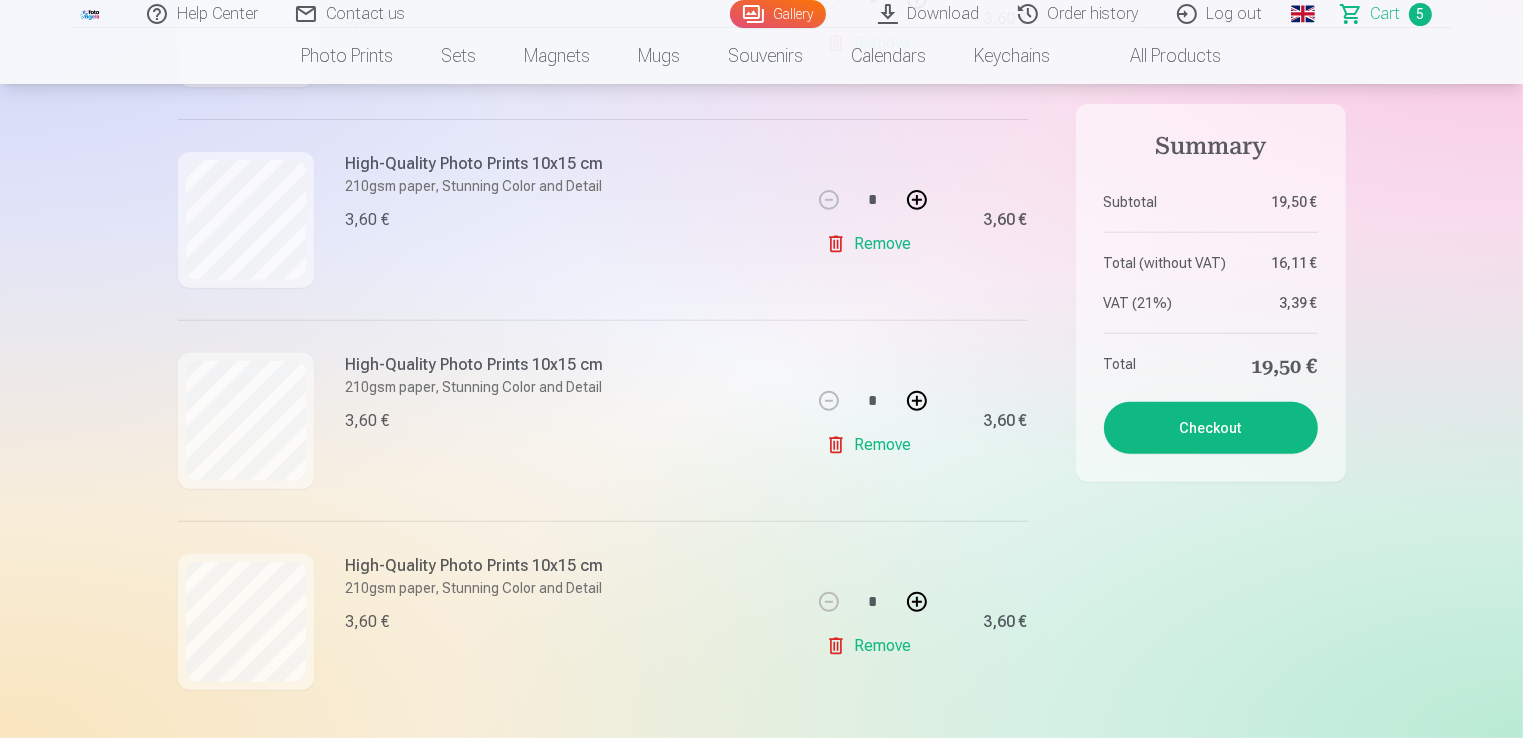 scroll, scrollTop: 800, scrollLeft: 0, axis: vertical 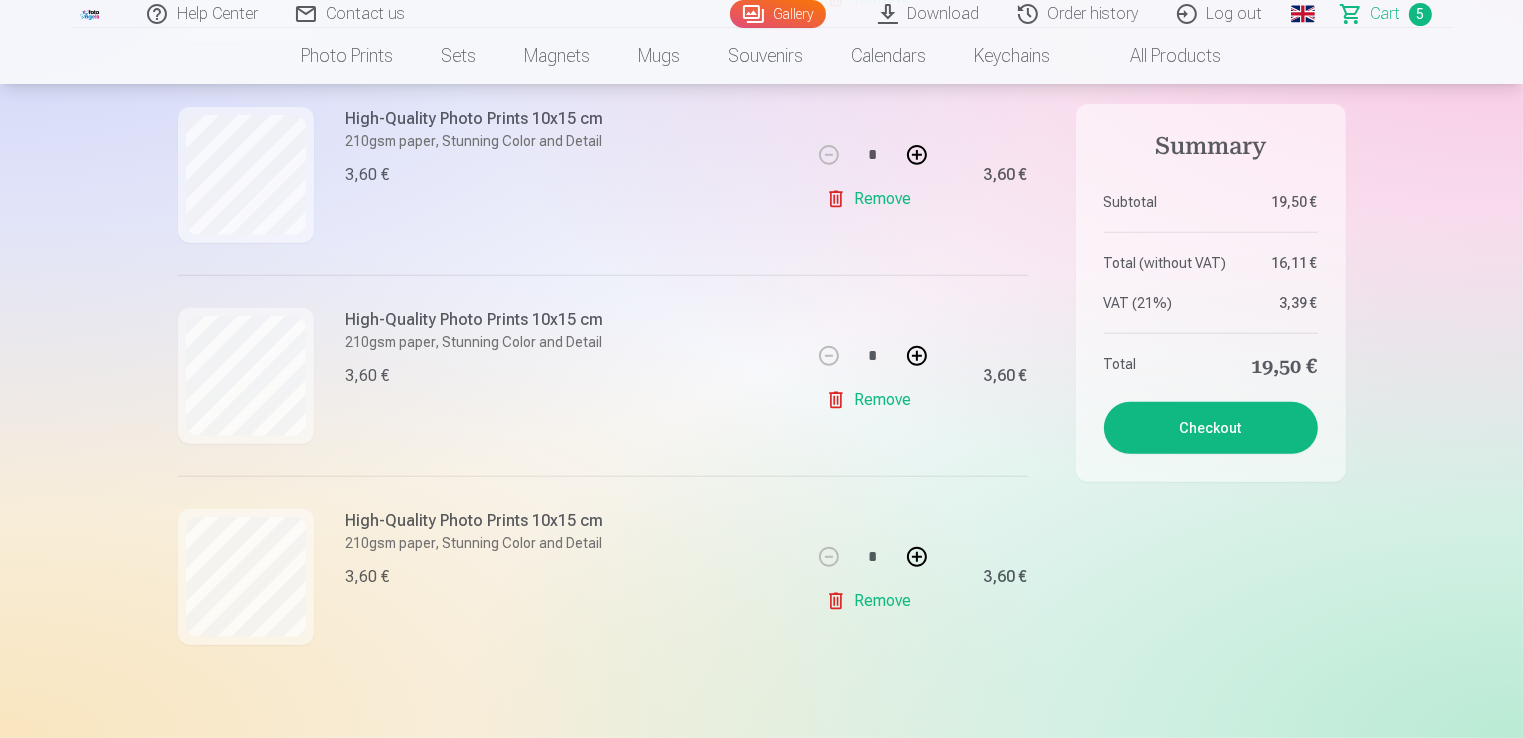 click on "Remove" at bounding box center [872, 400] 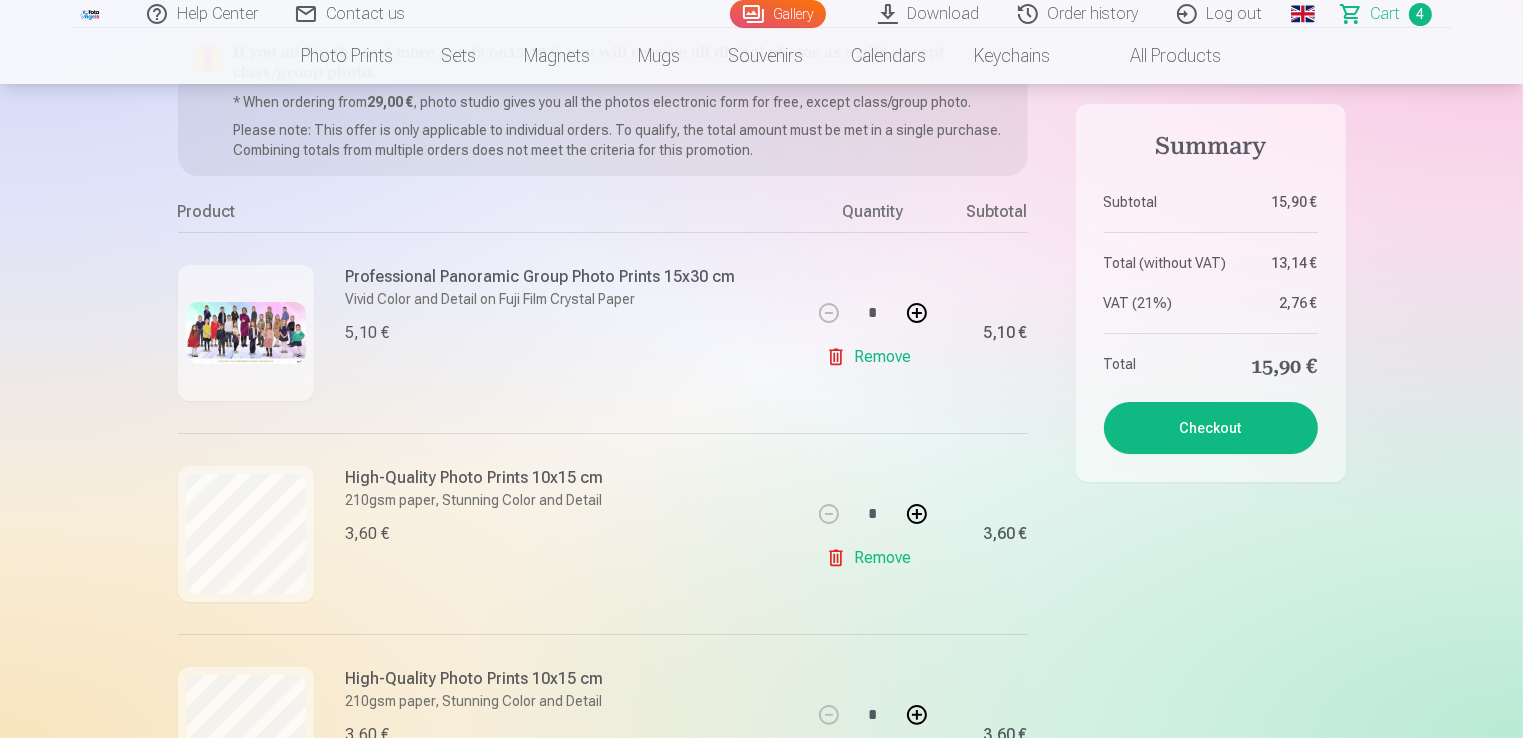 scroll, scrollTop: 200, scrollLeft: 0, axis: vertical 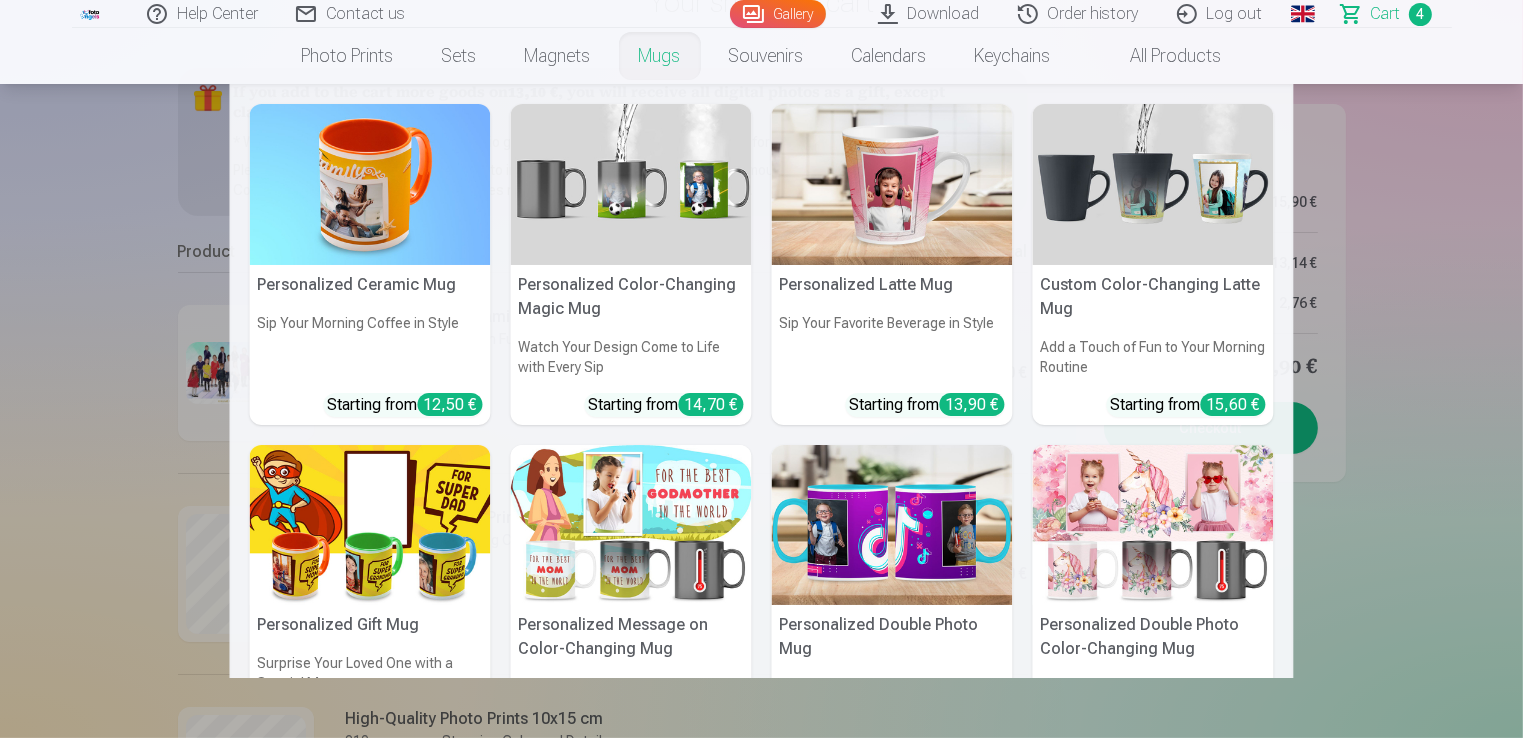 click on "Personalized Ceramic Mug Sip Your Morning Coffee in Style Starting from  12,50 € Personalized Color-Changing Magic Mug Watch Your Design Come to Life with Every Sip Starting from  14,70 € Personalized Latte Mug Sip Your Favorite Beverage in Style Starting from  13,90 € Custom Color-Changing Latte Mug Add a Touch of Fun to Your Morning Routine Starting from  15,60 € Personalized Gift Mug Surprise Your Loved One with a Special Message Starting from  12,50 € Personalized Message on Color-Changing Mug Start Your Day with a Special Message Starting from  14,70 € Personalized Double Photo Mug Sip Your Morning Coffee with Two of Your Favorite Memories Starting from  14,40 € Personalized Double Photo Color-Changing Mug Watch Your Memories Come to Life with Every Sip Starting from  16,30 € Ceramic moneybox Store Your Change in Style with a Personalized Touch Starting from  15,00 € See all products" at bounding box center (761, 381) 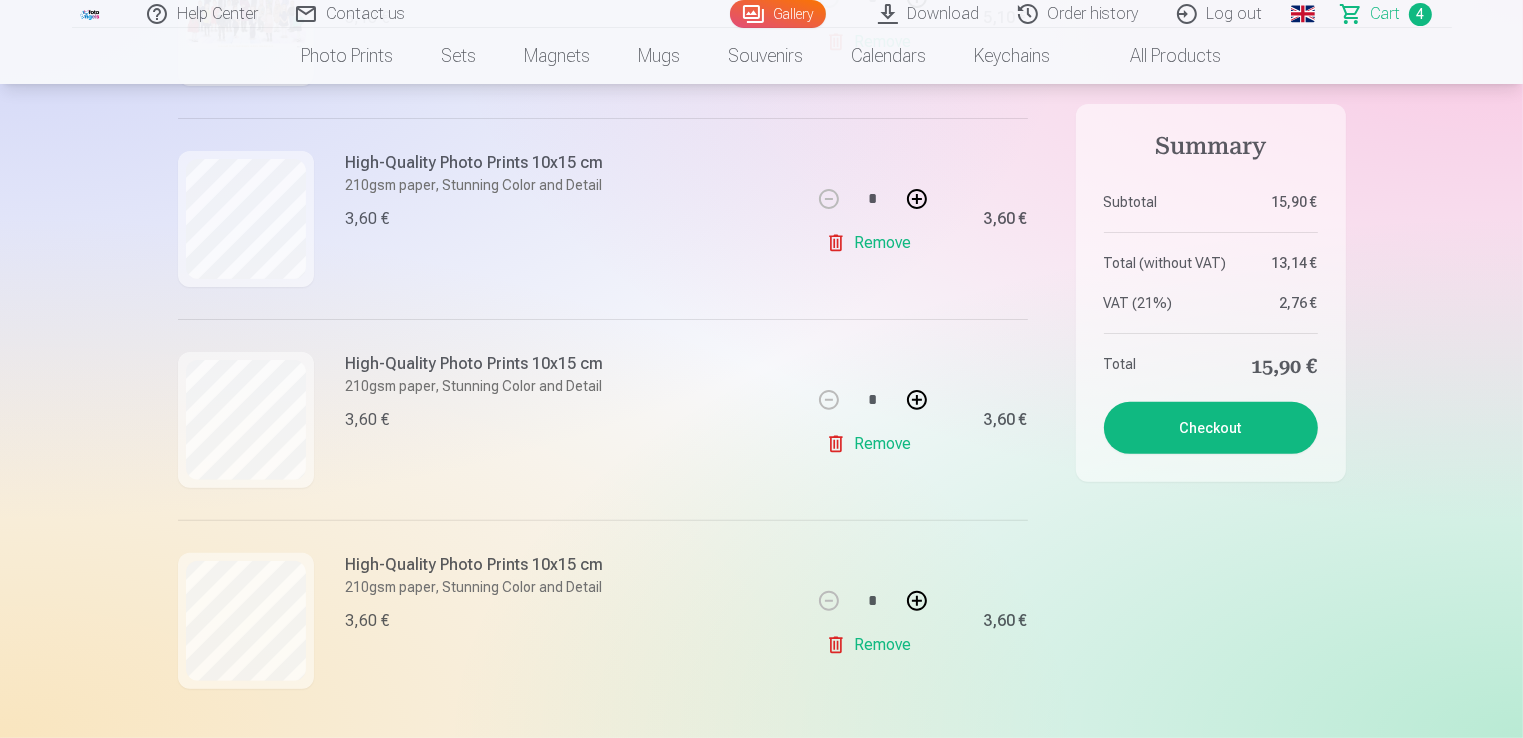 scroll, scrollTop: 600, scrollLeft: 0, axis: vertical 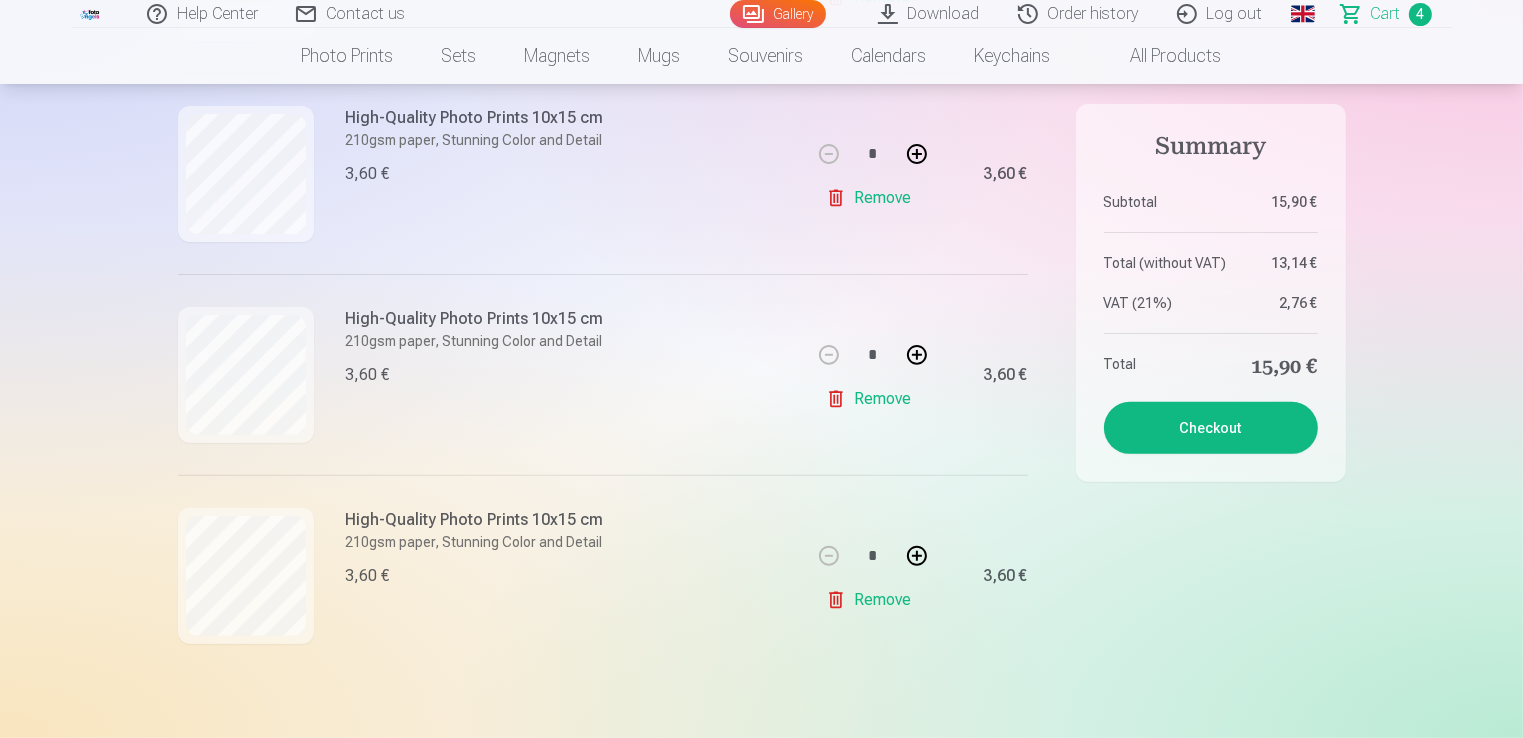 click on "Checkout" at bounding box center (1211, 428) 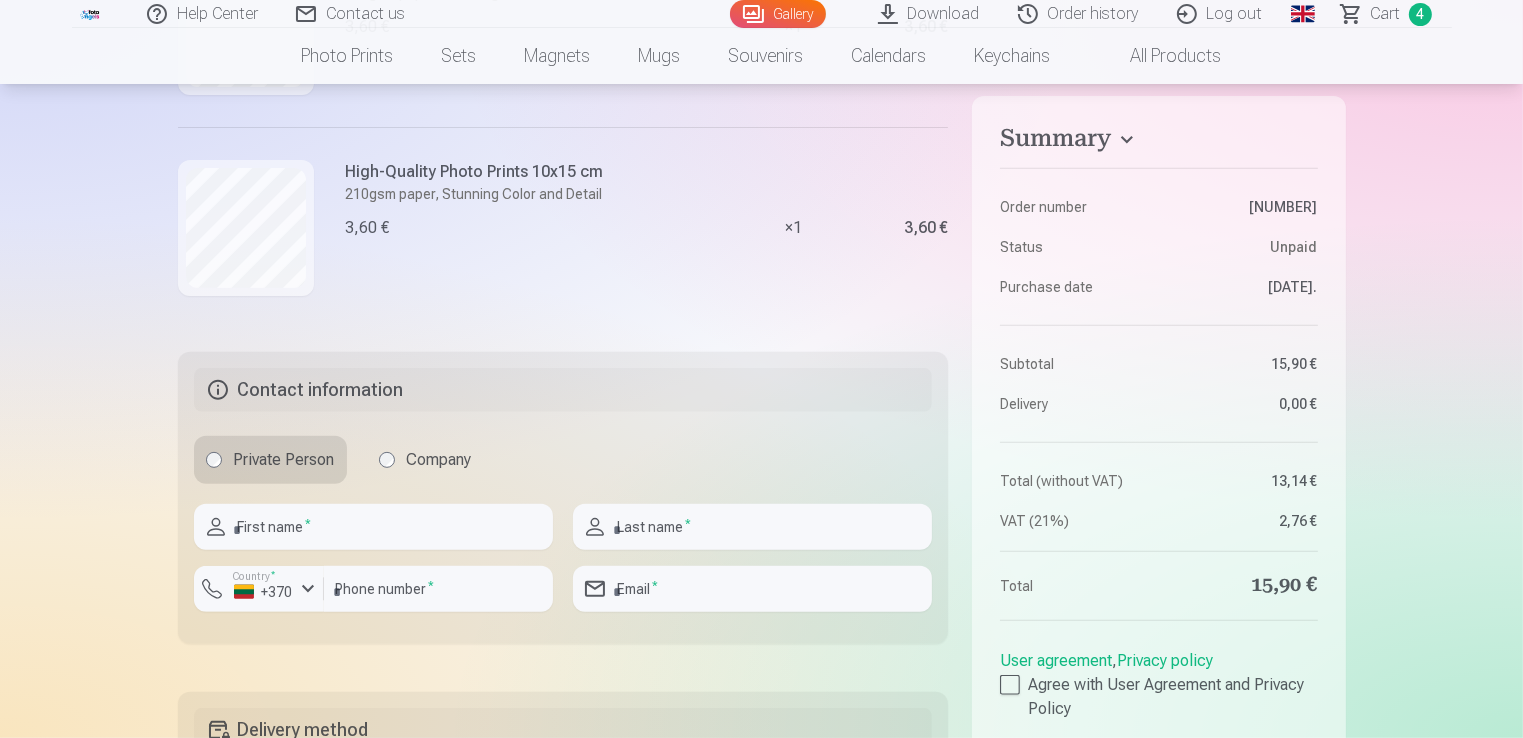 scroll, scrollTop: 900, scrollLeft: 0, axis: vertical 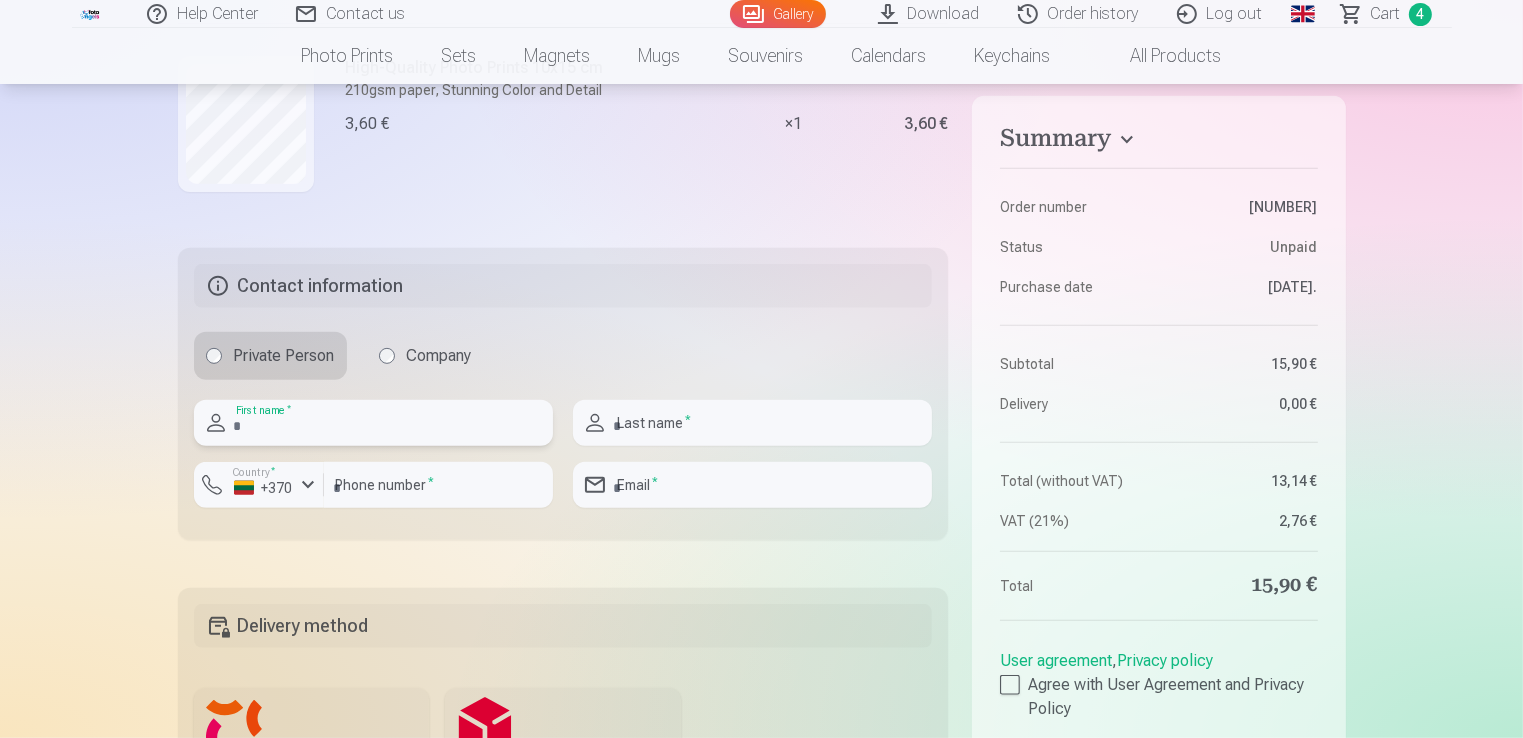 click at bounding box center [373, 423] 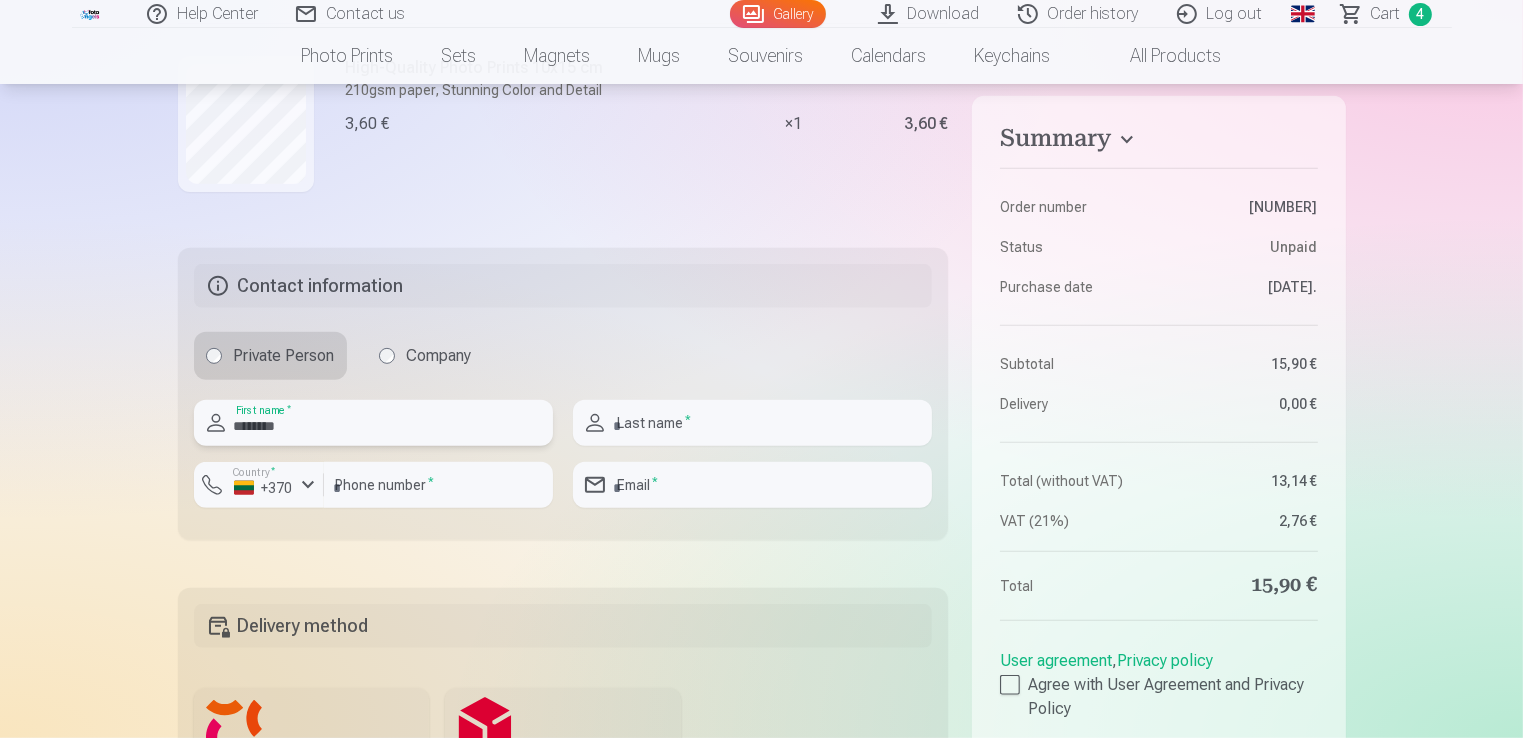 type on "********" 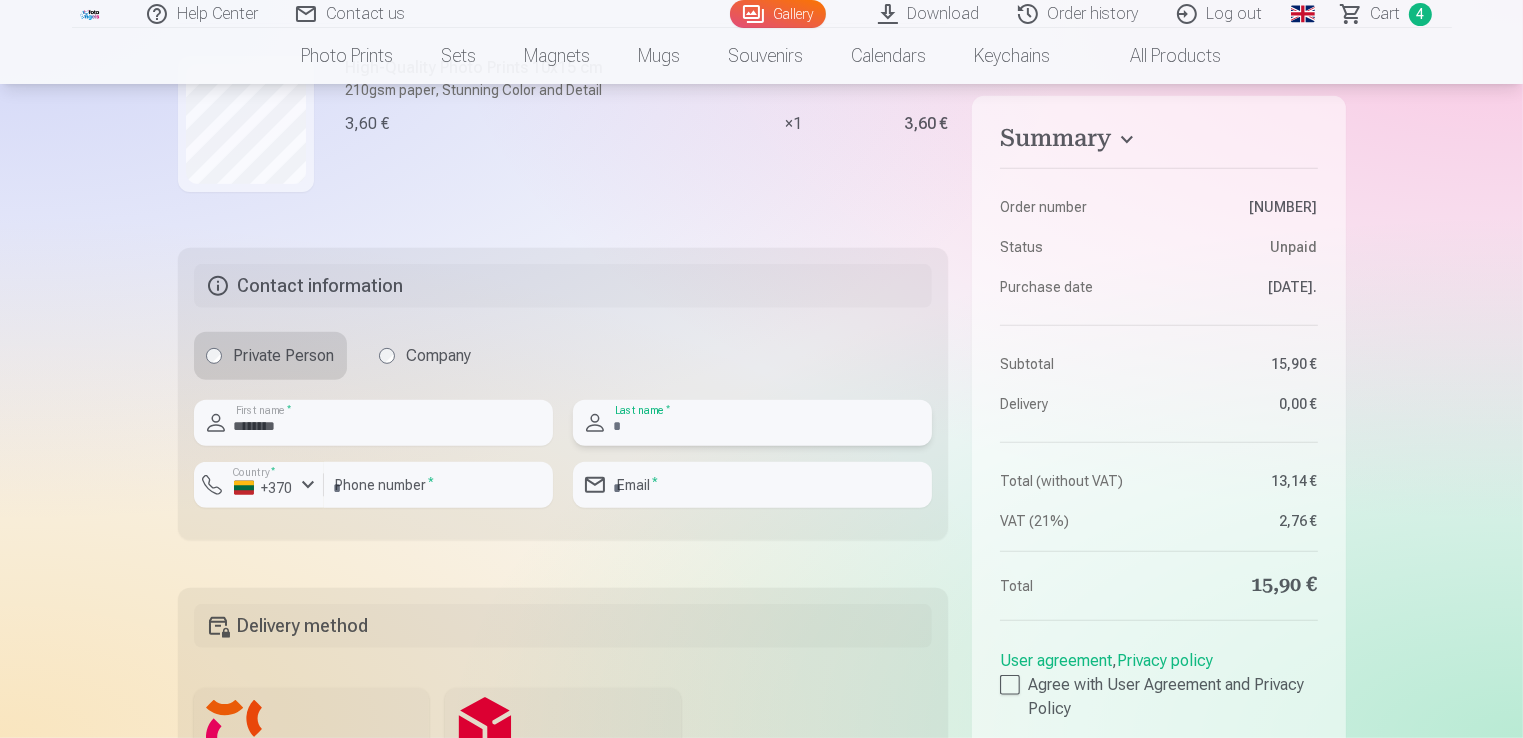 click at bounding box center (752, 423) 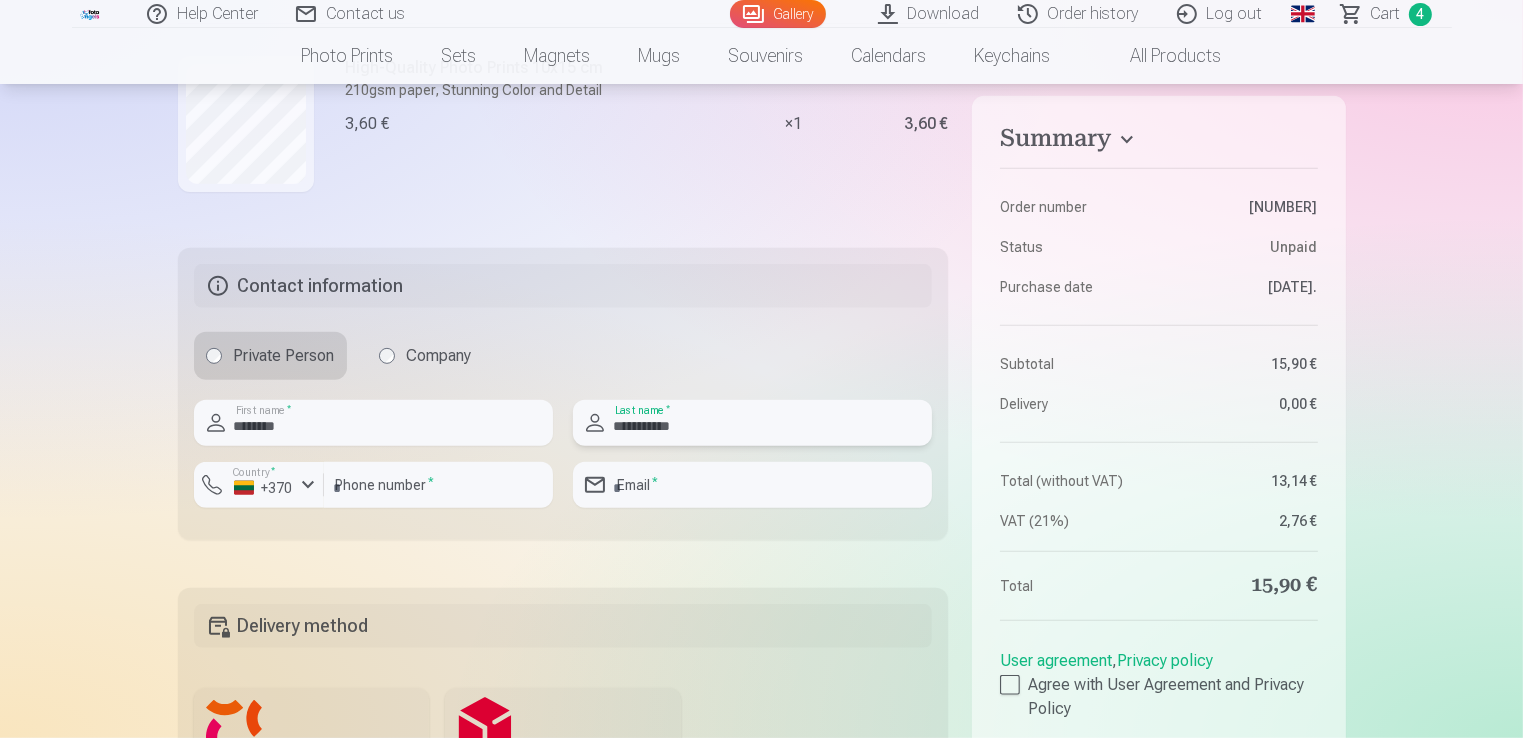 type on "**********" 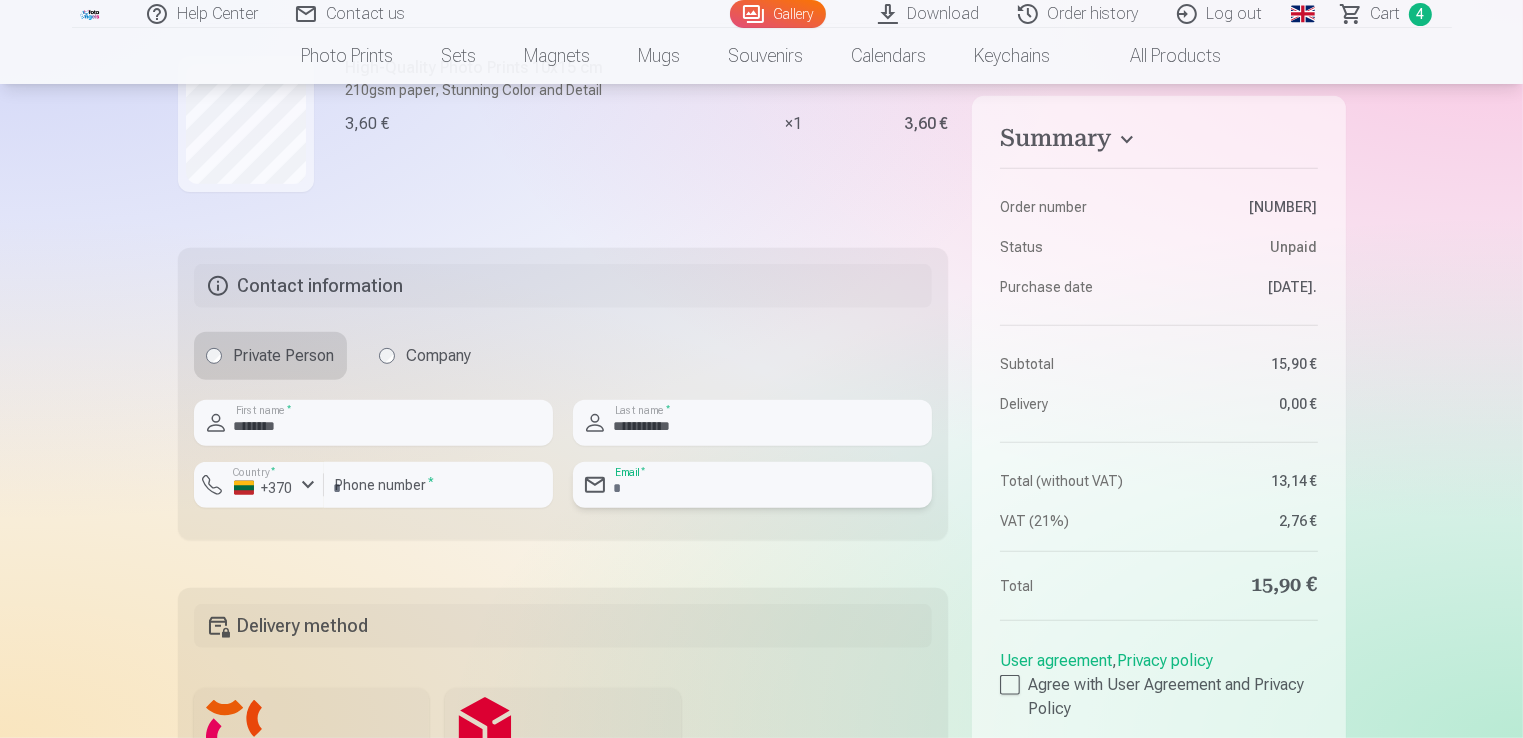 click at bounding box center (752, 485) 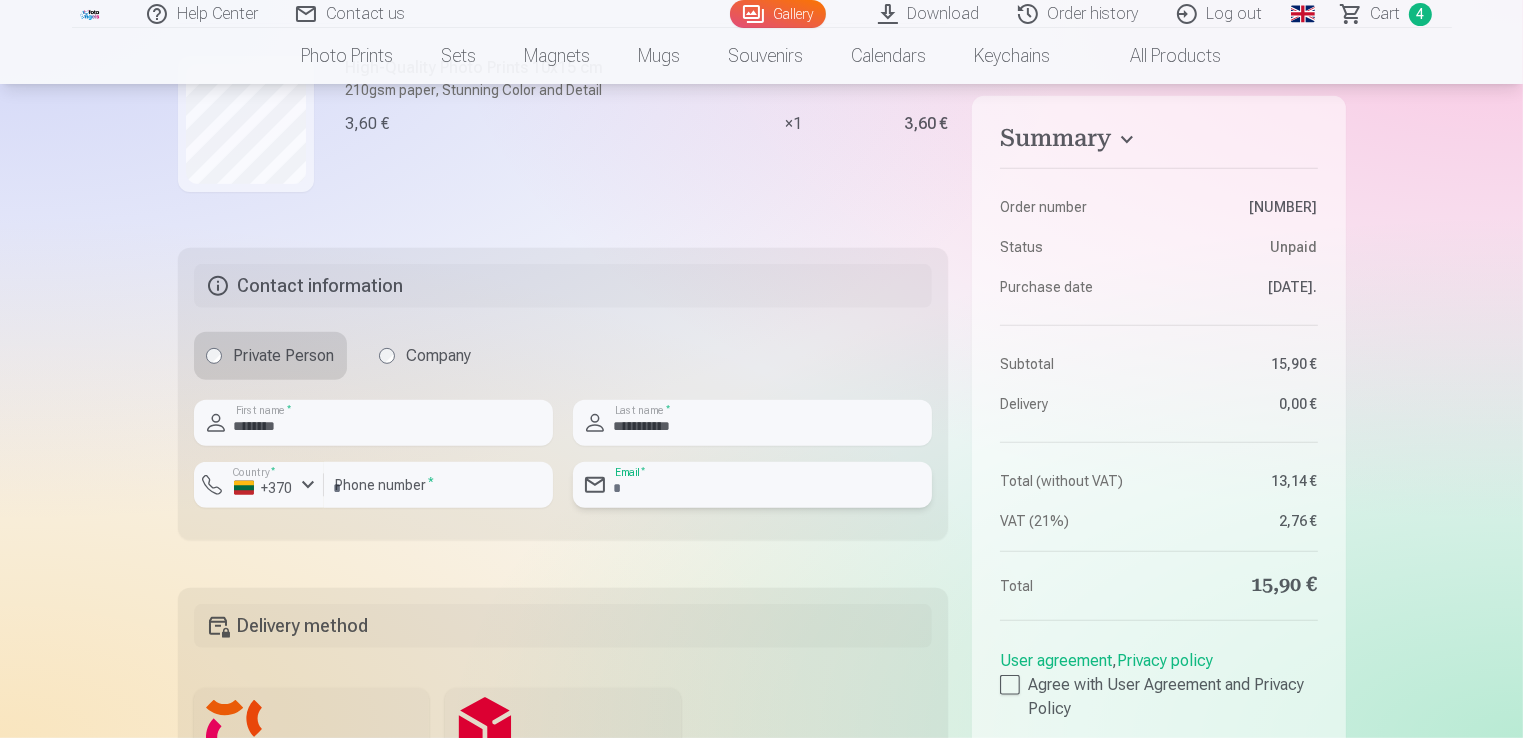 type on "**********" 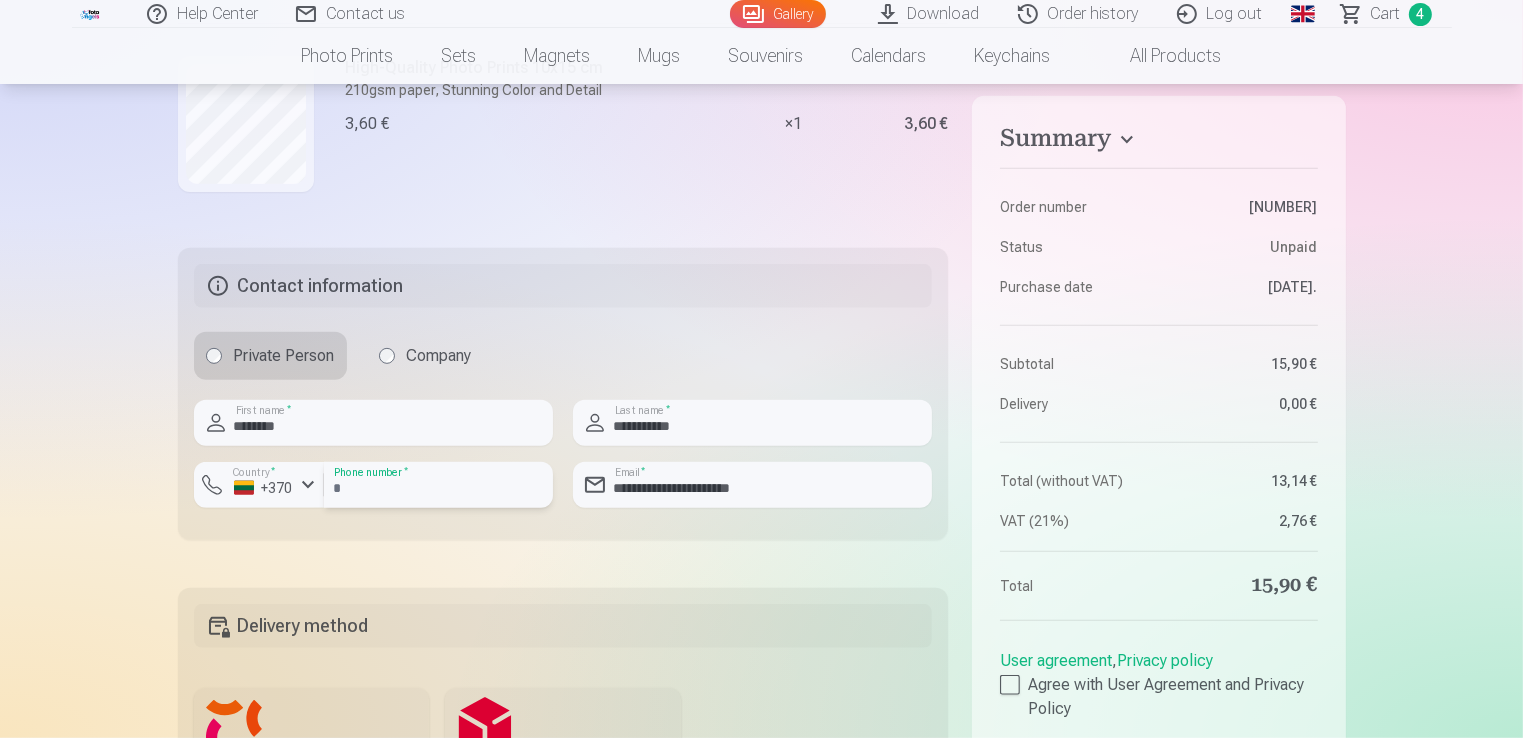type on "*********" 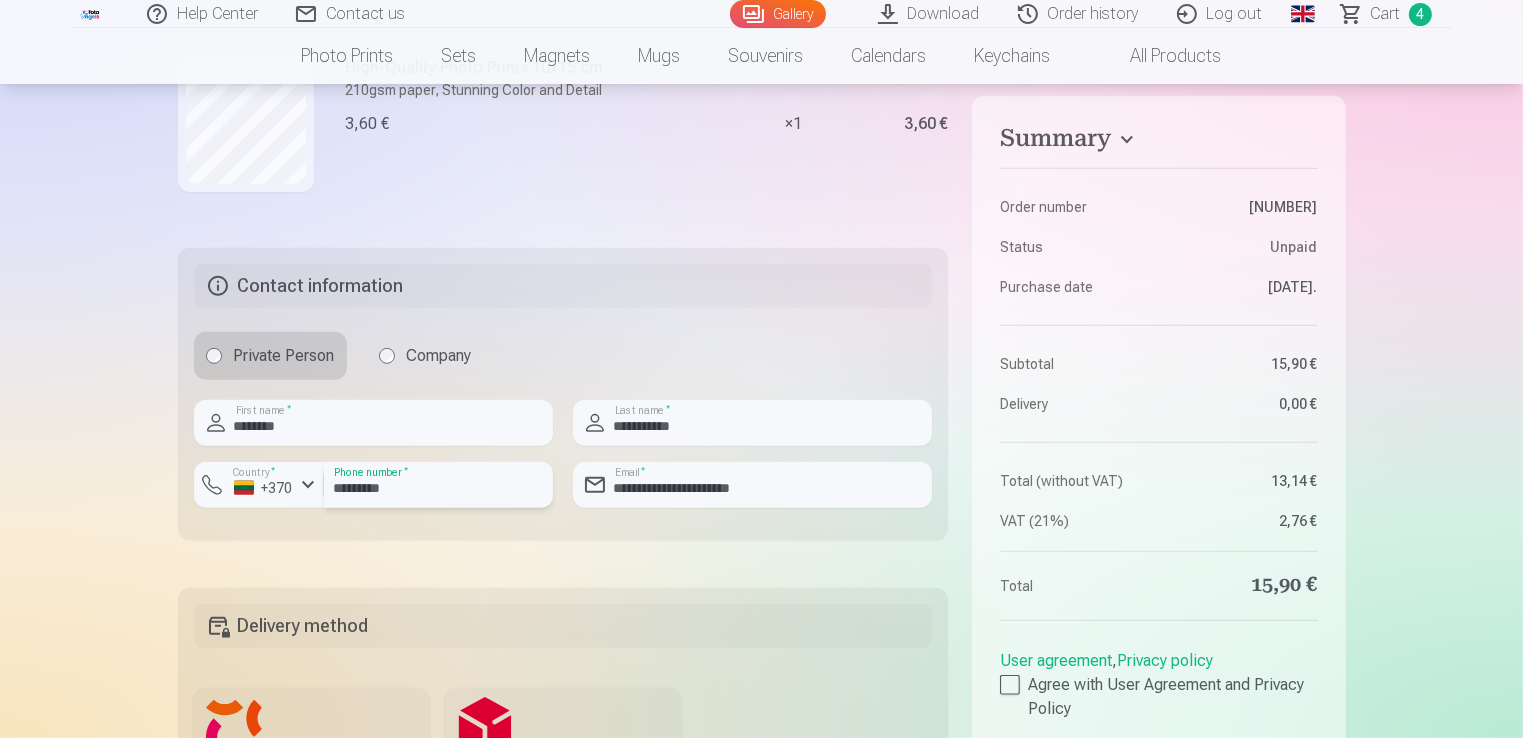 click on "*********" at bounding box center [438, 485] 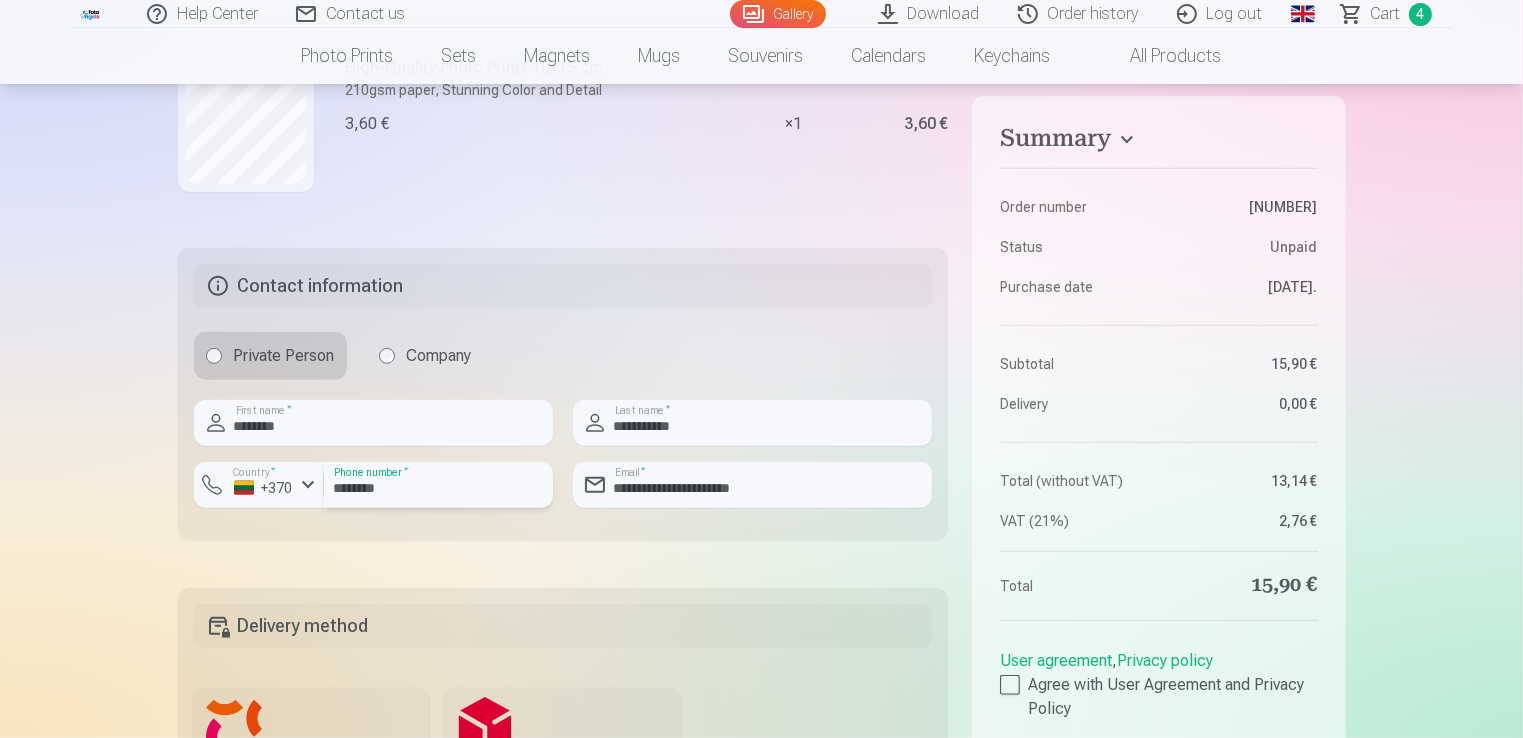 type on "********" 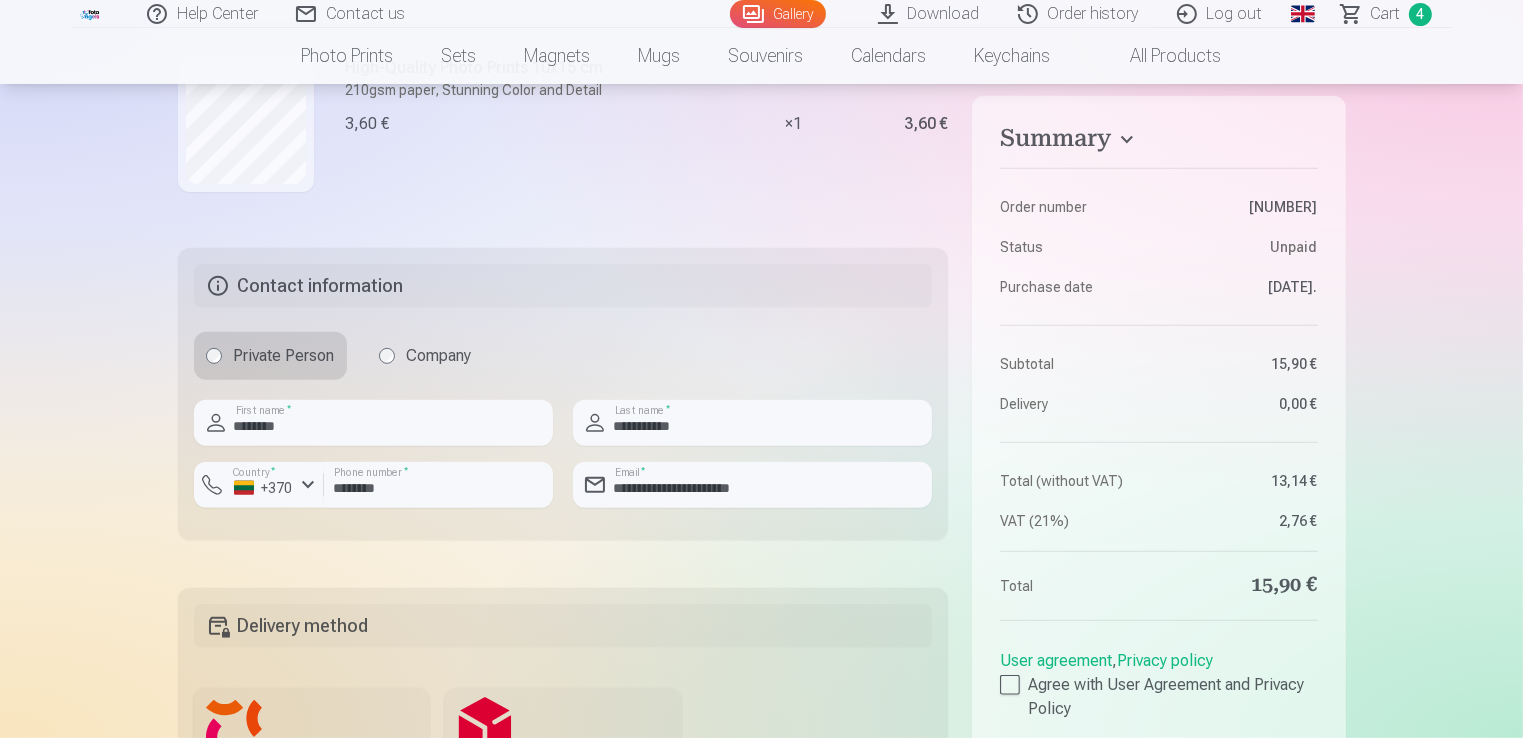 click on "**********" at bounding box center [762, 130] 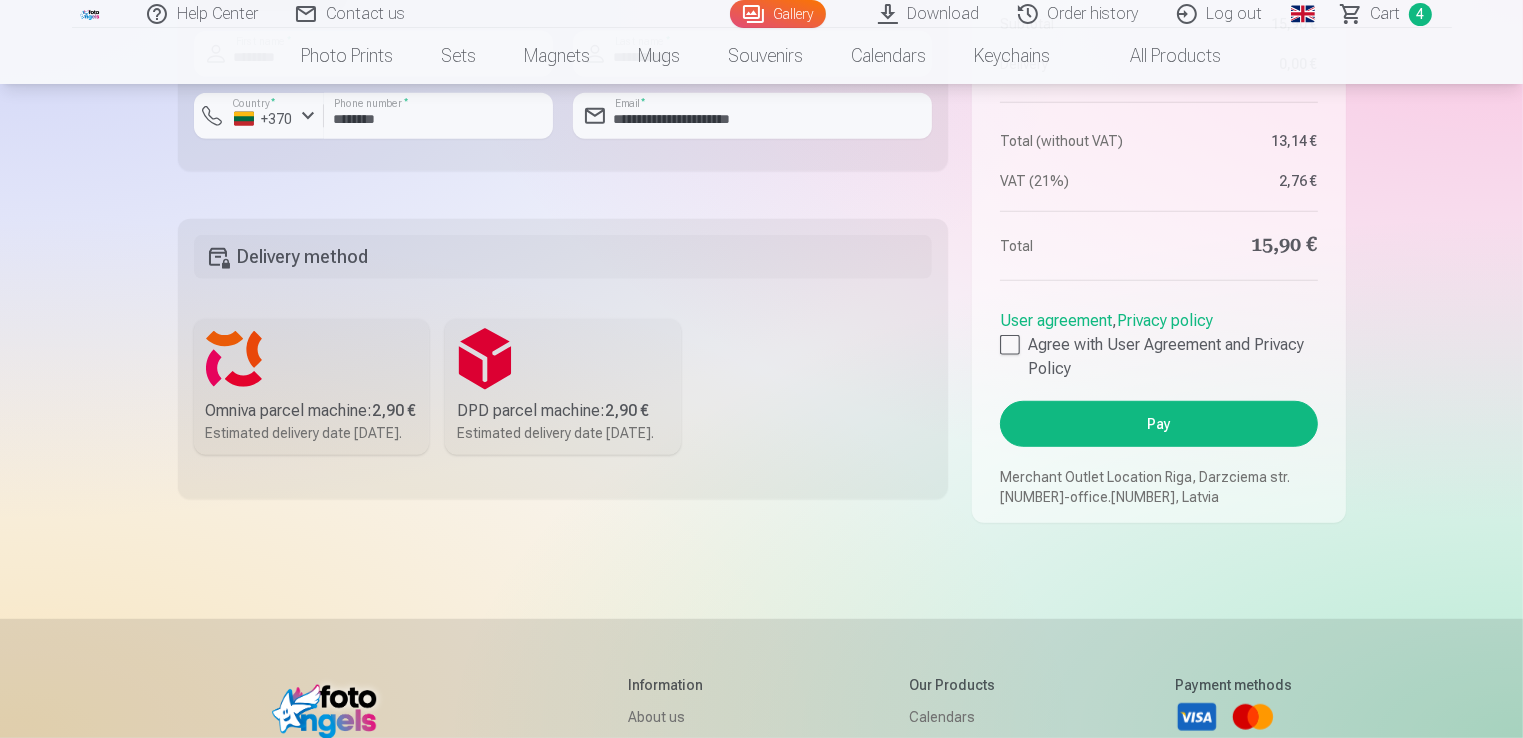 scroll, scrollTop: 1300, scrollLeft: 0, axis: vertical 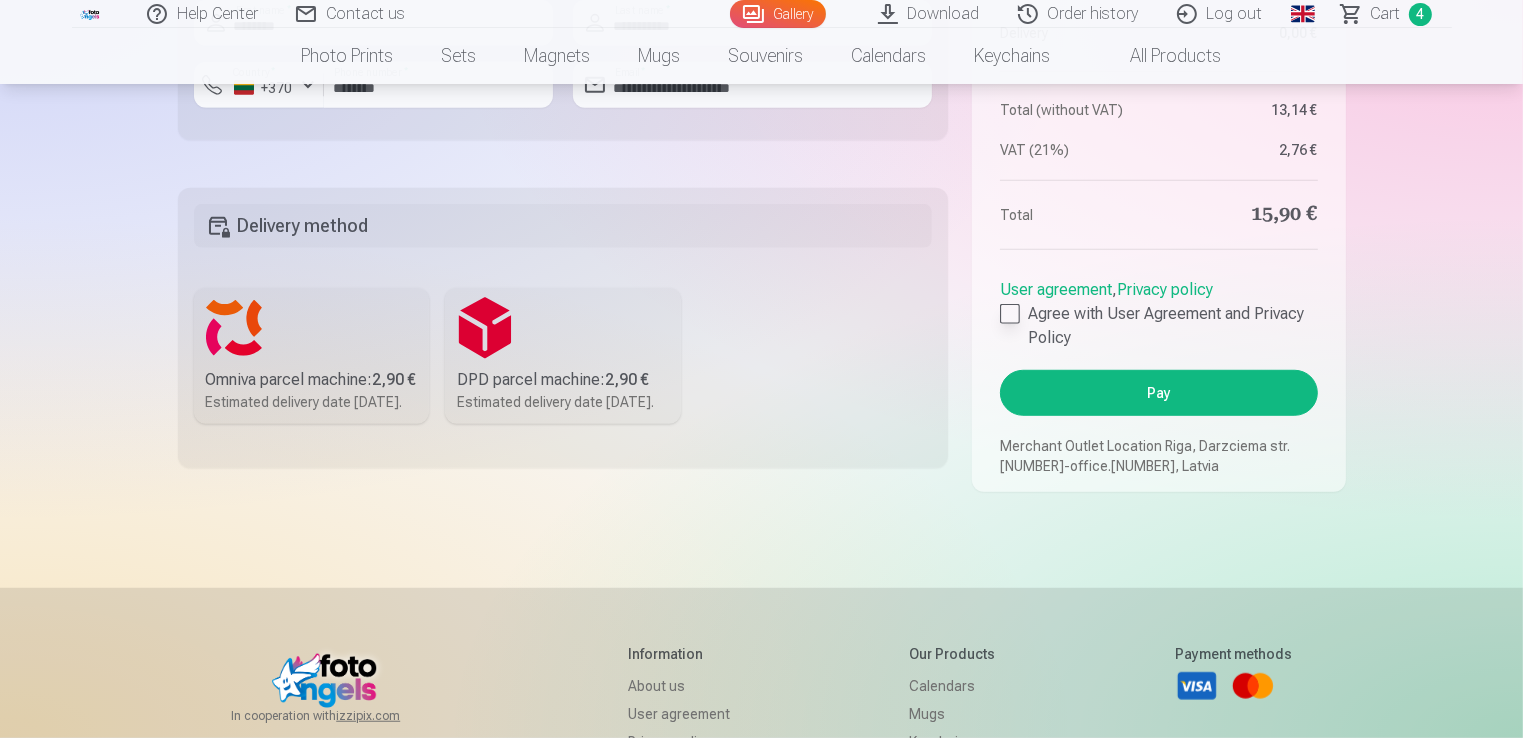 click at bounding box center (1010, 314) 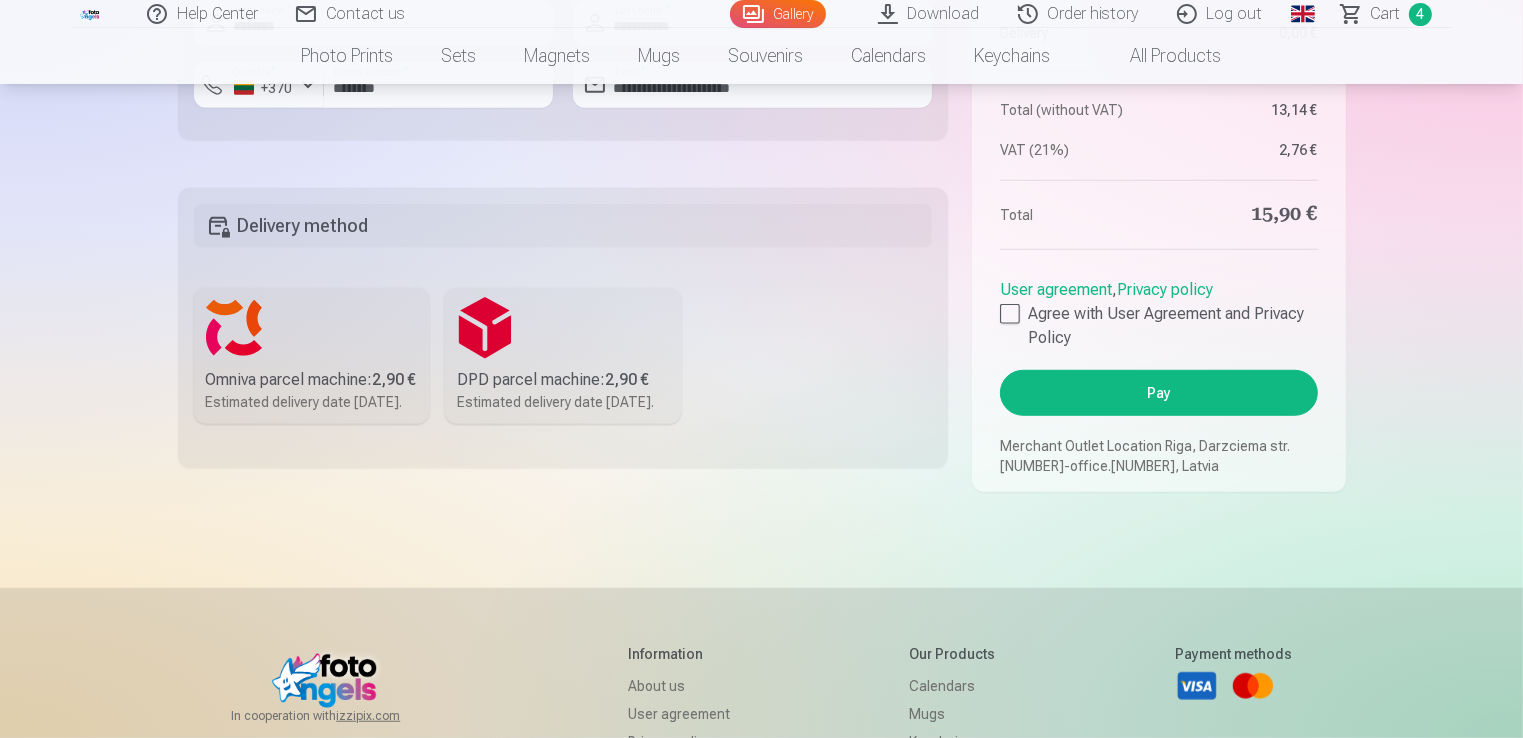 click on "Global" at bounding box center [1303, 14] 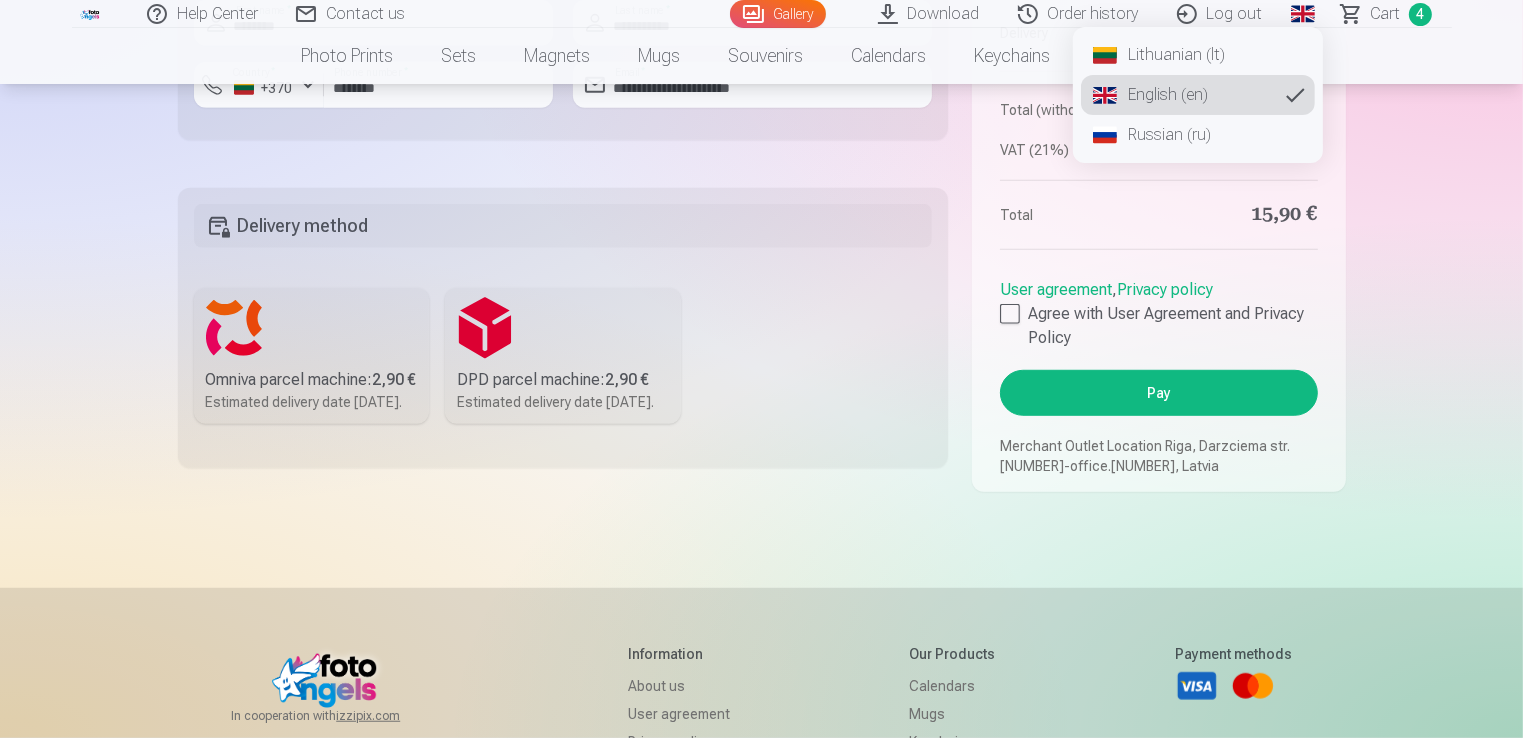 click on "Lithuanian (lt)" at bounding box center (1198, 55) 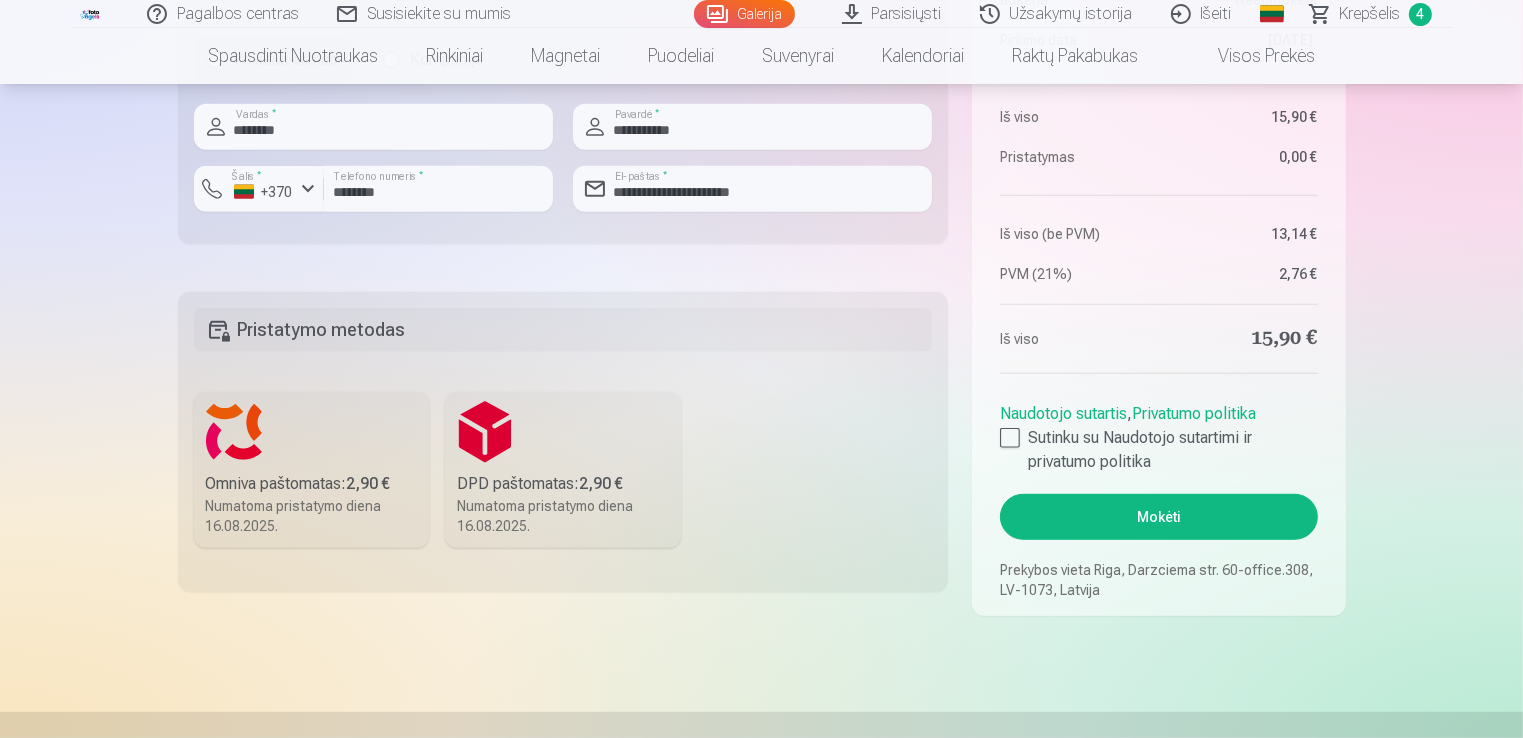scroll, scrollTop: 1200, scrollLeft: 0, axis: vertical 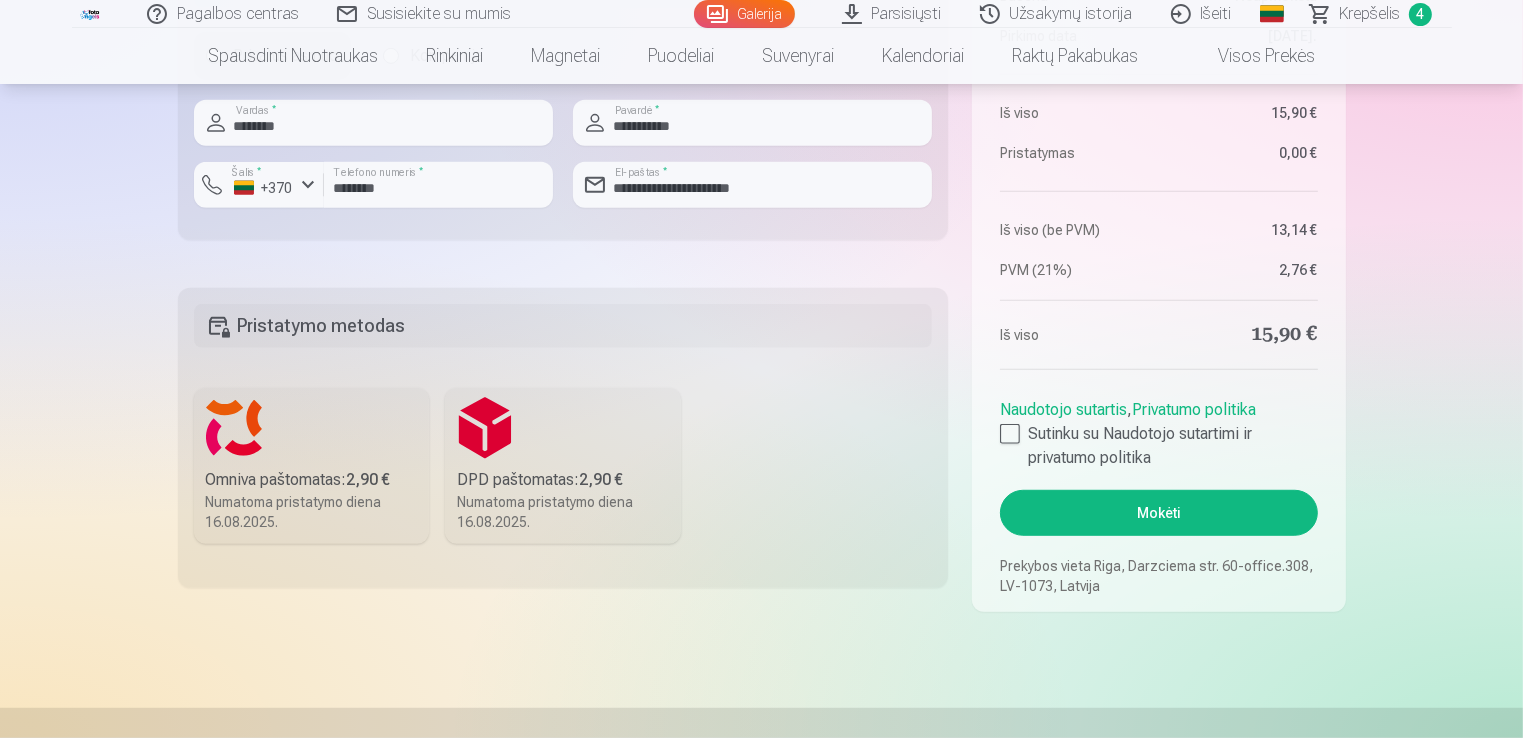 click on "Pristatymo metodas" at bounding box center [563, 326] 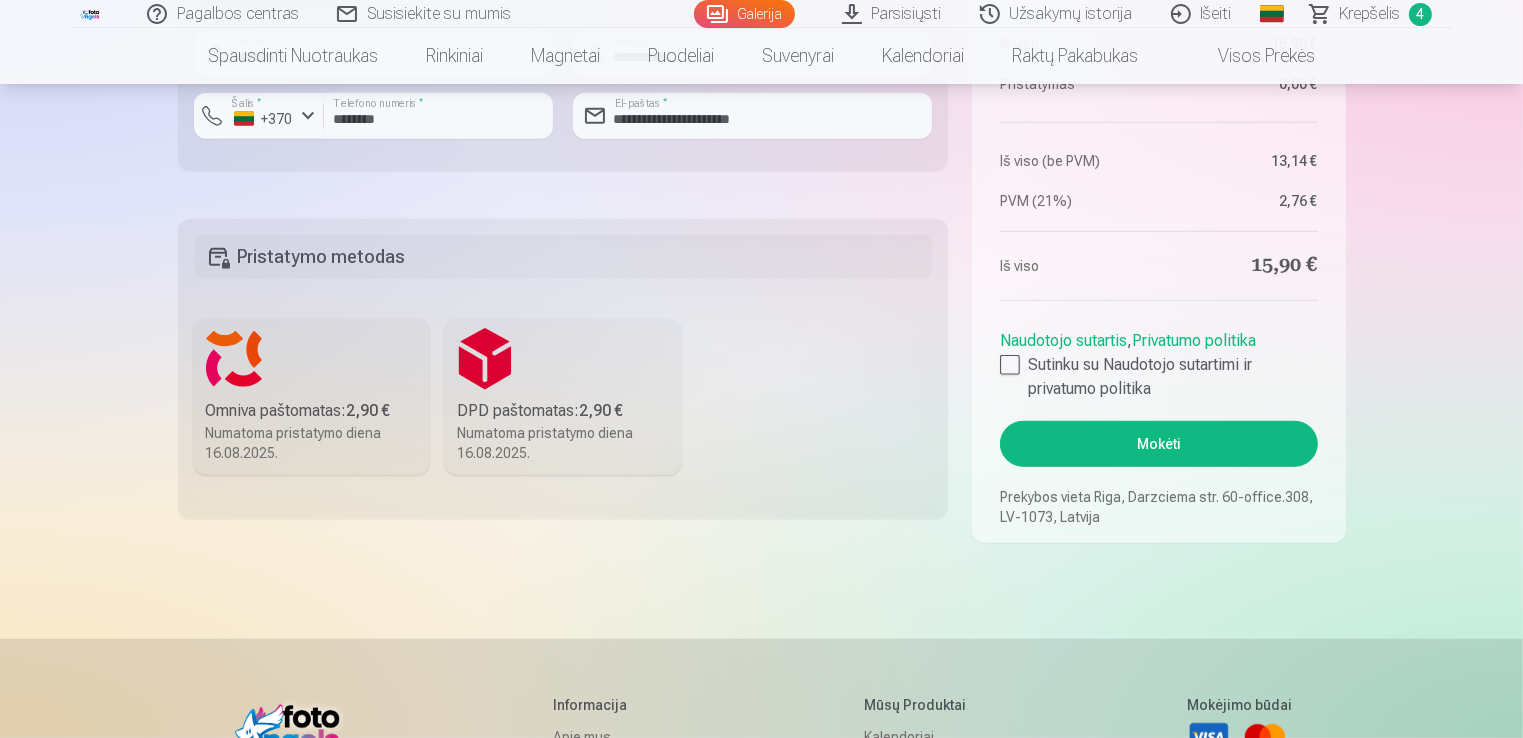 scroll, scrollTop: 1300, scrollLeft: 0, axis: vertical 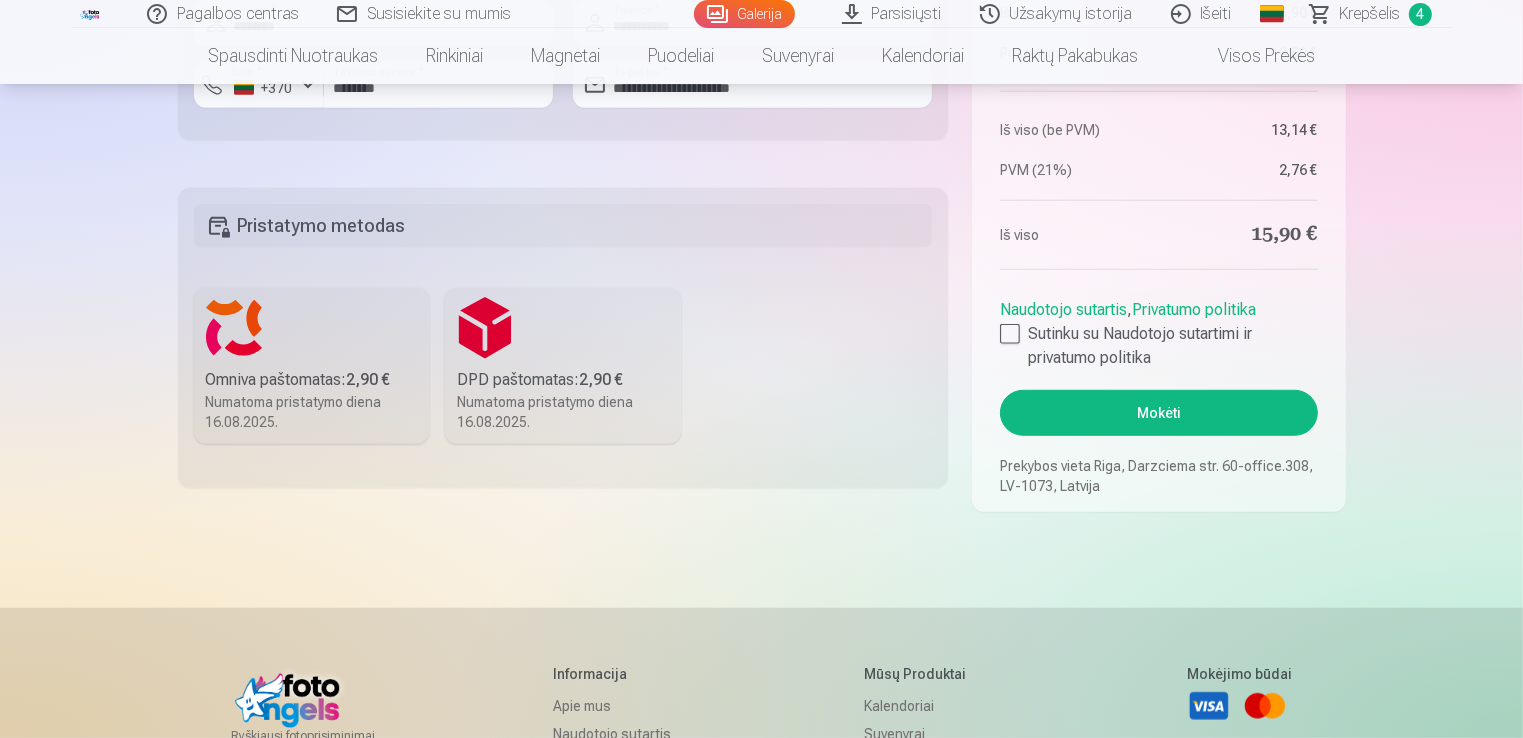 click on "Omniva paštomatas :  2,90 € Numatoma pristatymo diena 16.08.2025." at bounding box center (312, 366) 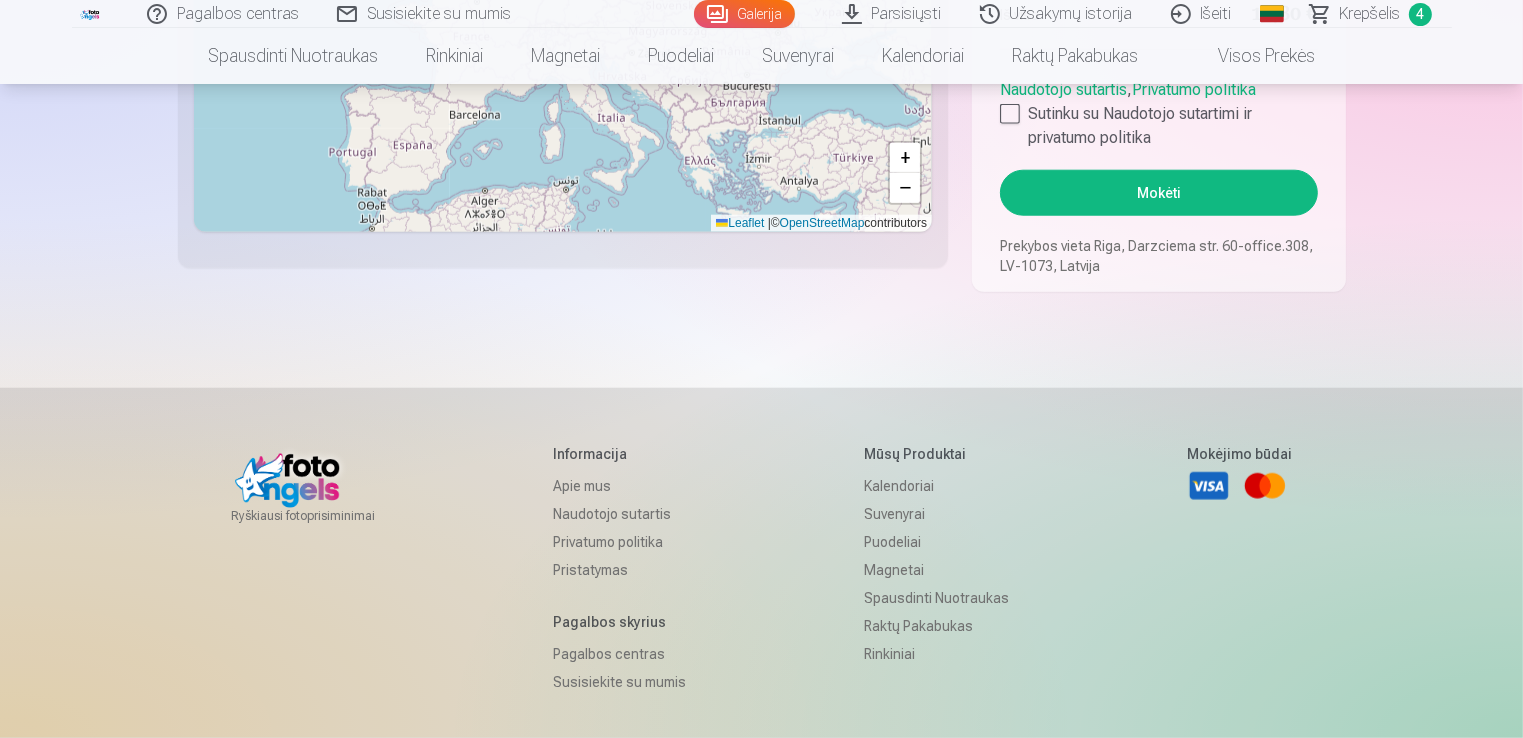 scroll, scrollTop: 2200, scrollLeft: 0, axis: vertical 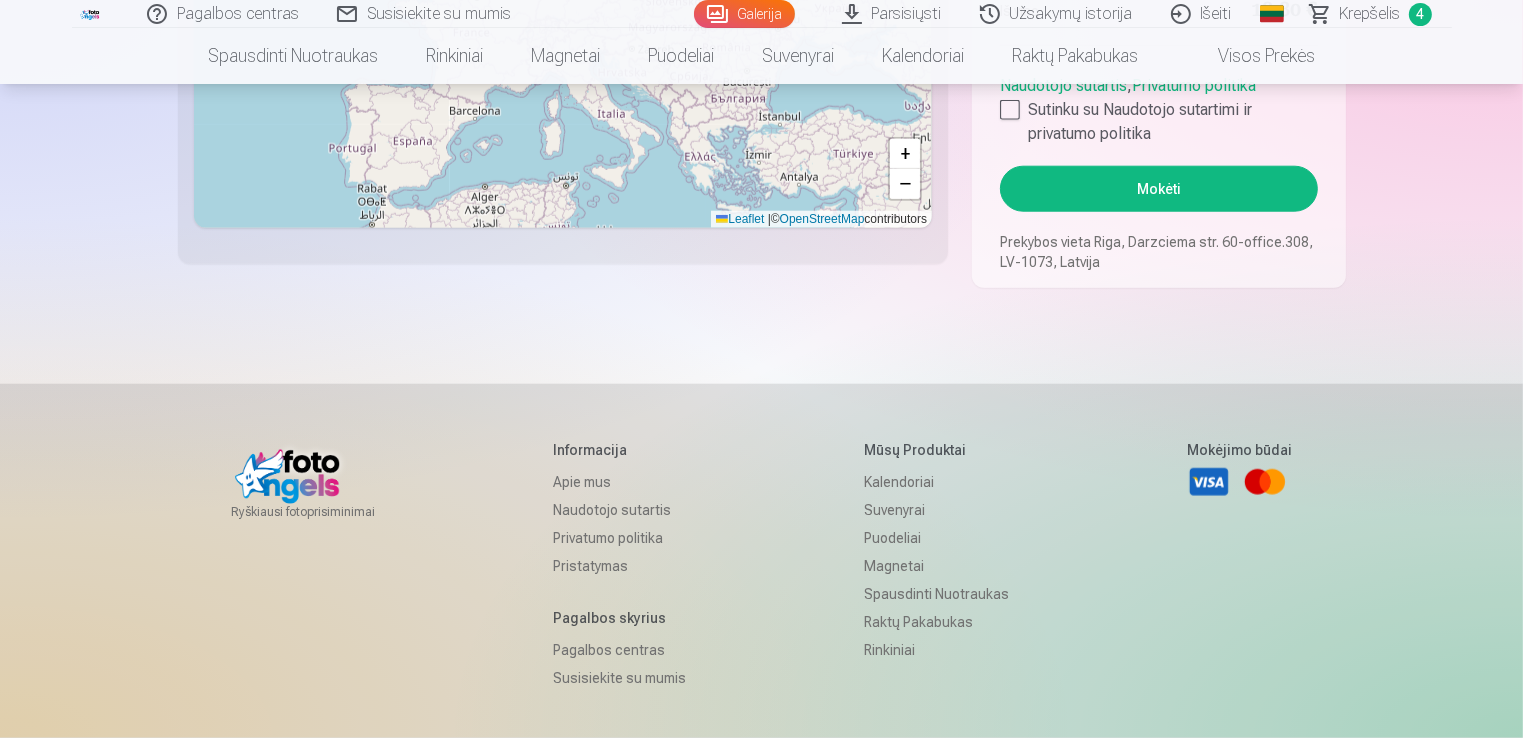 click on "Pristatymas" at bounding box center (619, 566) 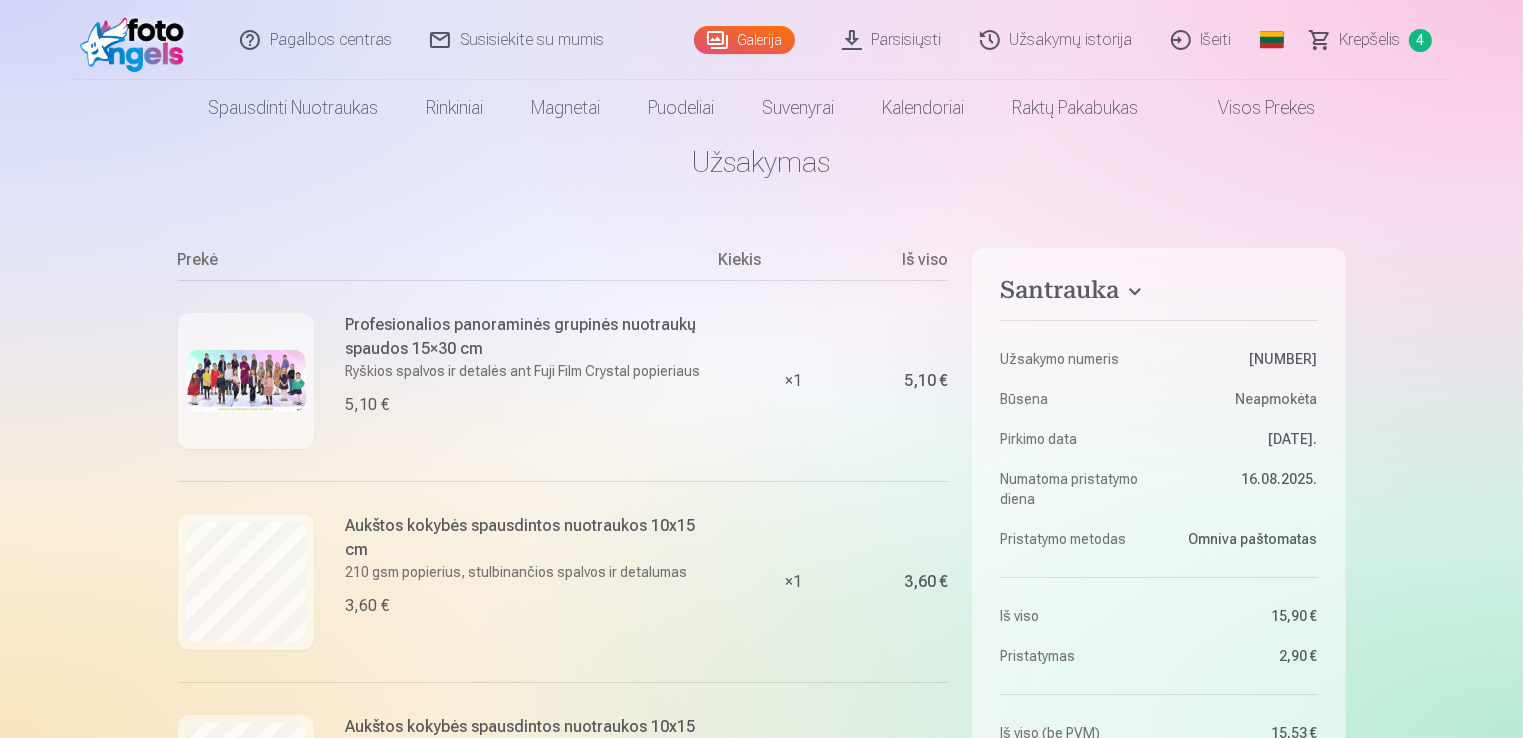 scroll, scrollTop: 0, scrollLeft: 0, axis: both 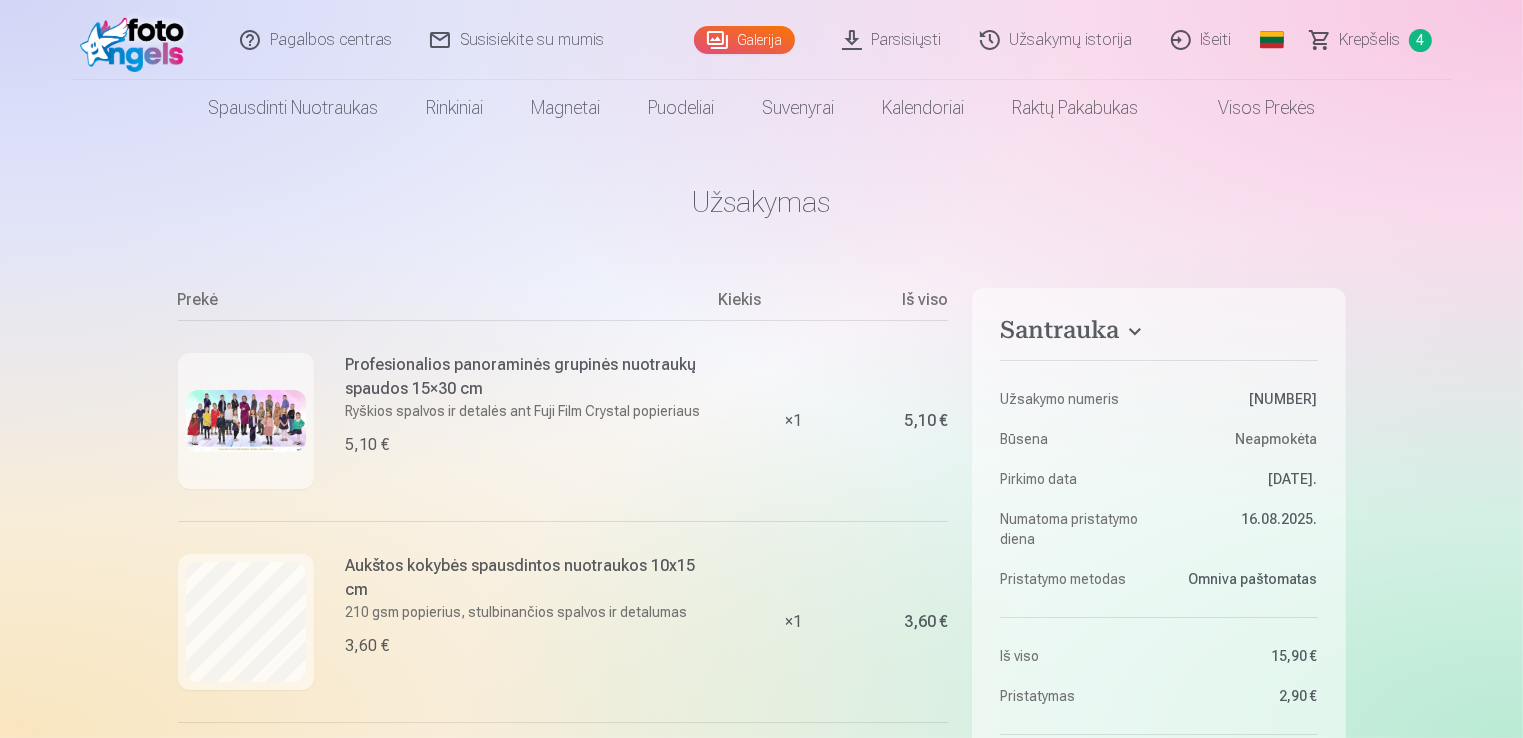 click on "Pagalbos centras" at bounding box center (317, 40) 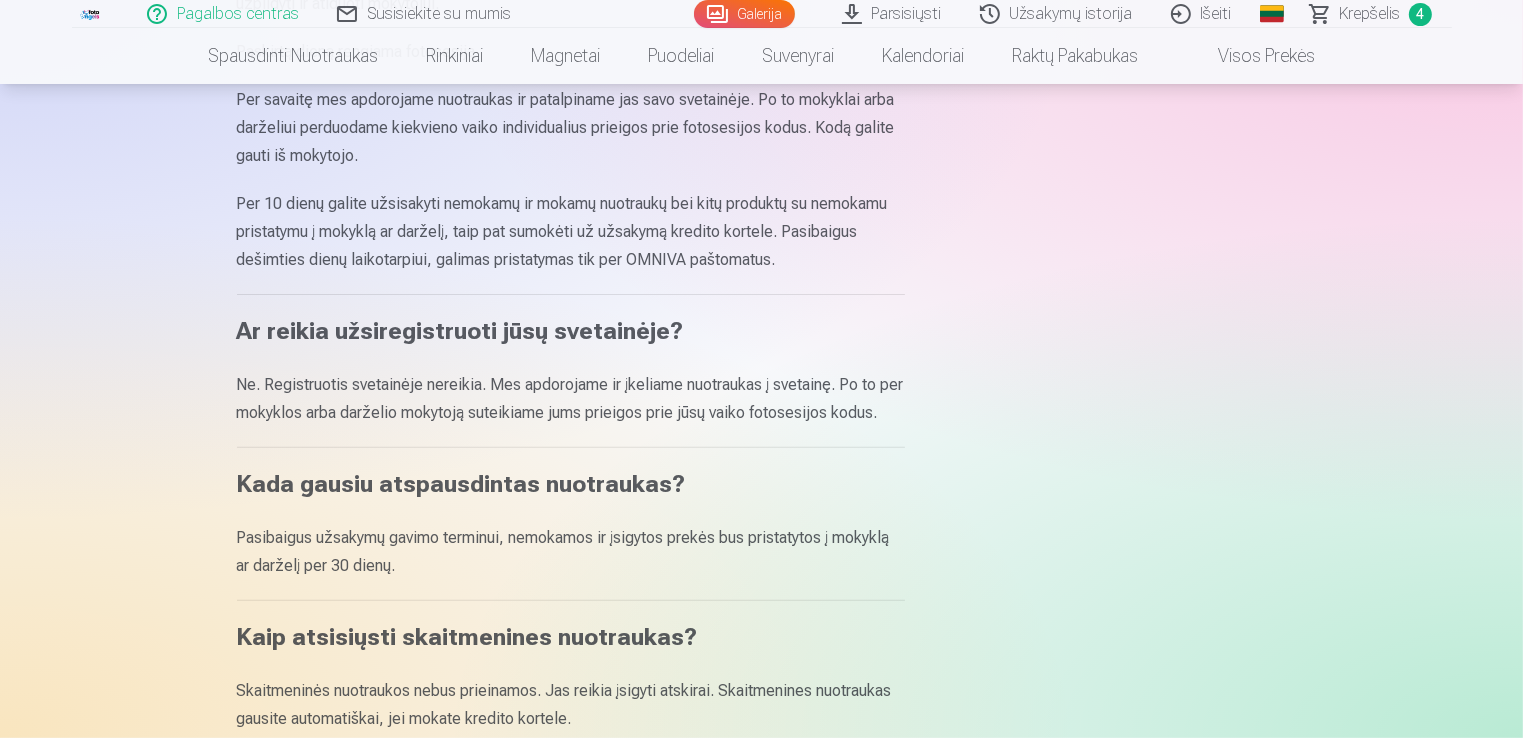 scroll, scrollTop: 500, scrollLeft: 0, axis: vertical 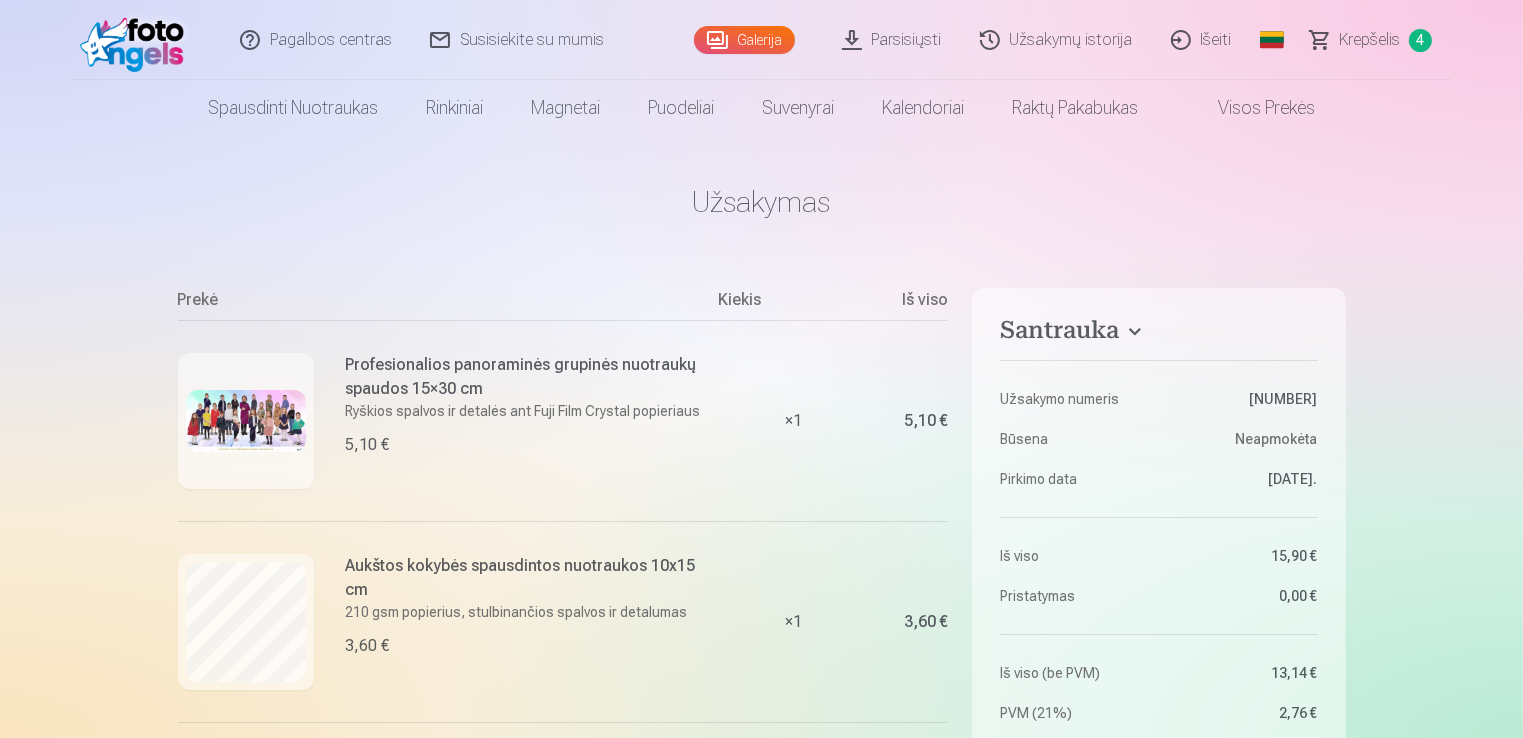 click on "Galerija" at bounding box center (744, 40) 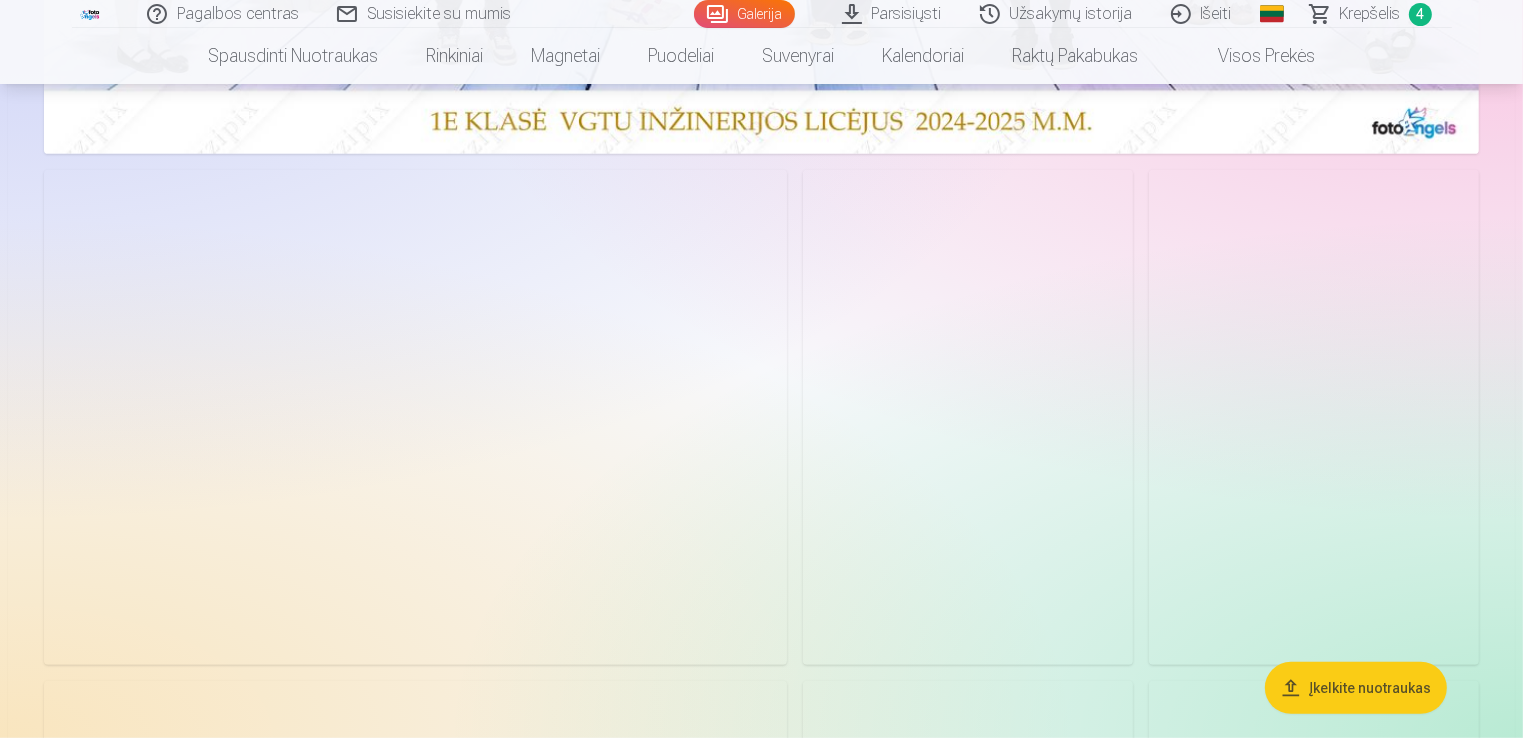scroll, scrollTop: 900, scrollLeft: 0, axis: vertical 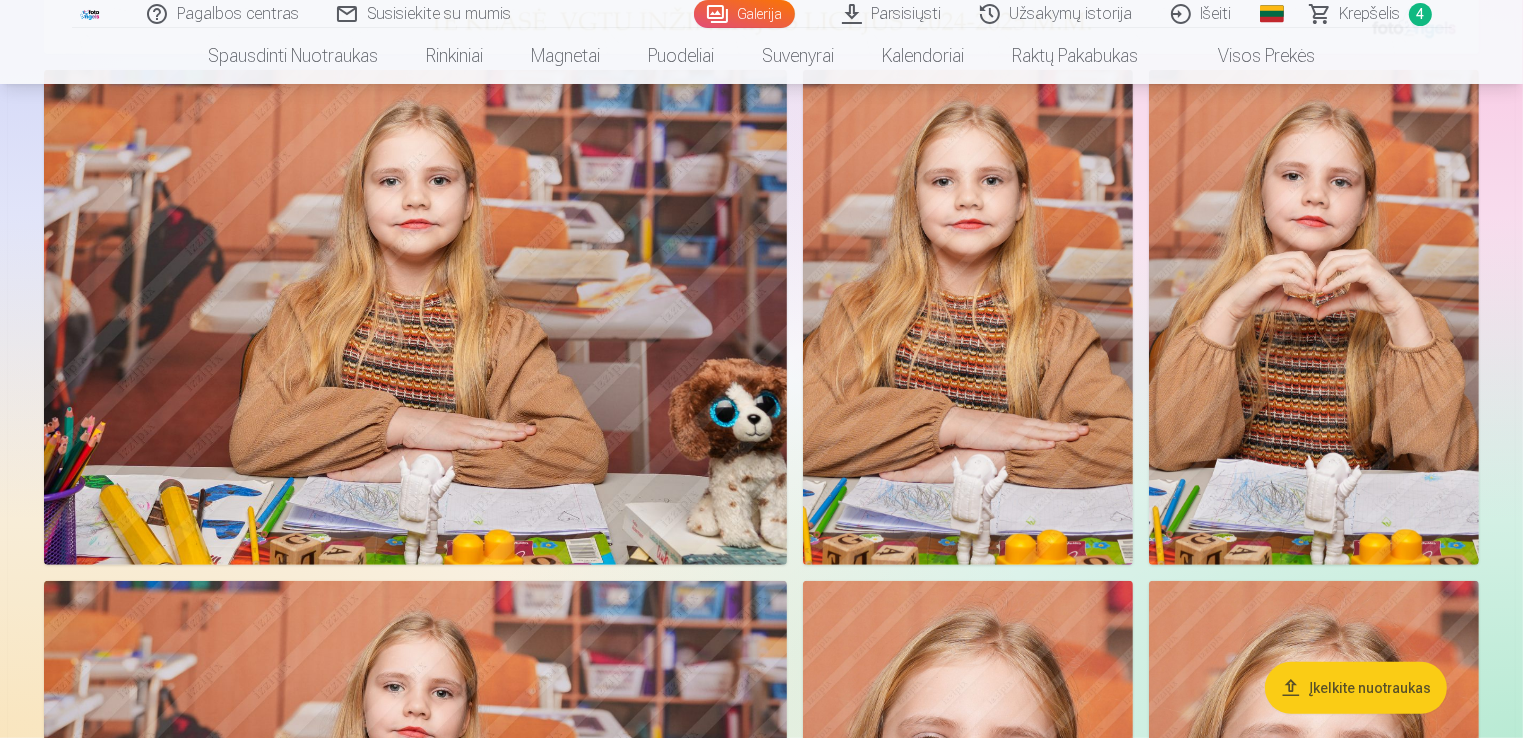 click at bounding box center (415, 317) 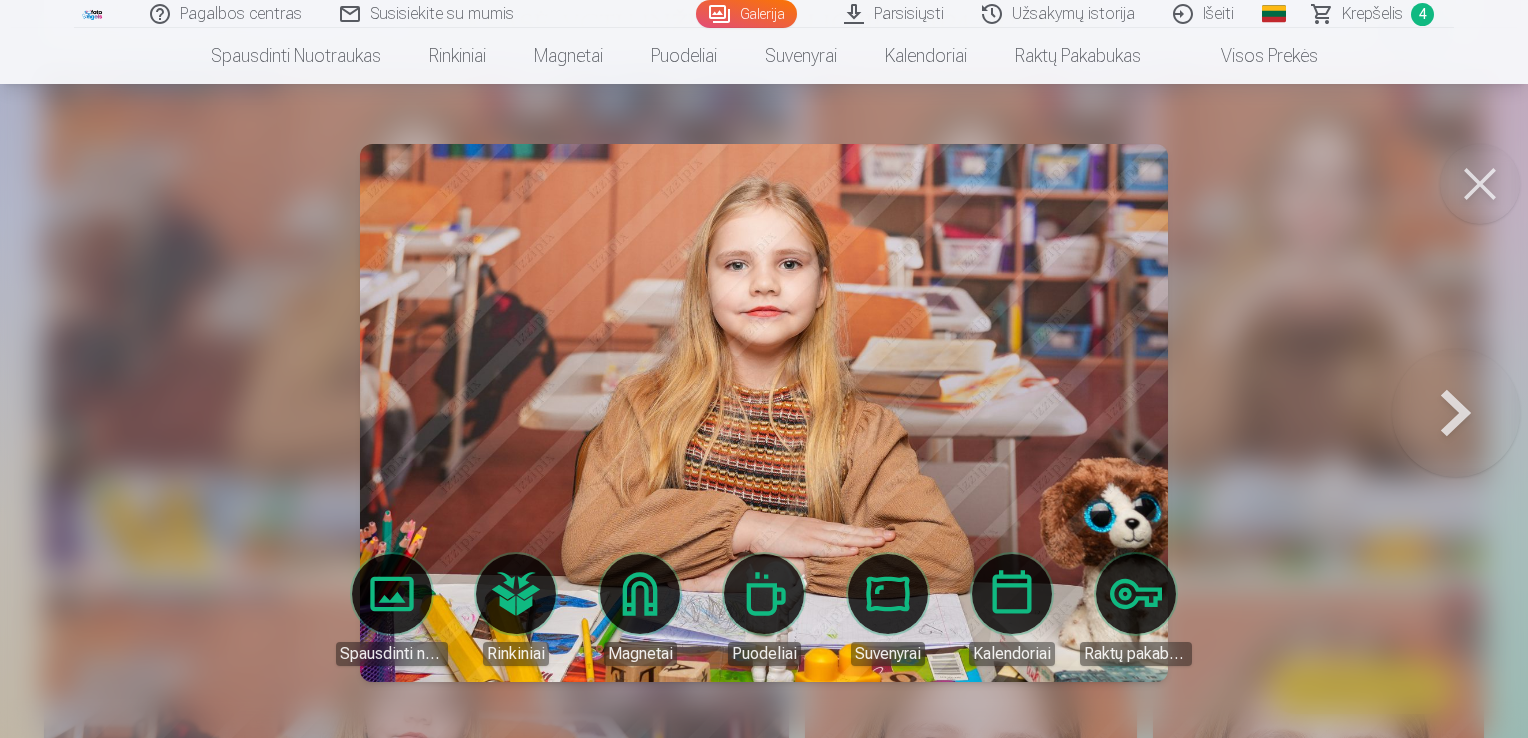 drag, startPoint x: 810, startPoint y: 339, endPoint x: 1484, endPoint y: 181, distance: 692.2716 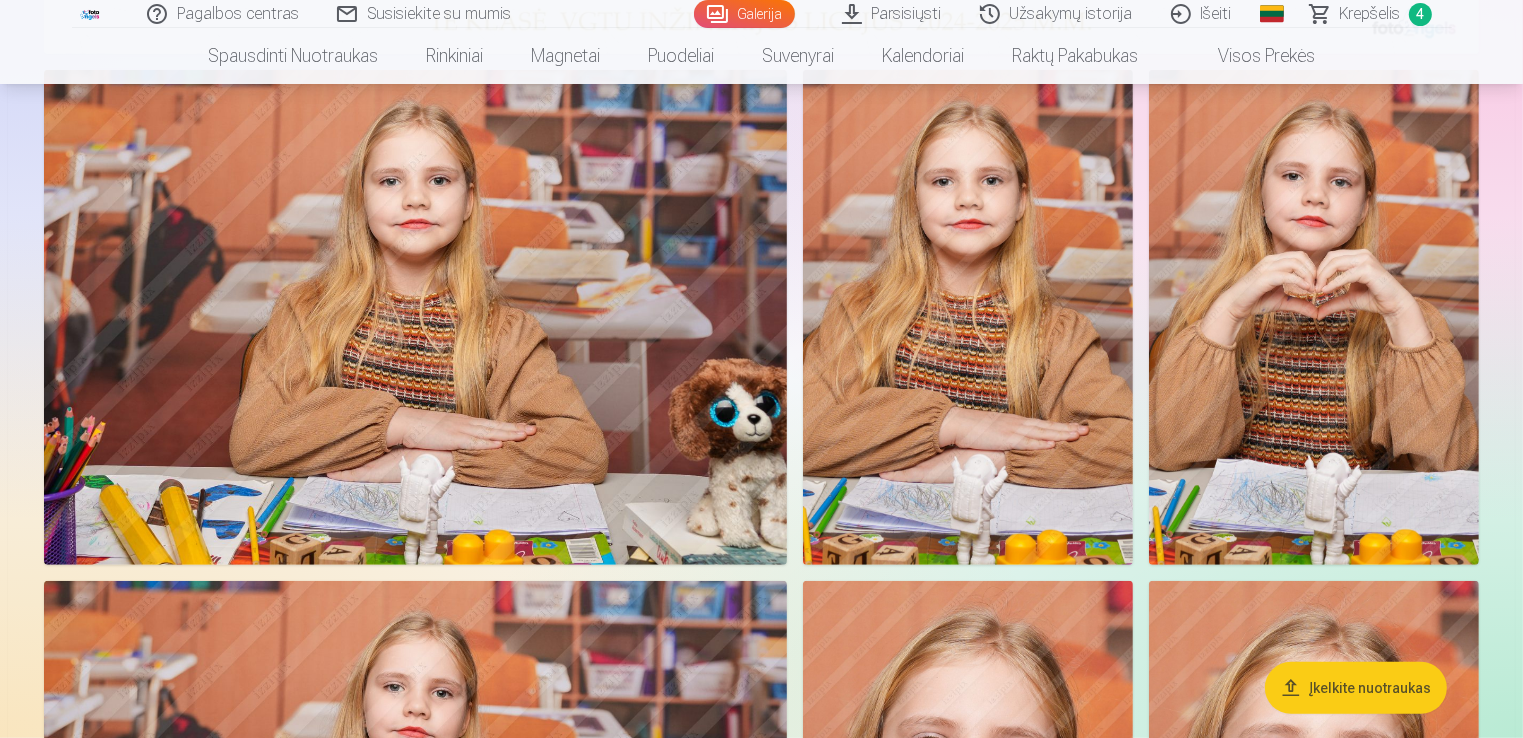 click on "Parsisiųsti" at bounding box center [893, 14] 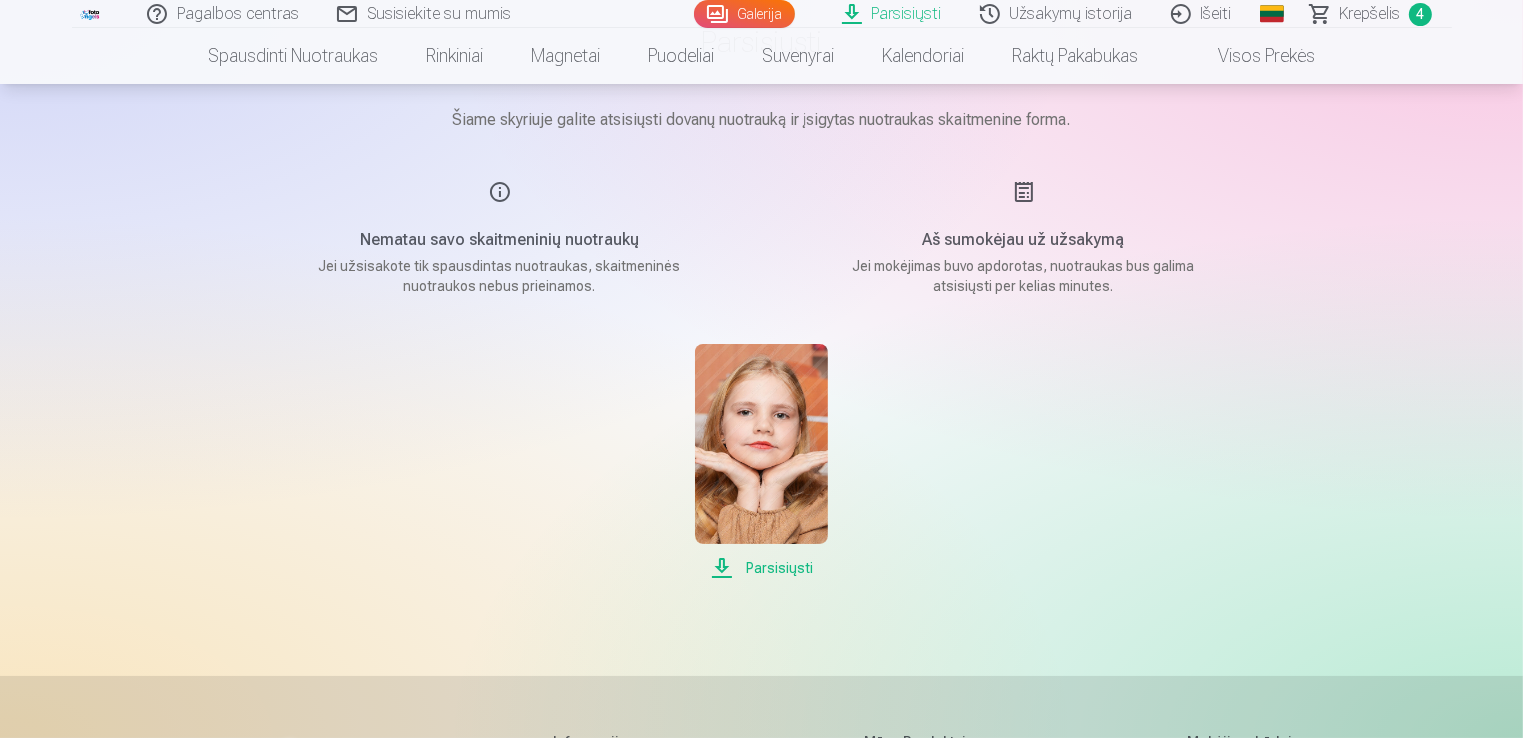 scroll, scrollTop: 200, scrollLeft: 0, axis: vertical 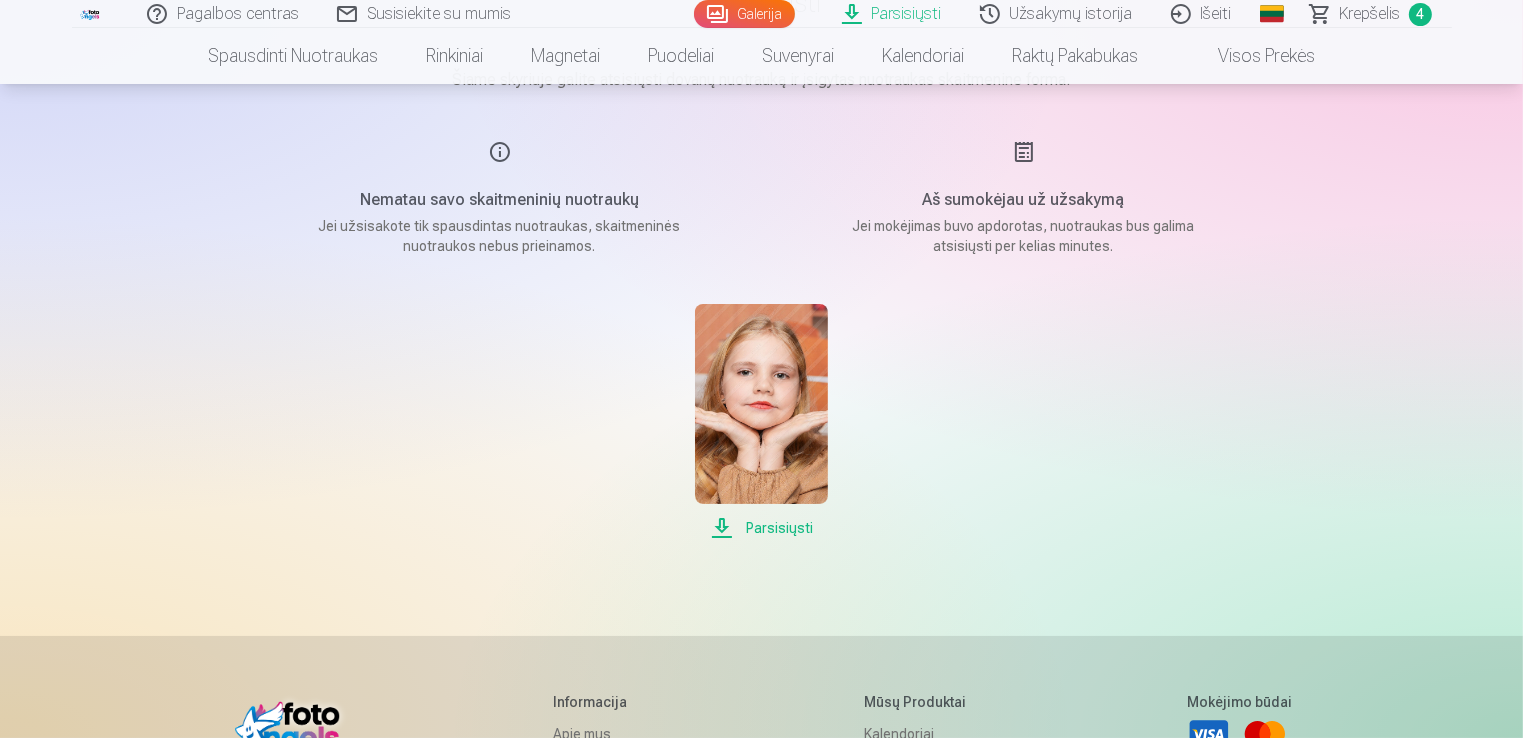 click on "Krepšelis" at bounding box center (1370, 14) 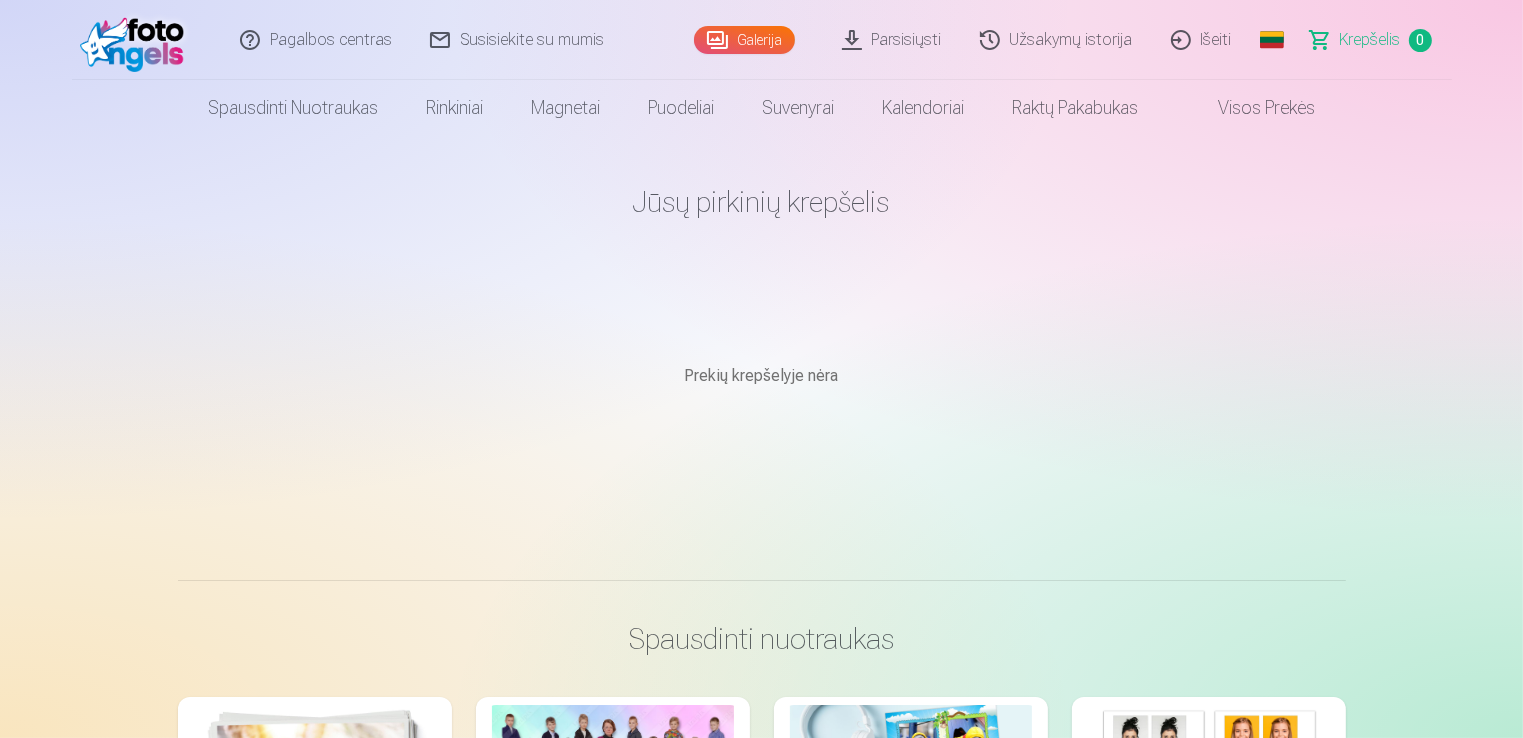 click on "Krepšelis" at bounding box center [1370, 40] 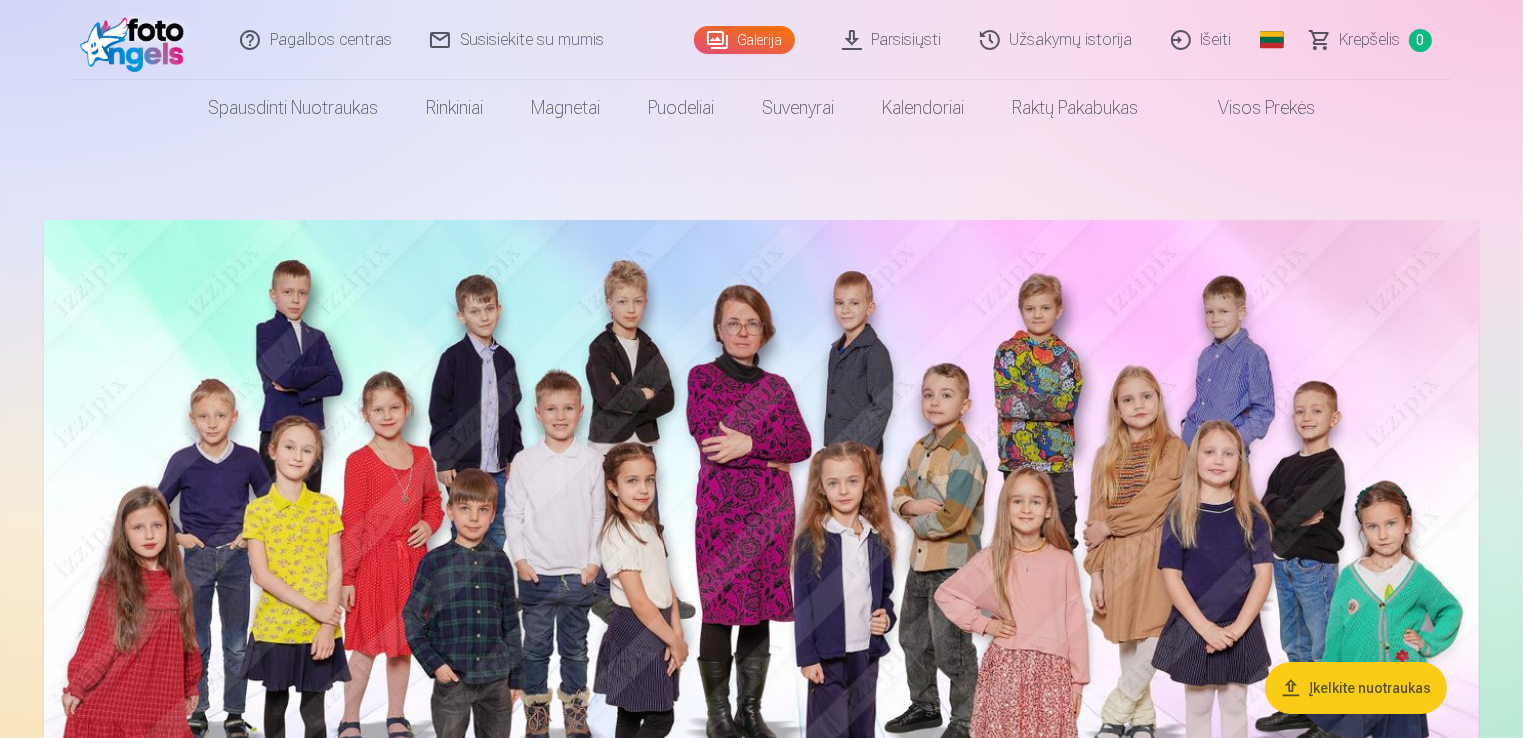 click on "Krepšelis" at bounding box center (1370, 40) 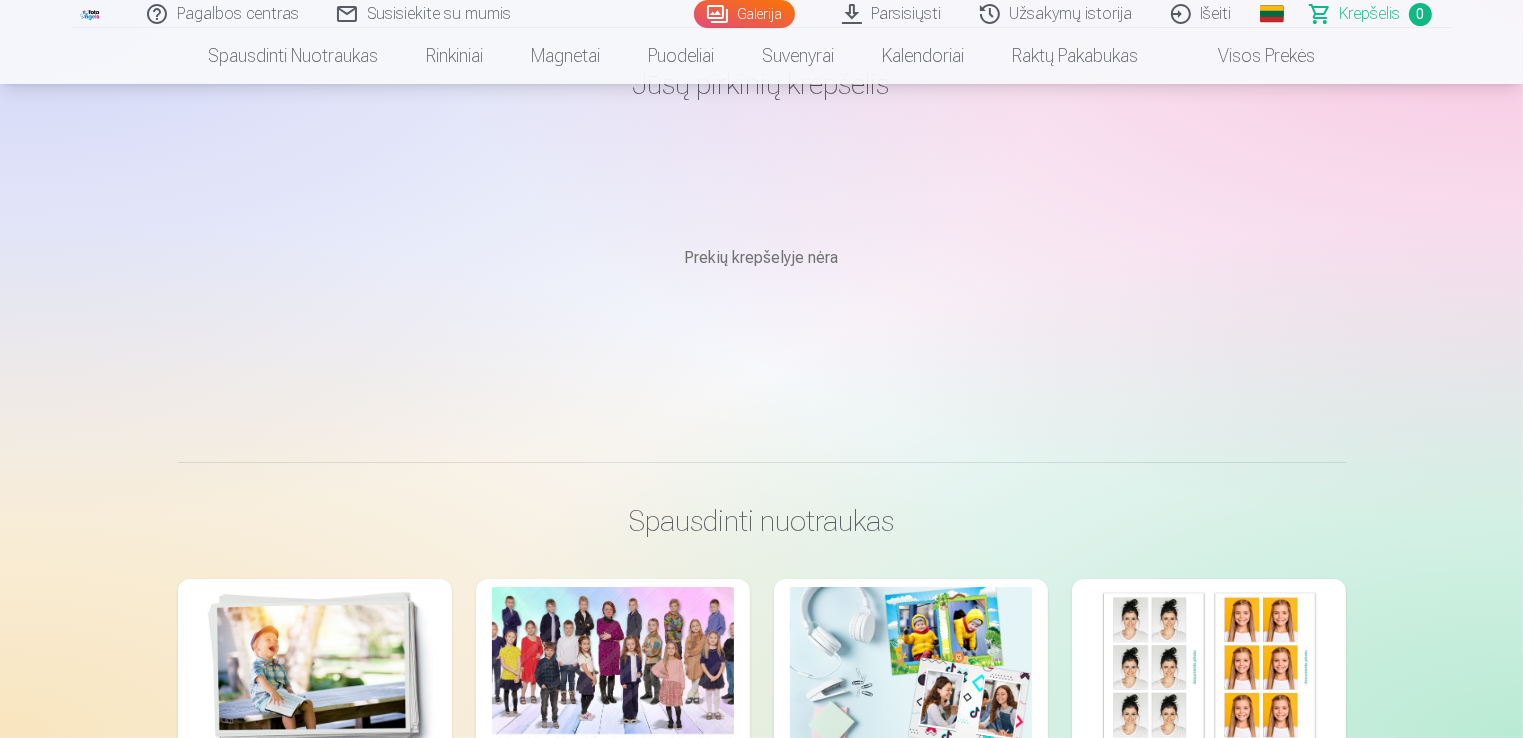 scroll, scrollTop: 0, scrollLeft: 0, axis: both 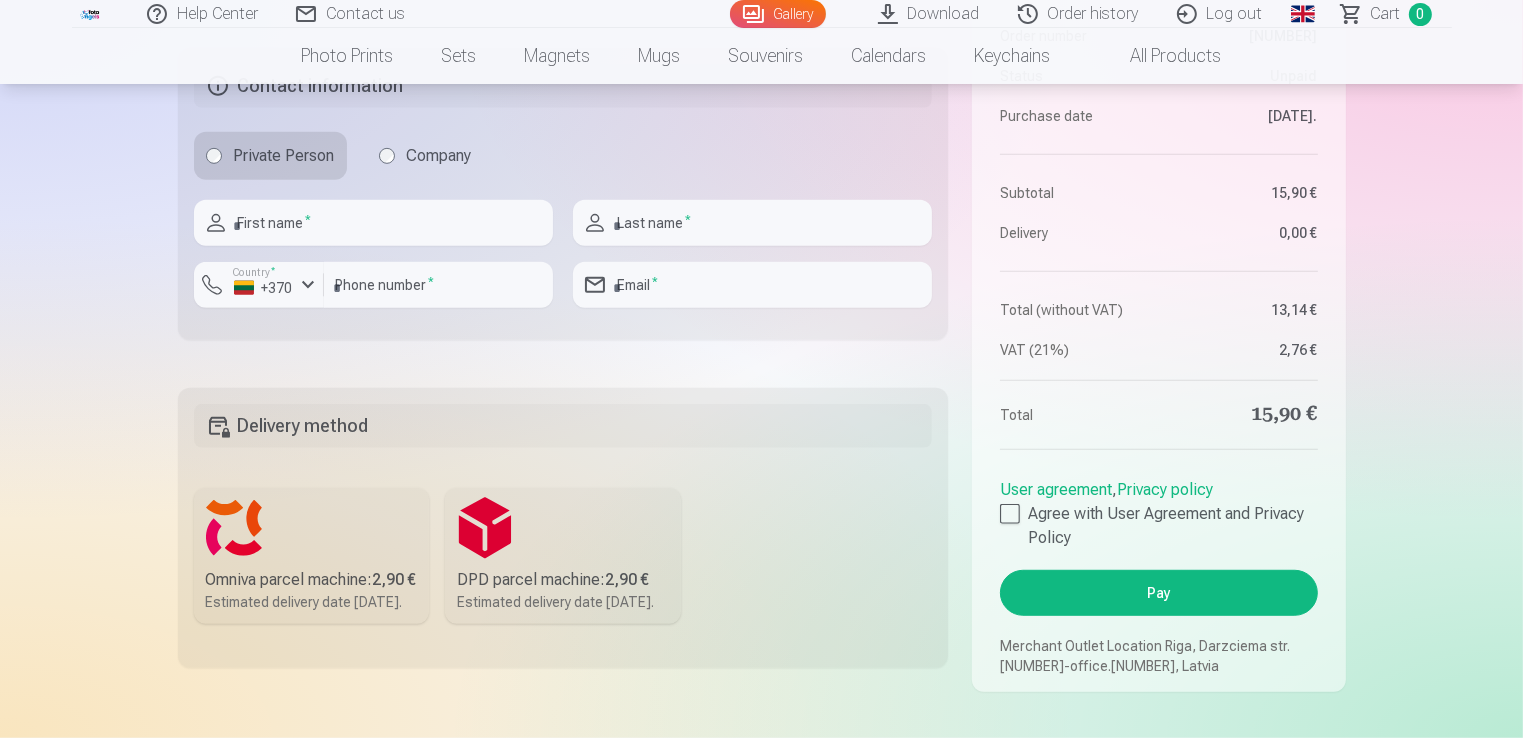 click on "DPD parcel machine :  2,90 € Estimated delivery date 16.08.2025." at bounding box center (563, 556) 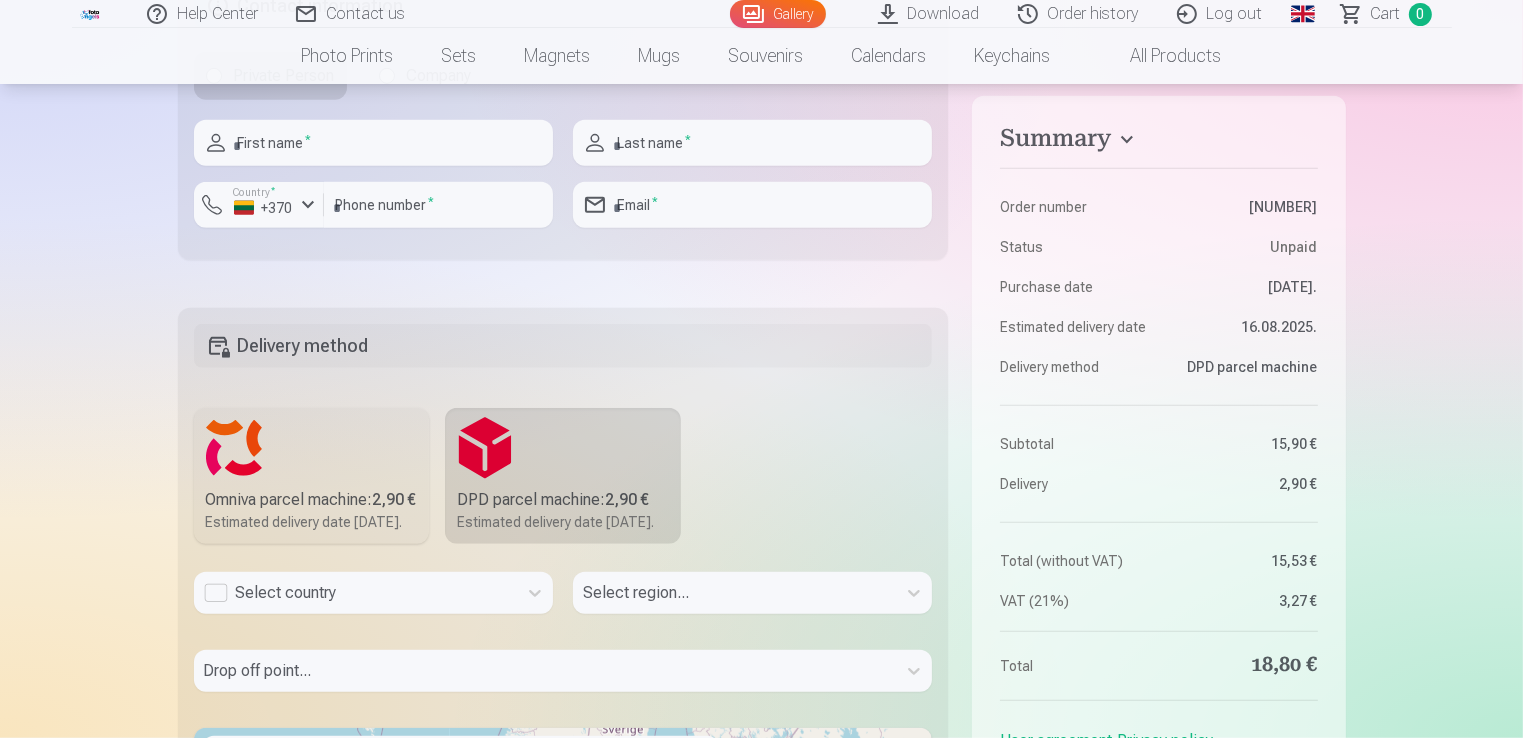 scroll, scrollTop: 1200, scrollLeft: 0, axis: vertical 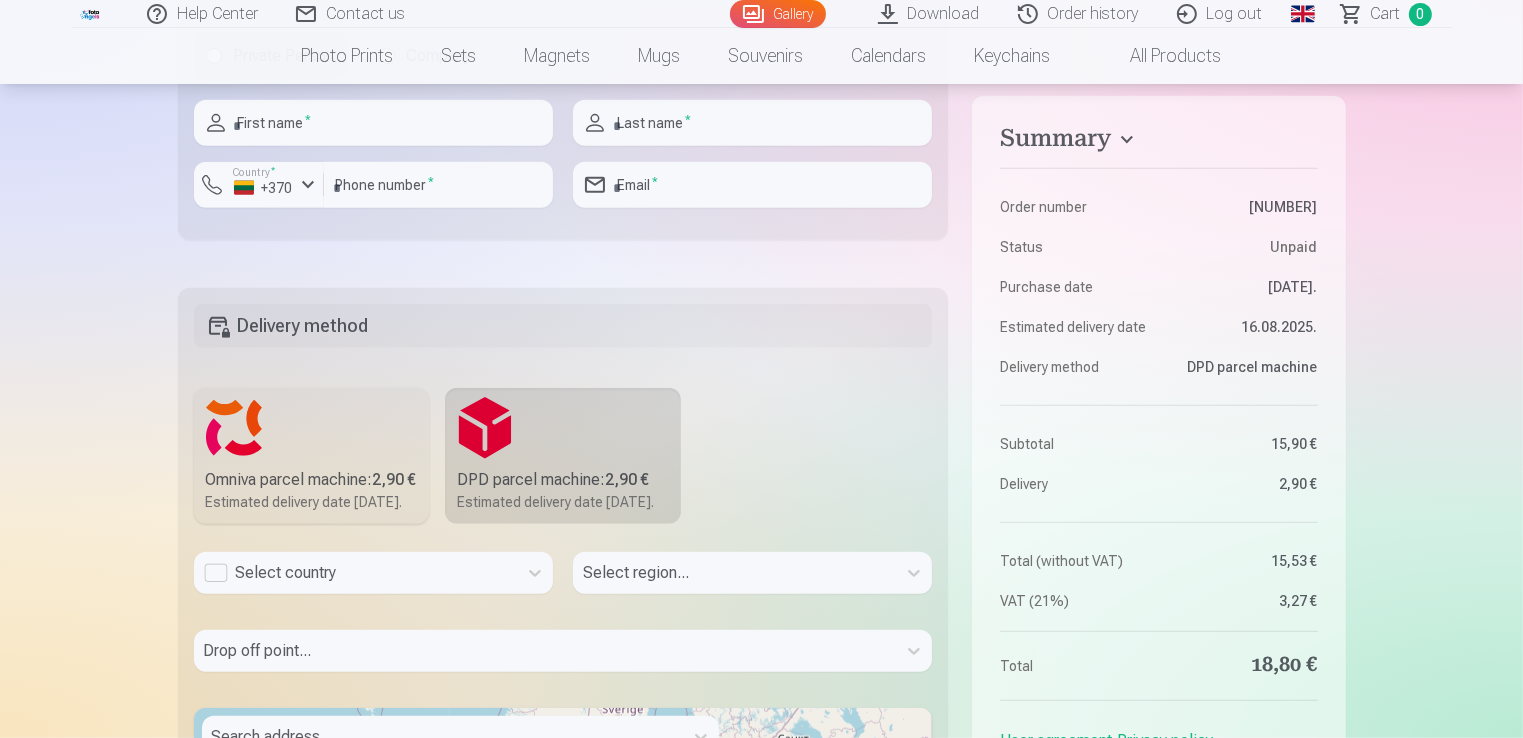 click on "Omniva parcel machine :  2,90 € Estimated delivery date 16.08.2025." at bounding box center (312, 456) 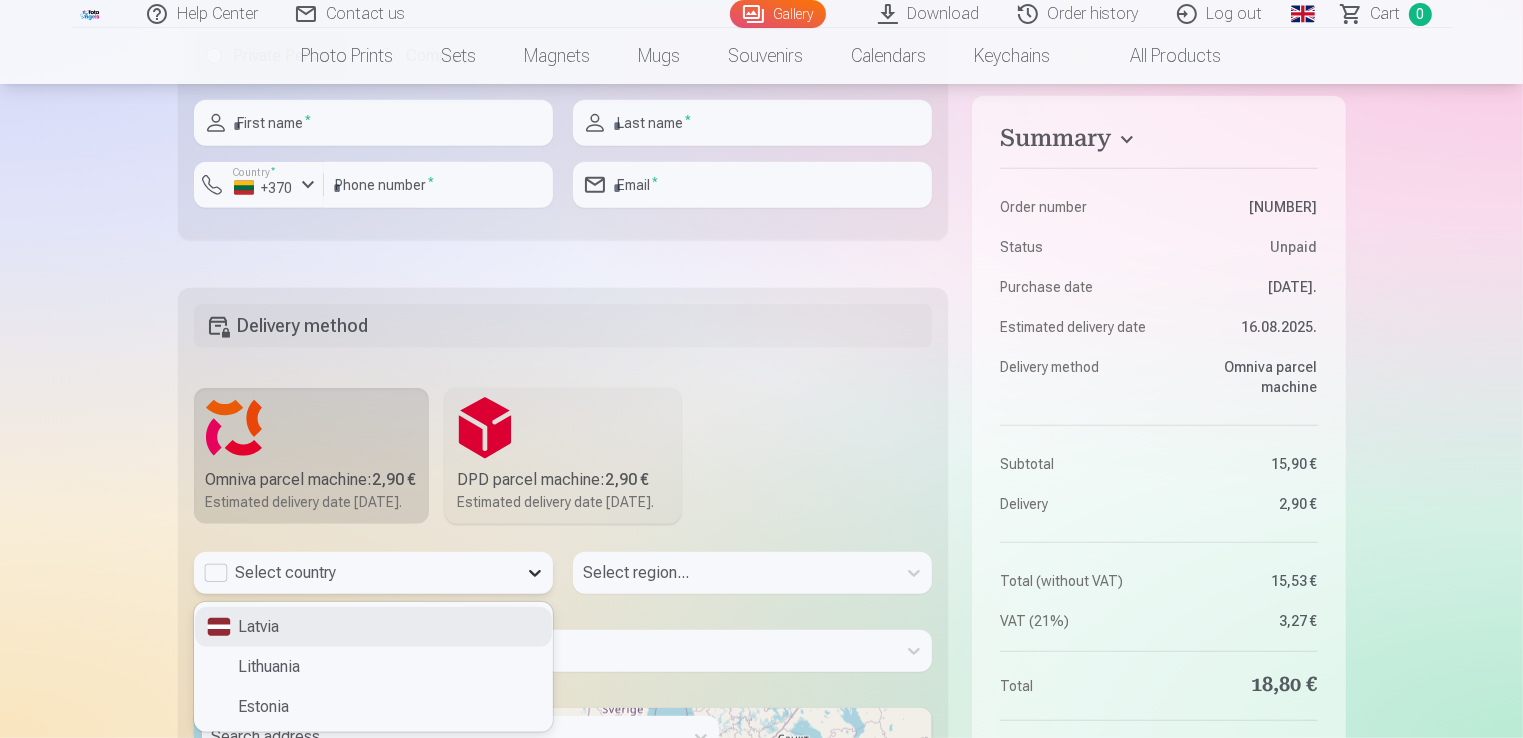 scroll, scrollTop: 1244, scrollLeft: 0, axis: vertical 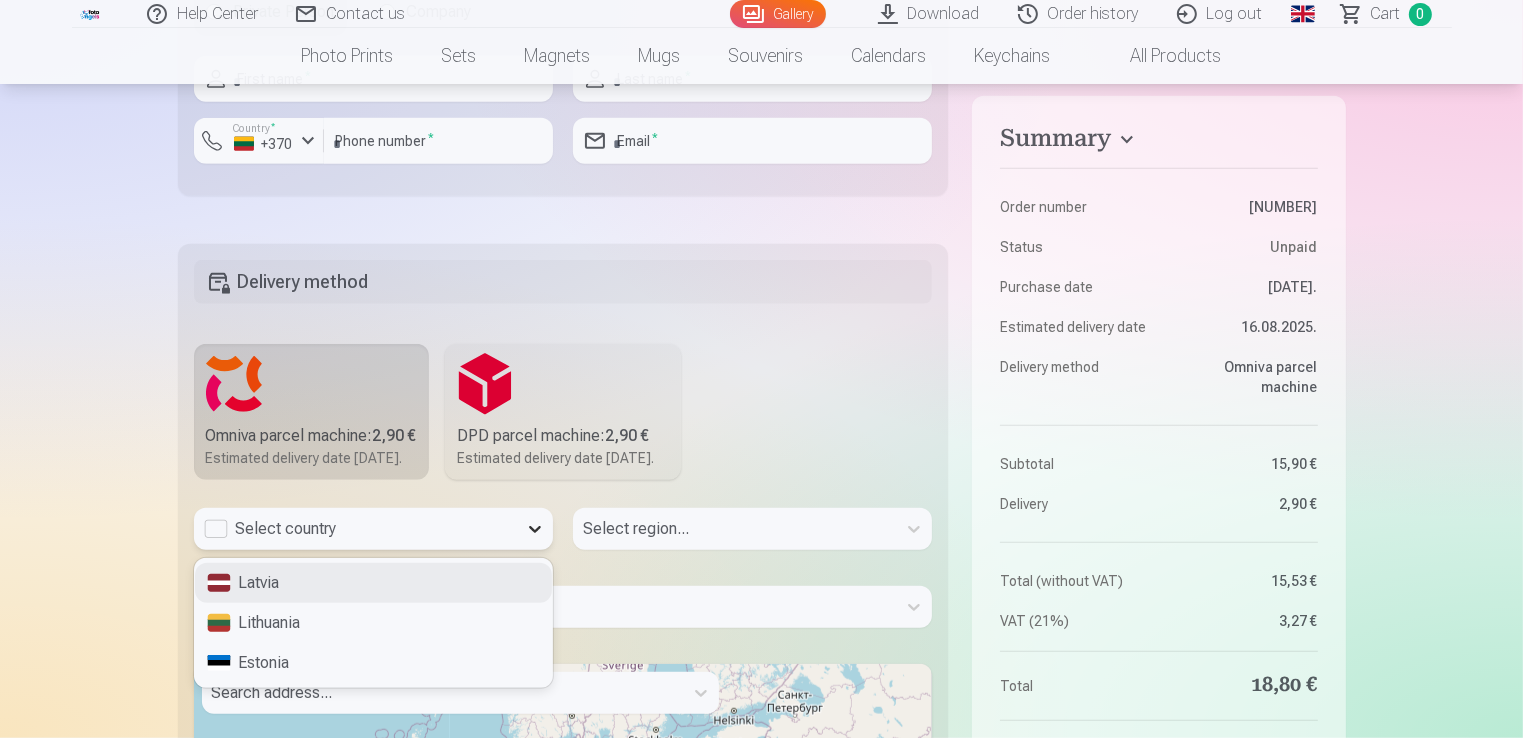 click on "3 results available. Use Up and Down to choose options, press Enter to select the currently focused option, press Escape to exit the menu, press Tab to select the option and exit the menu. Select country Latvia Lithuania Estonia" at bounding box center [373, 529] 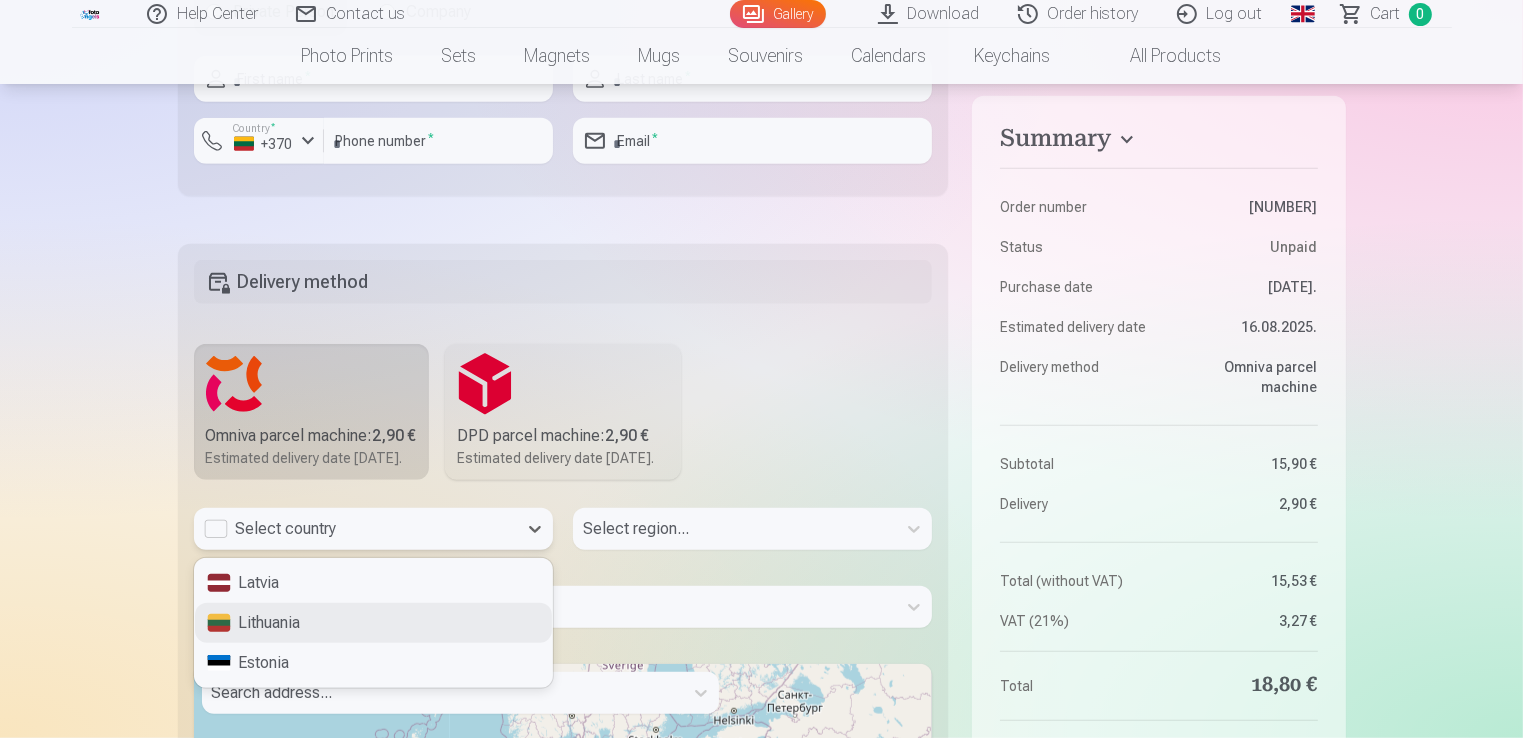 click on "Lithuania" at bounding box center (373, 623) 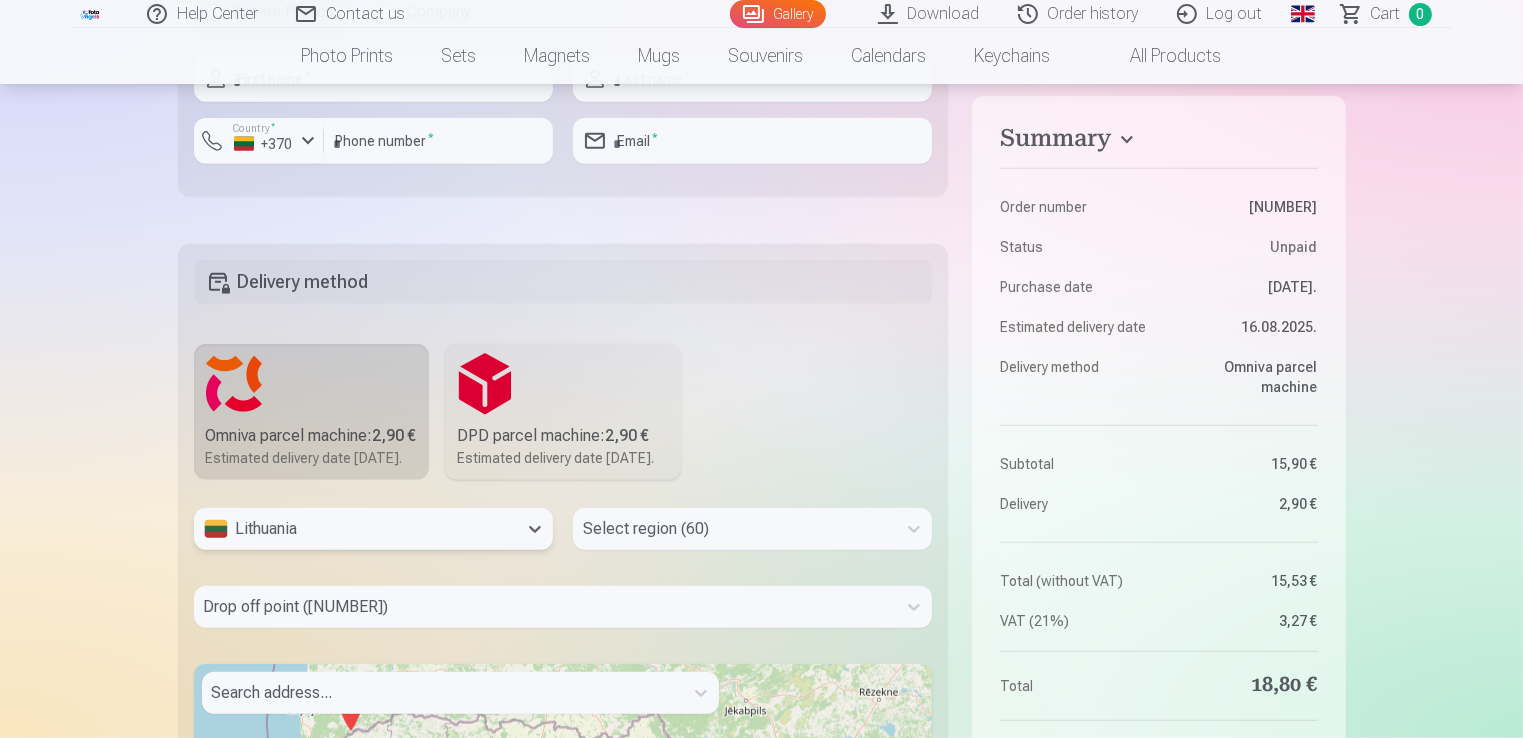 scroll, scrollTop: 1344, scrollLeft: 0, axis: vertical 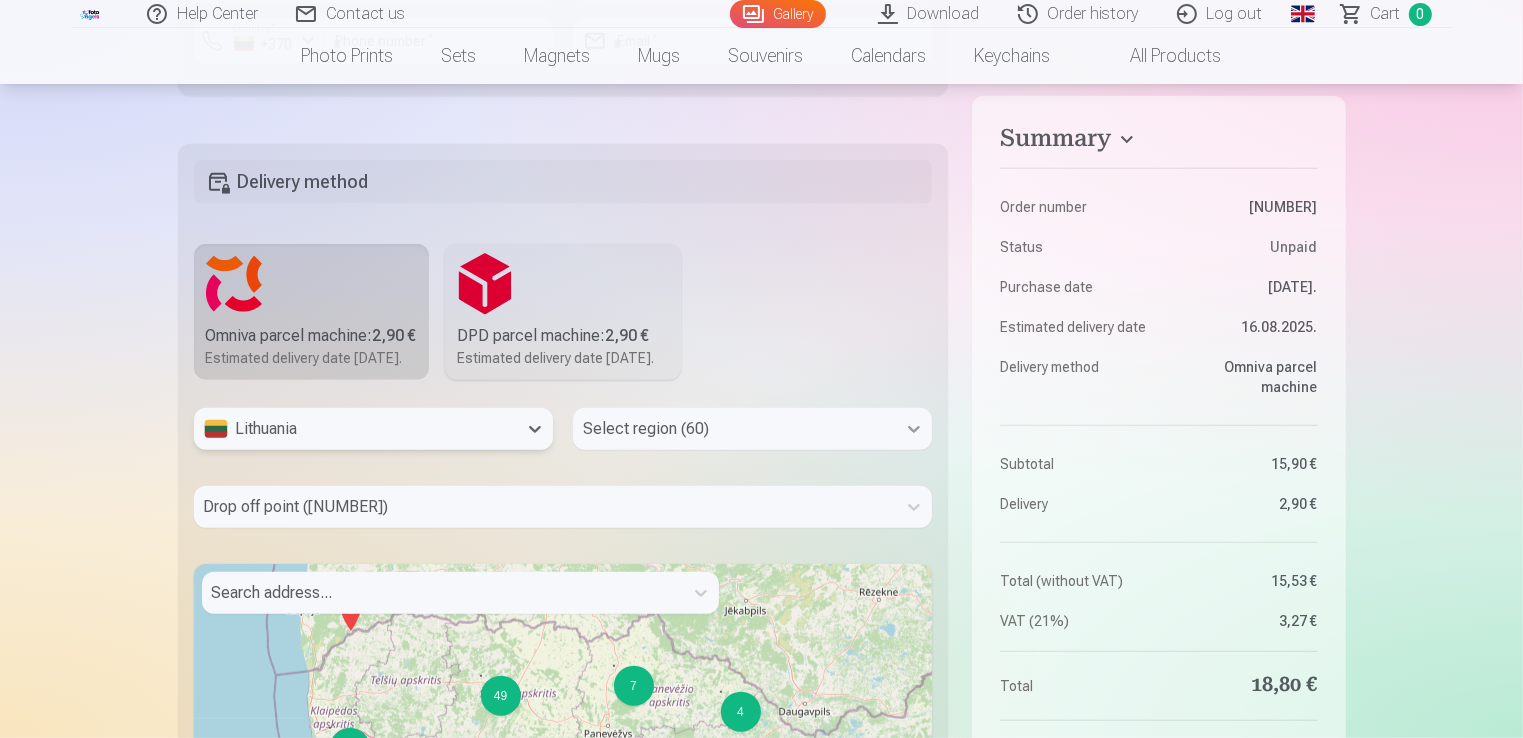 click on "Select region (60)" at bounding box center (752, 429) 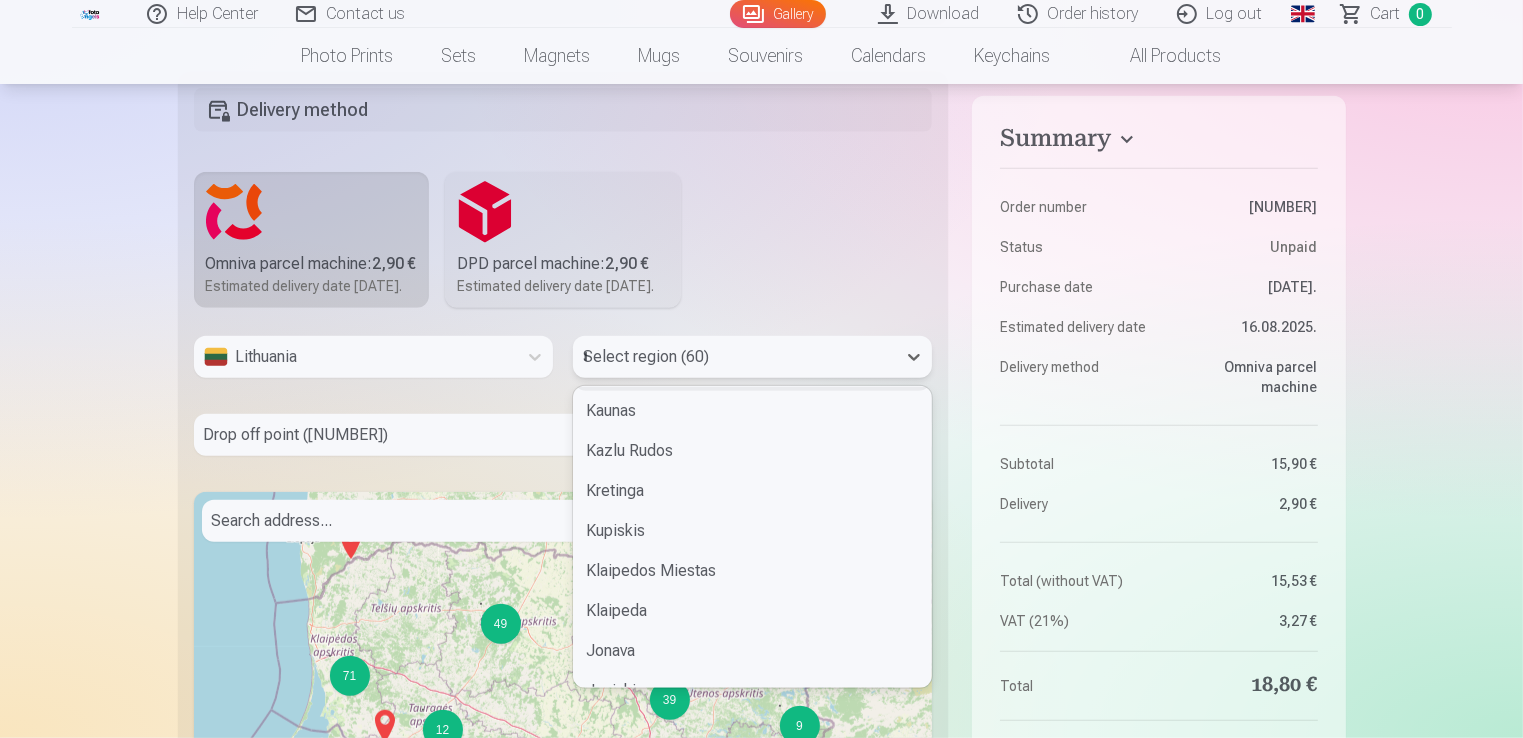 scroll, scrollTop: 0, scrollLeft: 0, axis: both 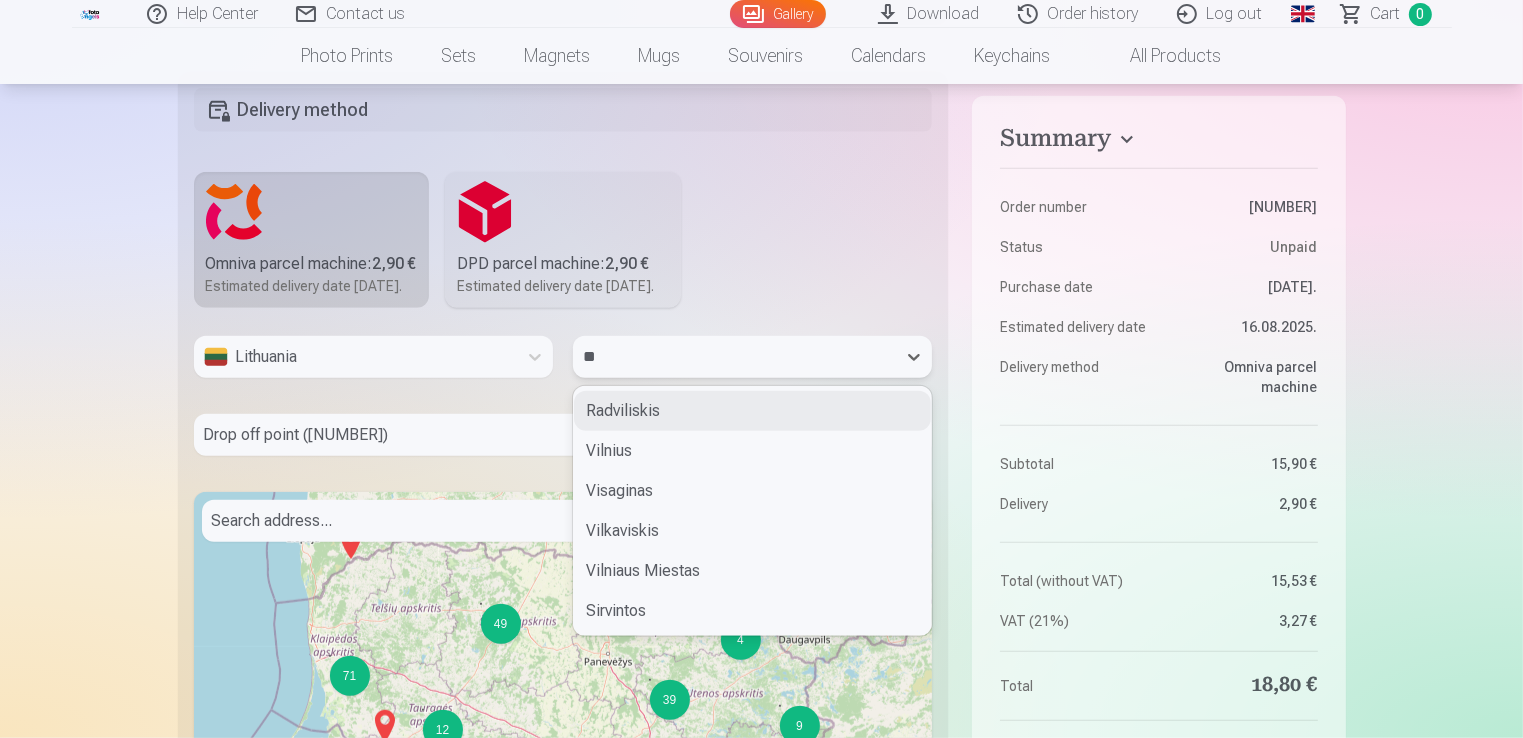 type on "***" 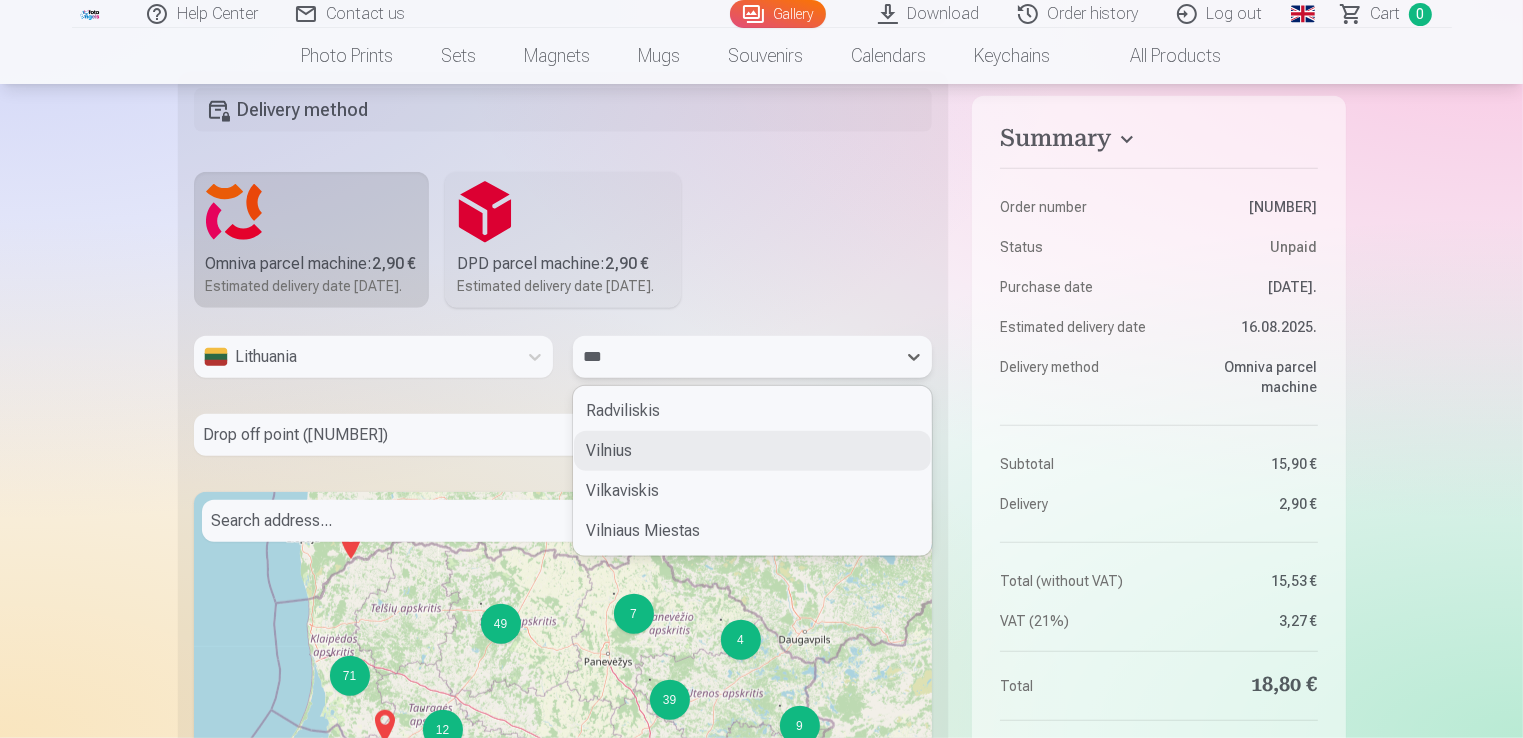 click on "Vilnius" at bounding box center [752, 451] 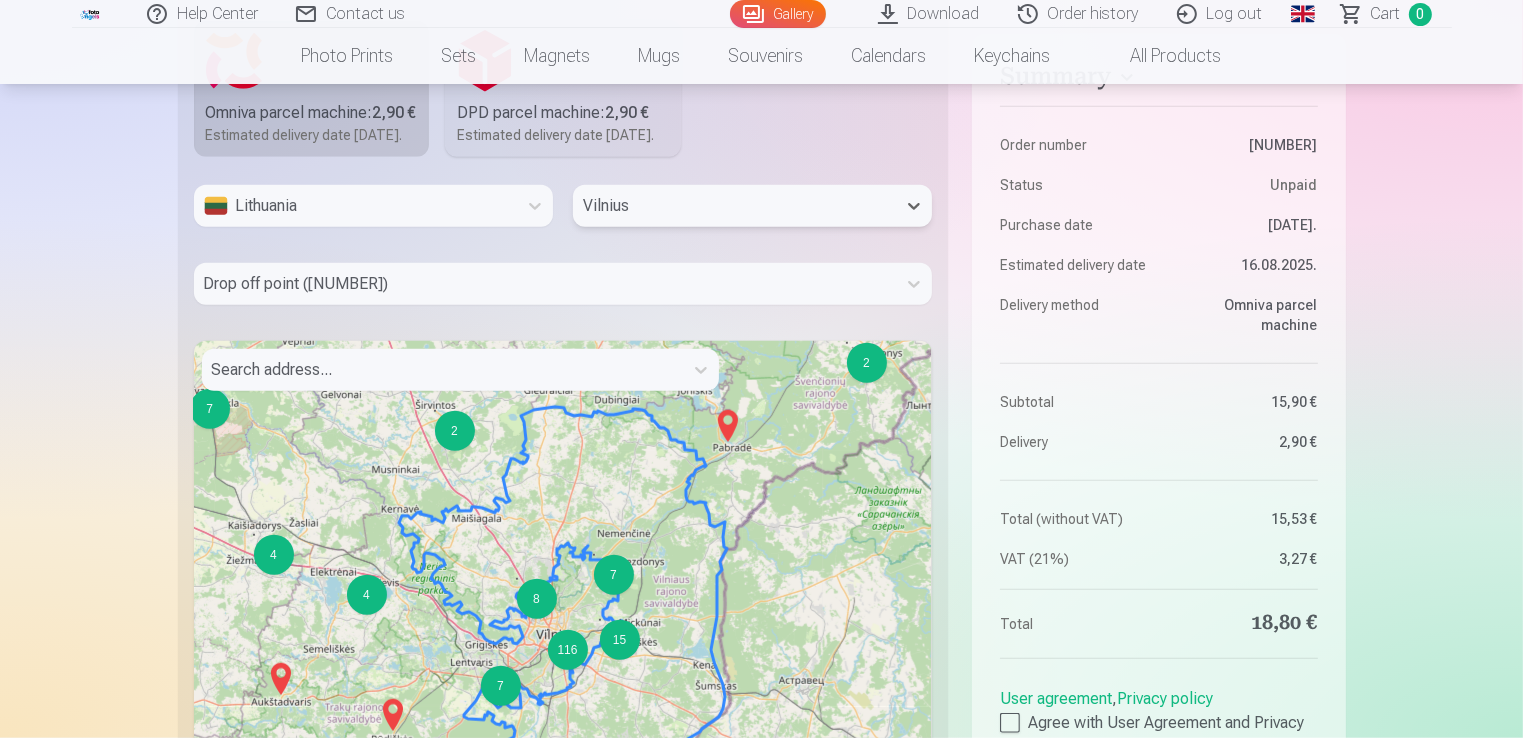scroll, scrollTop: 1616, scrollLeft: 0, axis: vertical 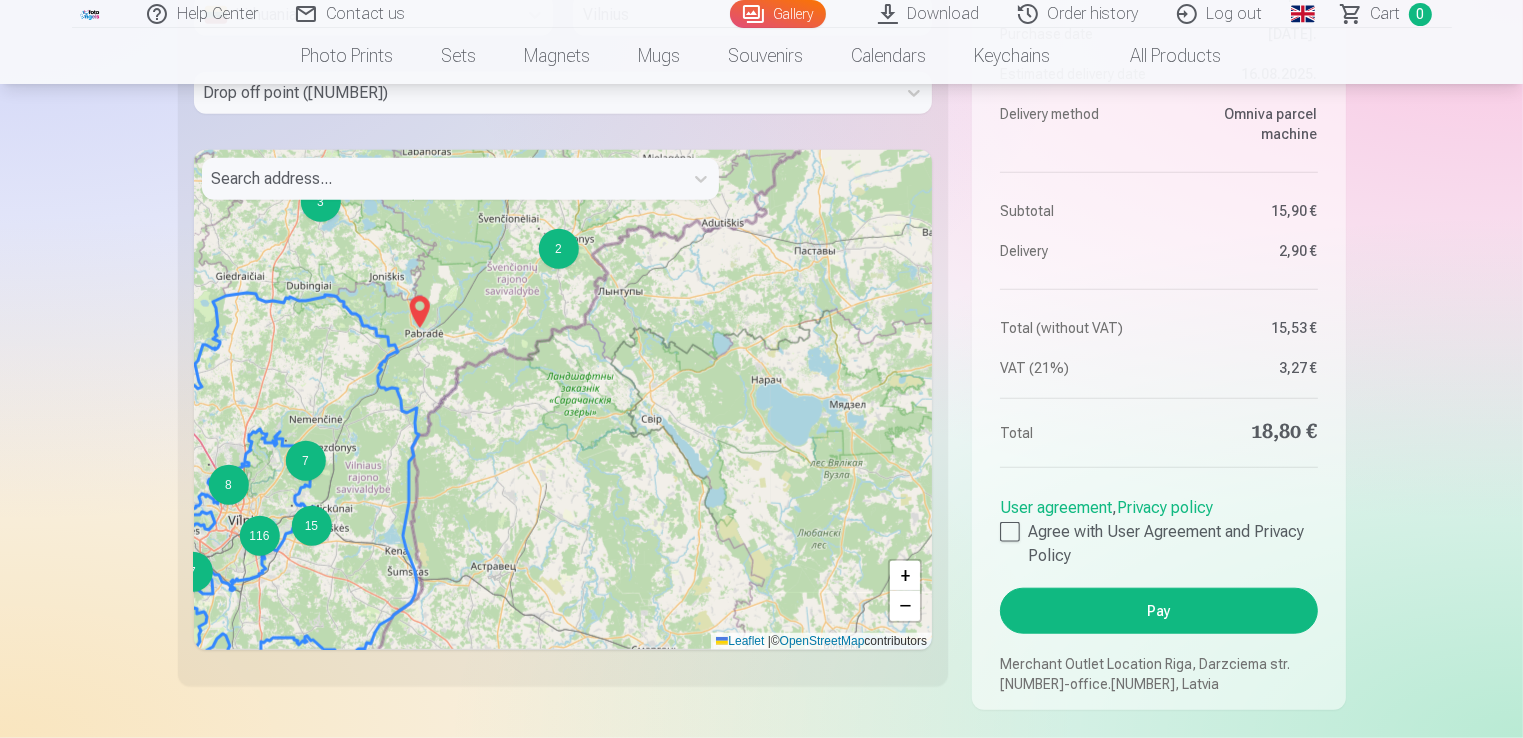 drag, startPoint x: 846, startPoint y: 507, endPoint x: 533, endPoint y: 581, distance: 321.62866 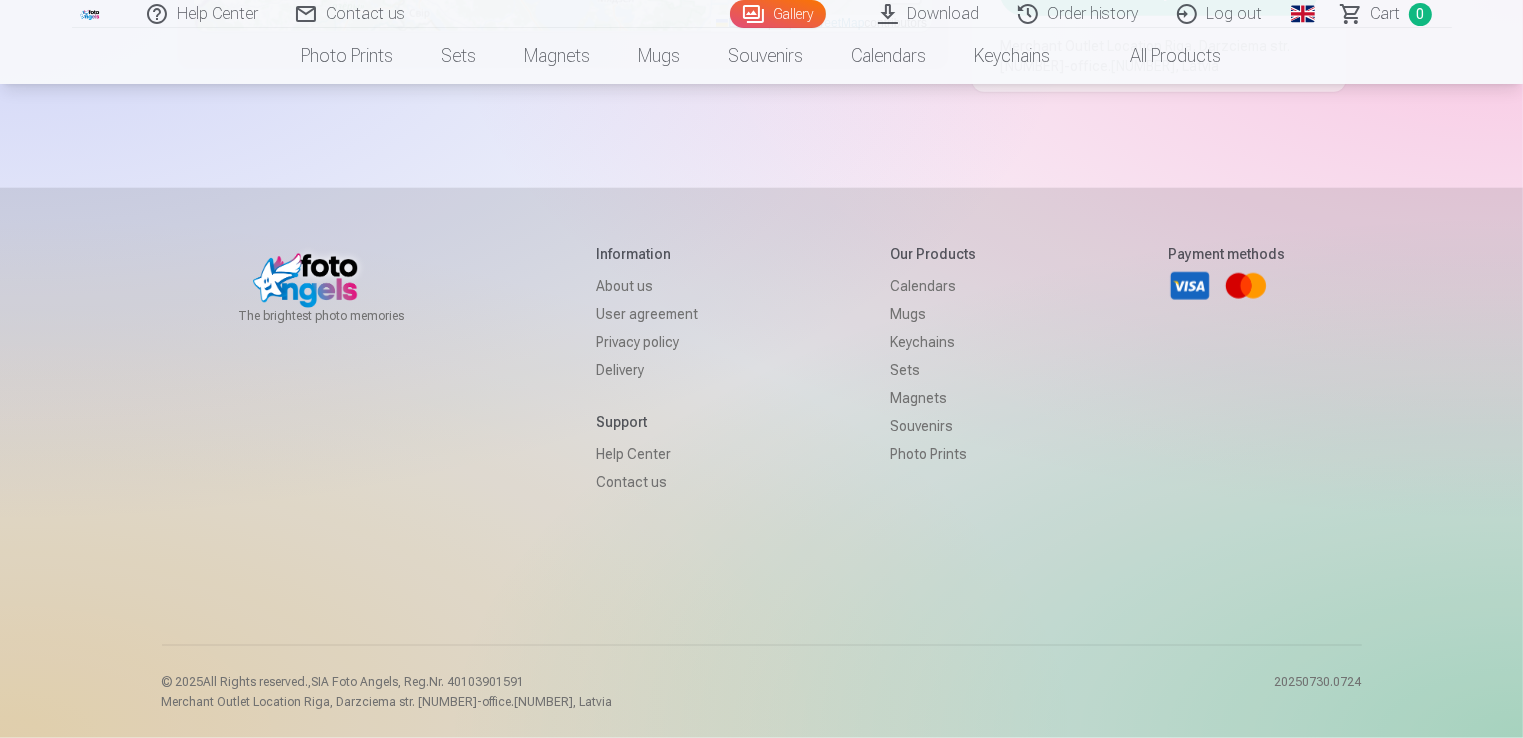 drag, startPoint x: 794, startPoint y: 317, endPoint x: 560, endPoint y: 524, distance: 312.418 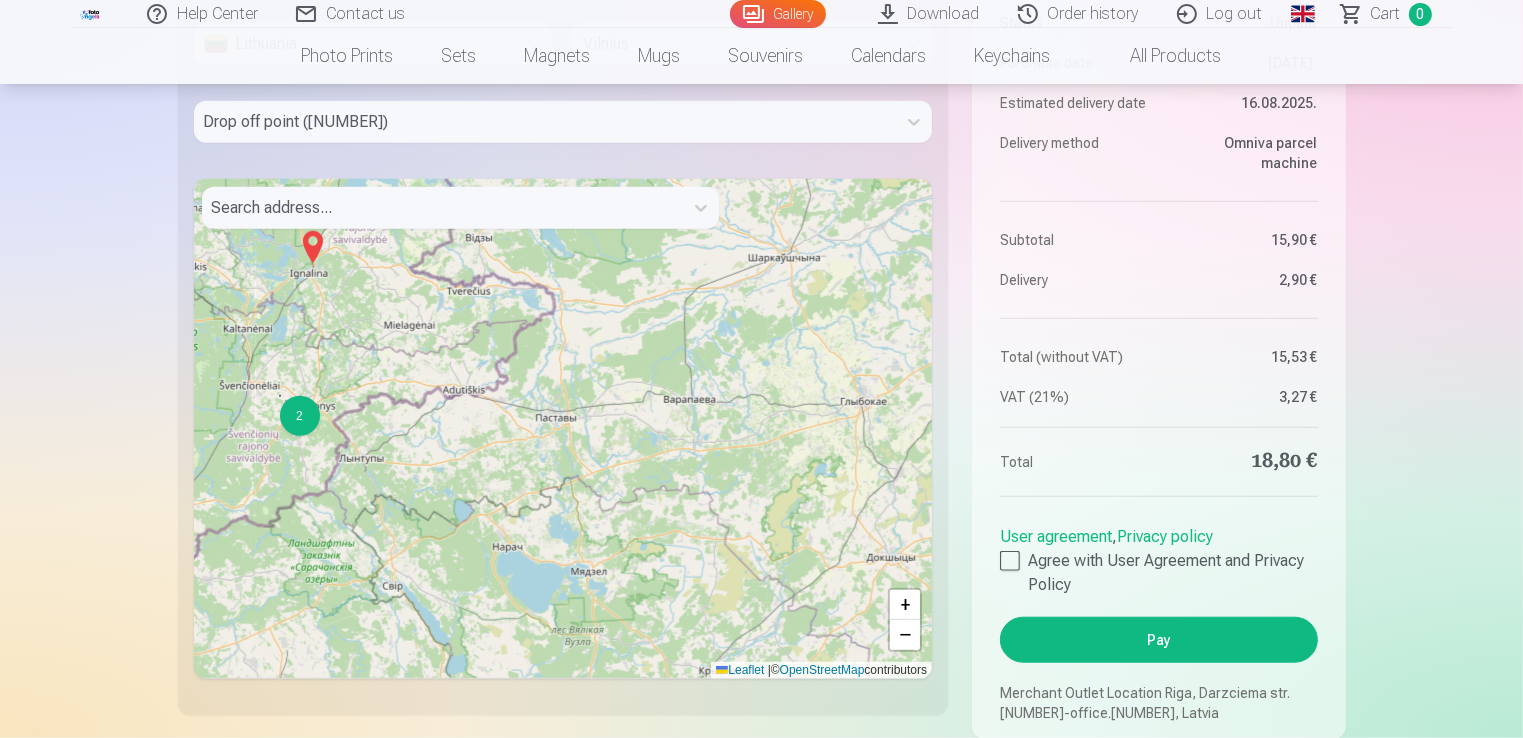 scroll, scrollTop: 1719, scrollLeft: 0, axis: vertical 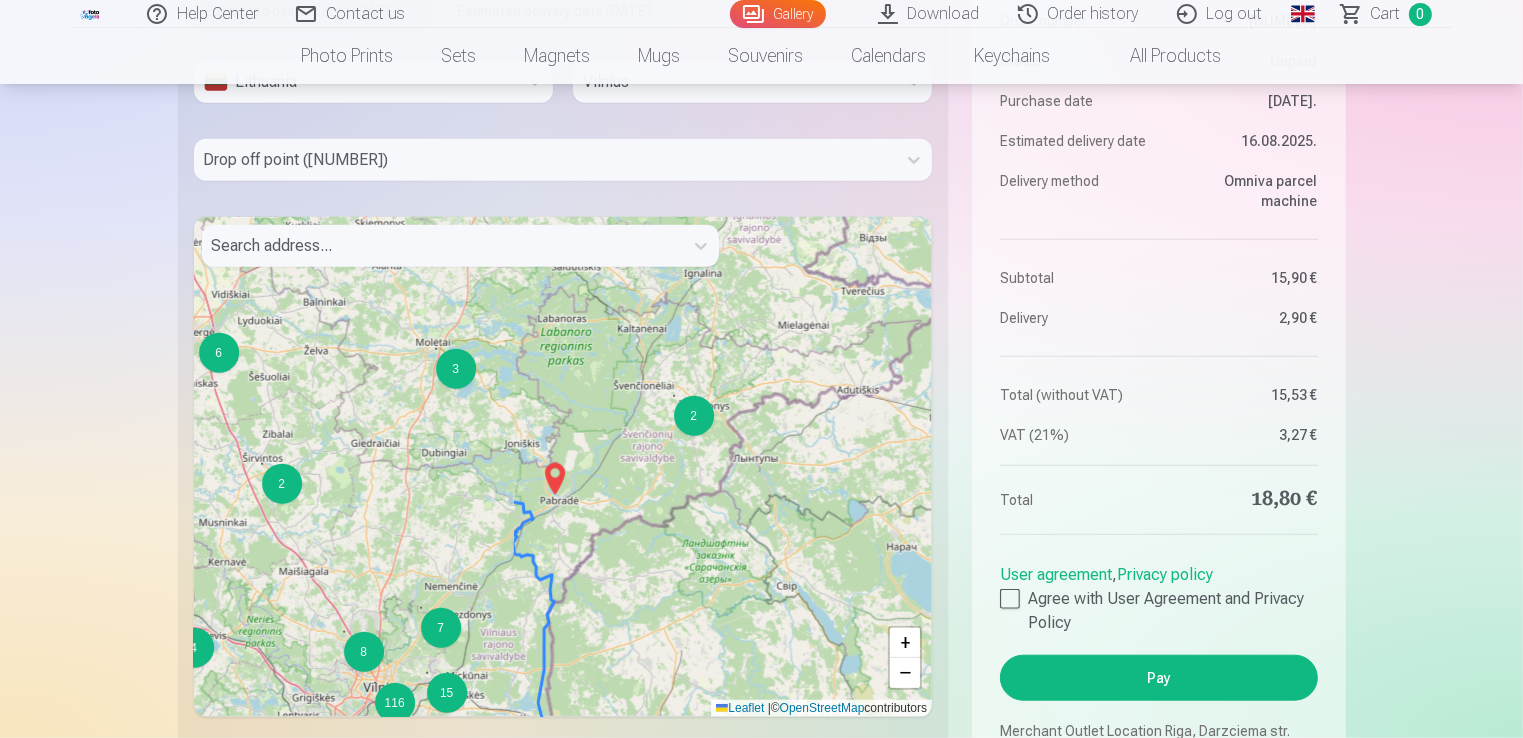 drag, startPoint x: 412, startPoint y: 523, endPoint x: 712, endPoint y: 502, distance: 300.7341 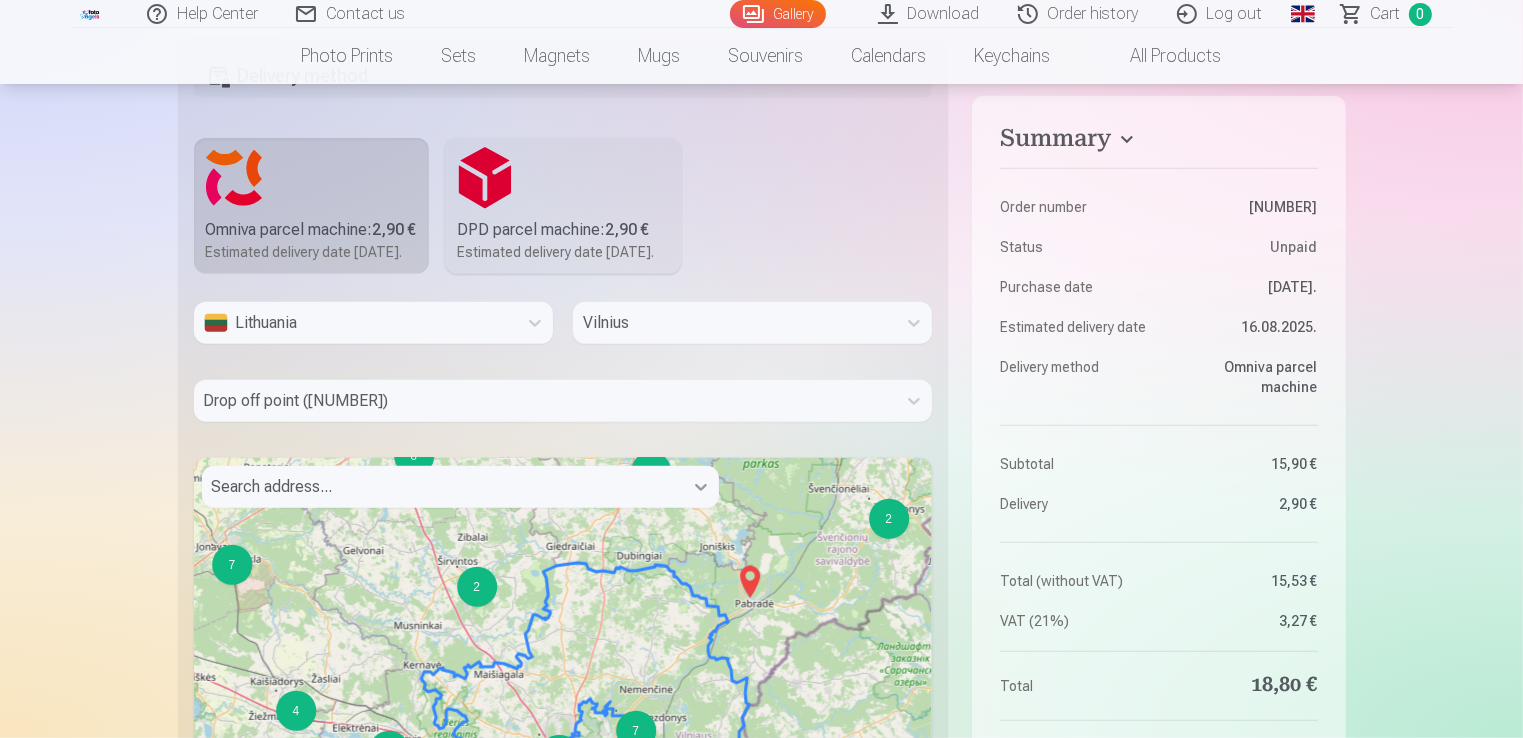 drag, startPoint x: 541, startPoint y: 564, endPoint x: 711, endPoint y: 446, distance: 206.9396 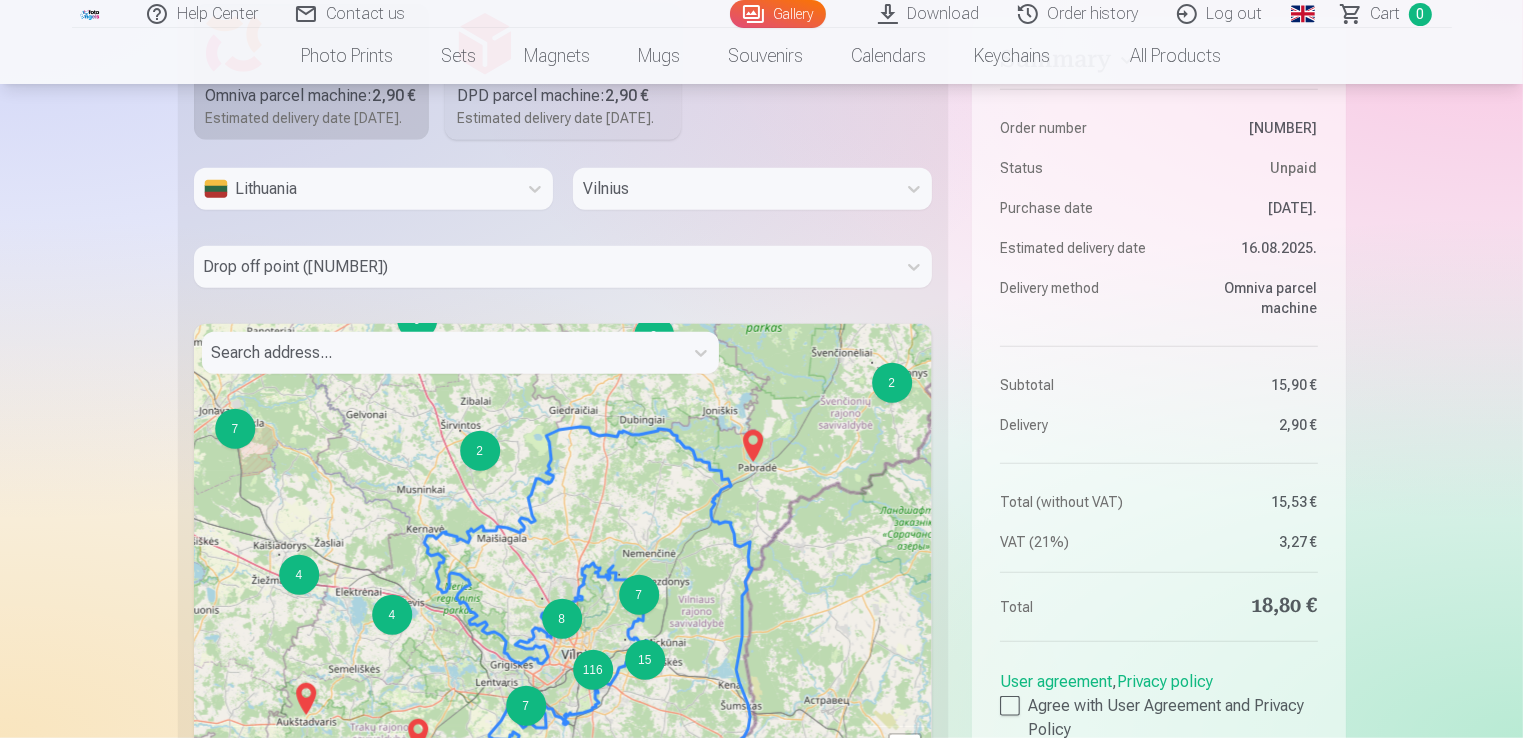 scroll, scrollTop: 1634, scrollLeft: 0, axis: vertical 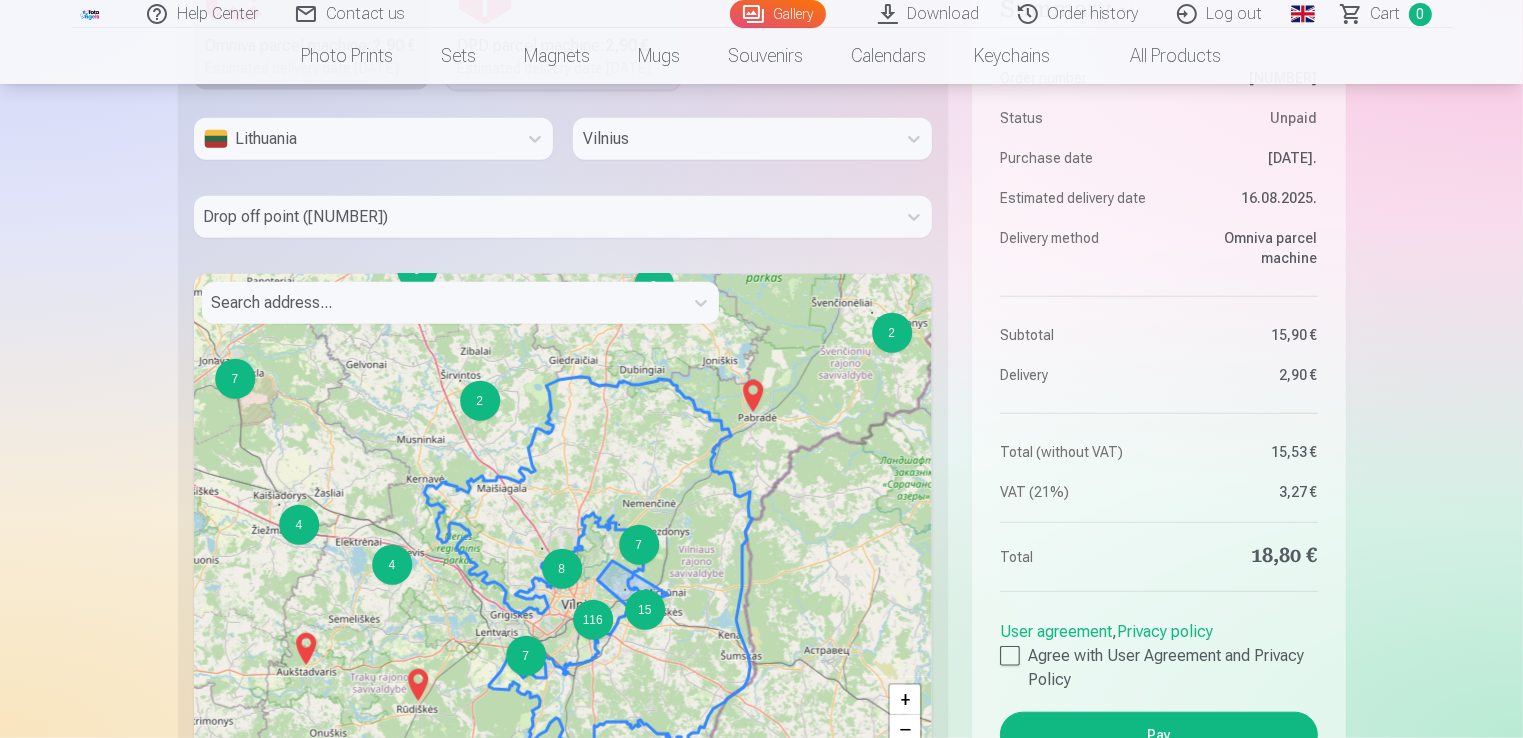 click on "15" at bounding box center (645, 610) 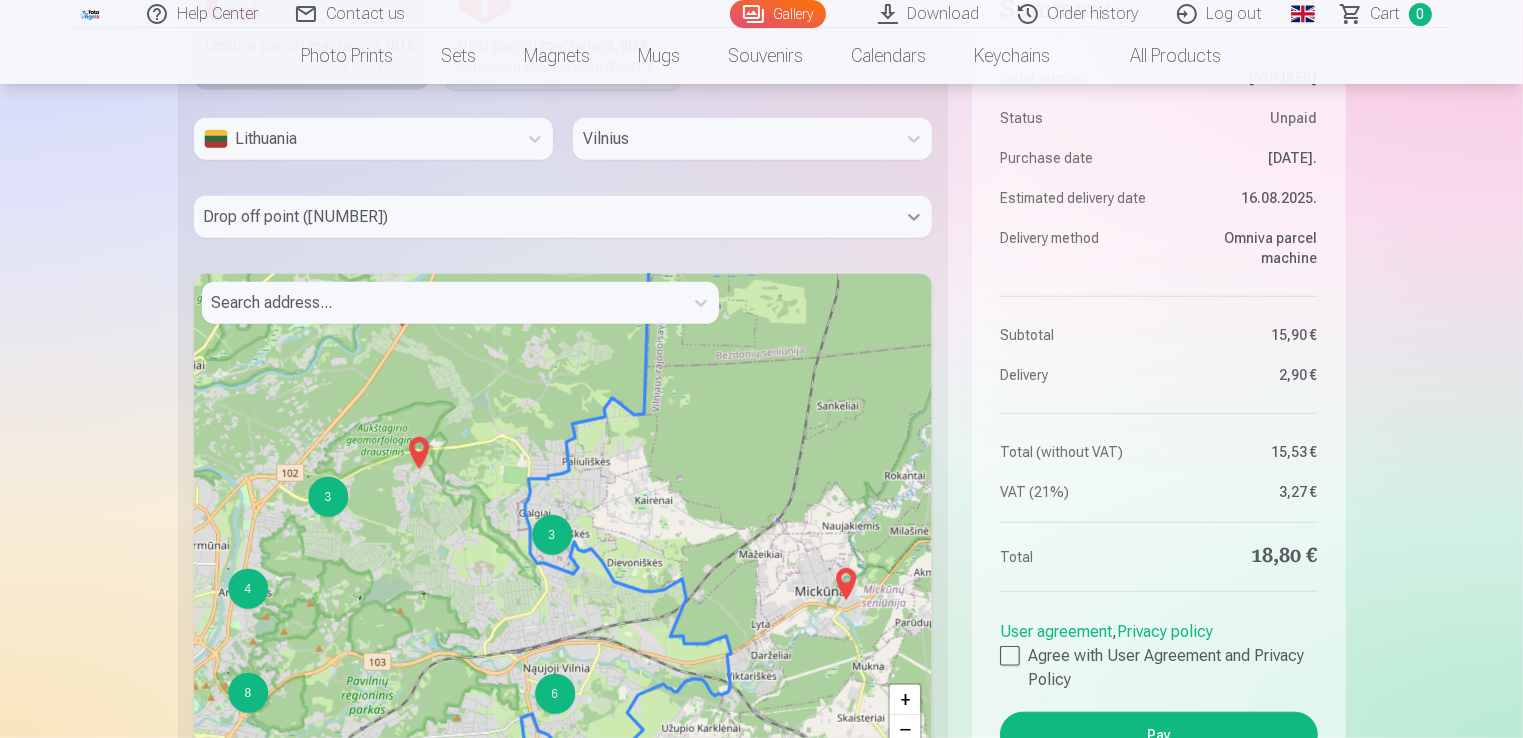 click 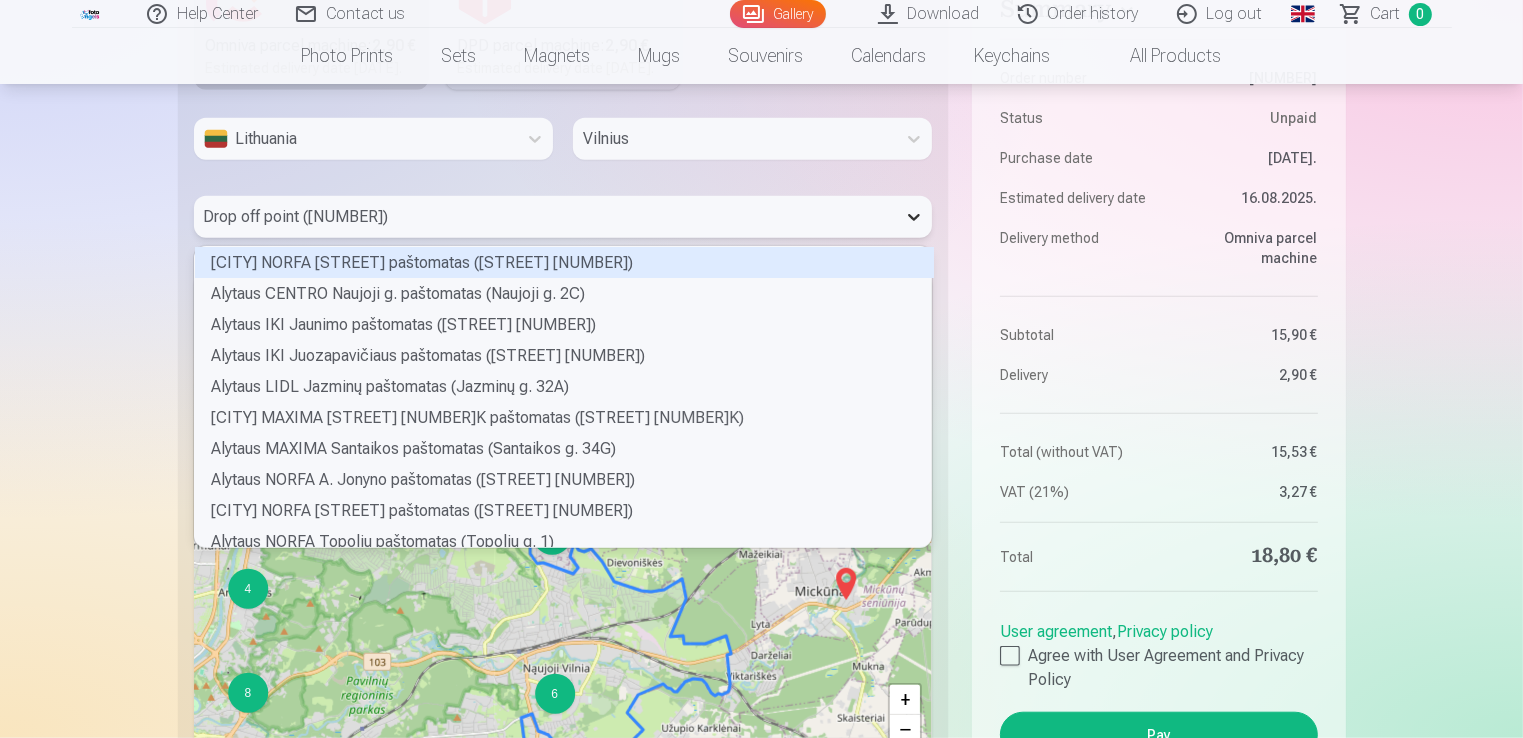 scroll, scrollTop: 5, scrollLeft: 6, axis: both 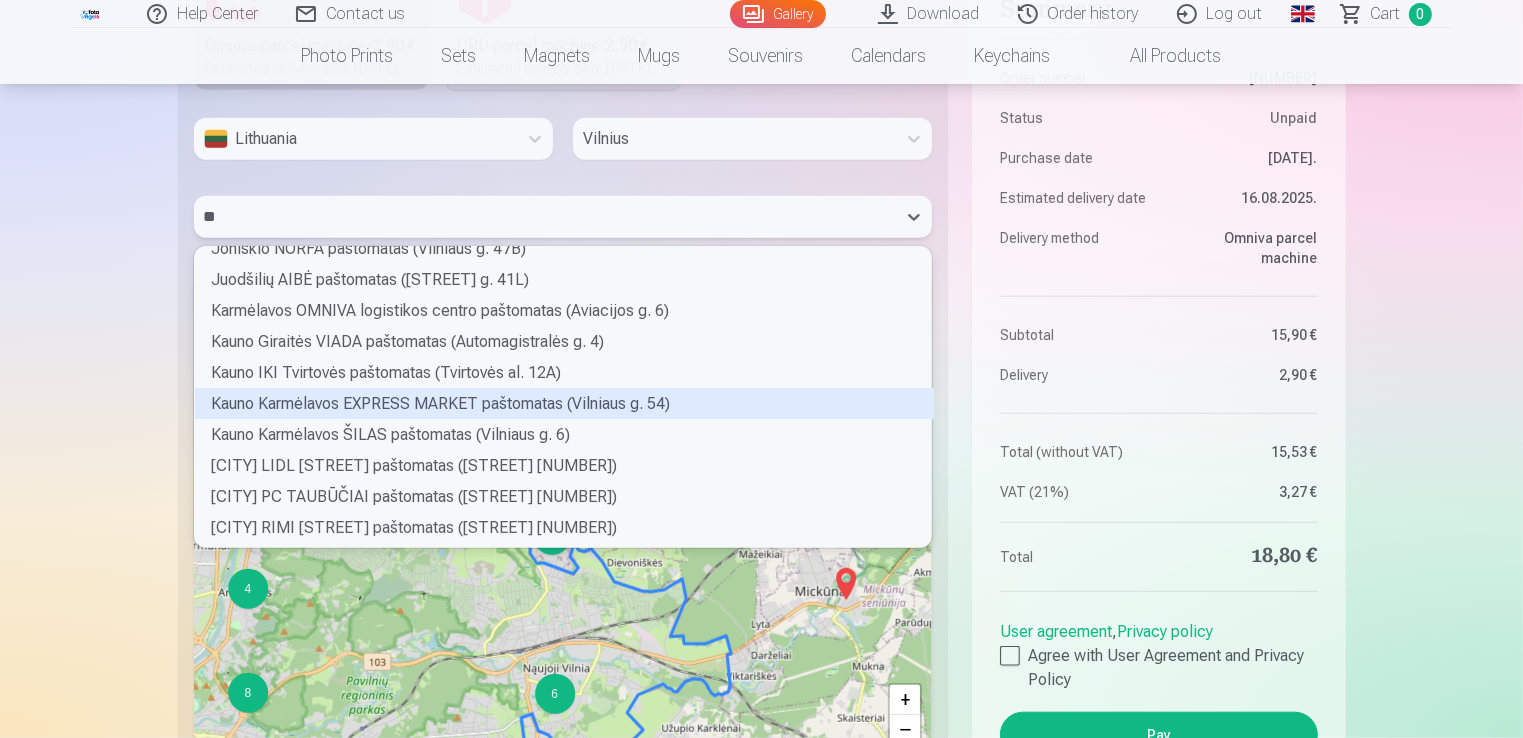type on "*" 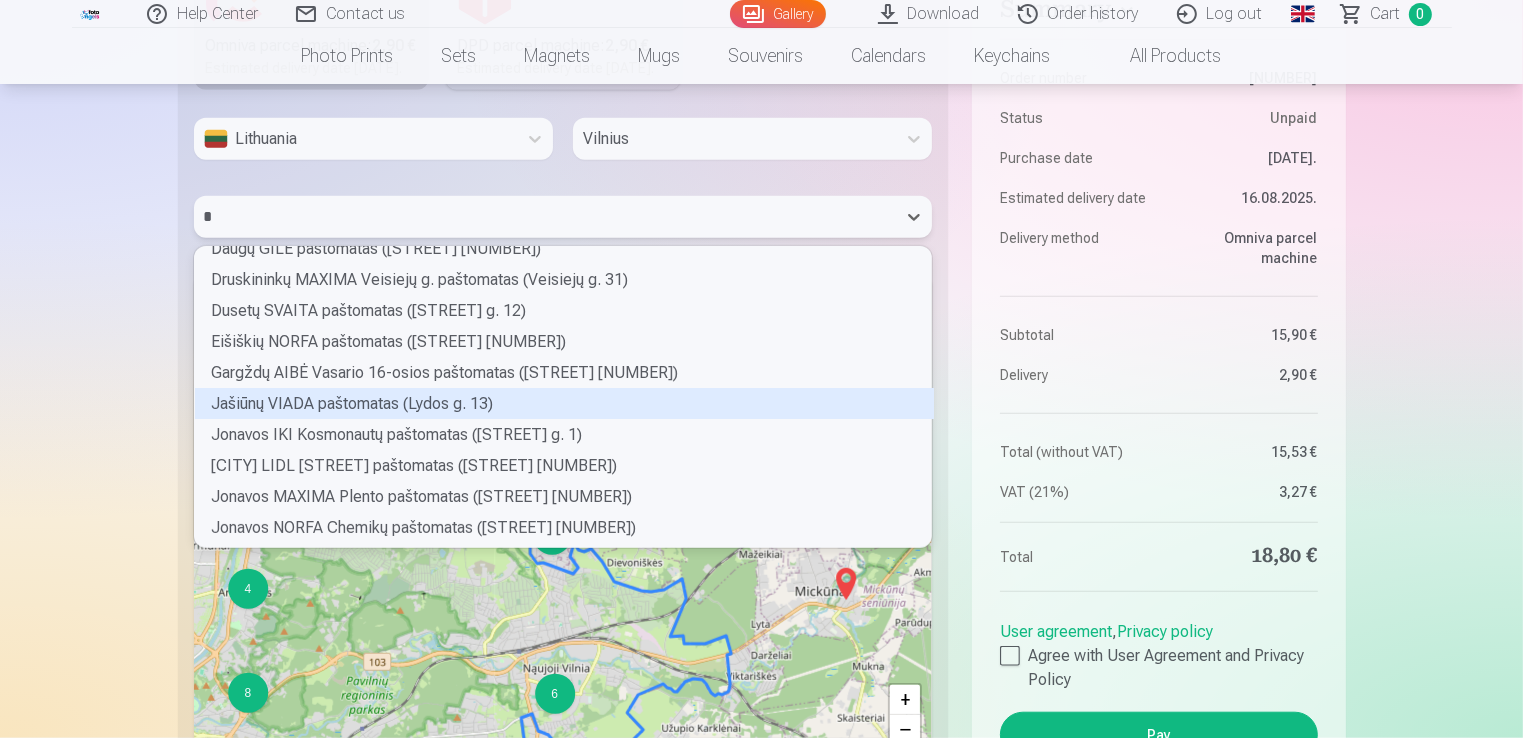 type 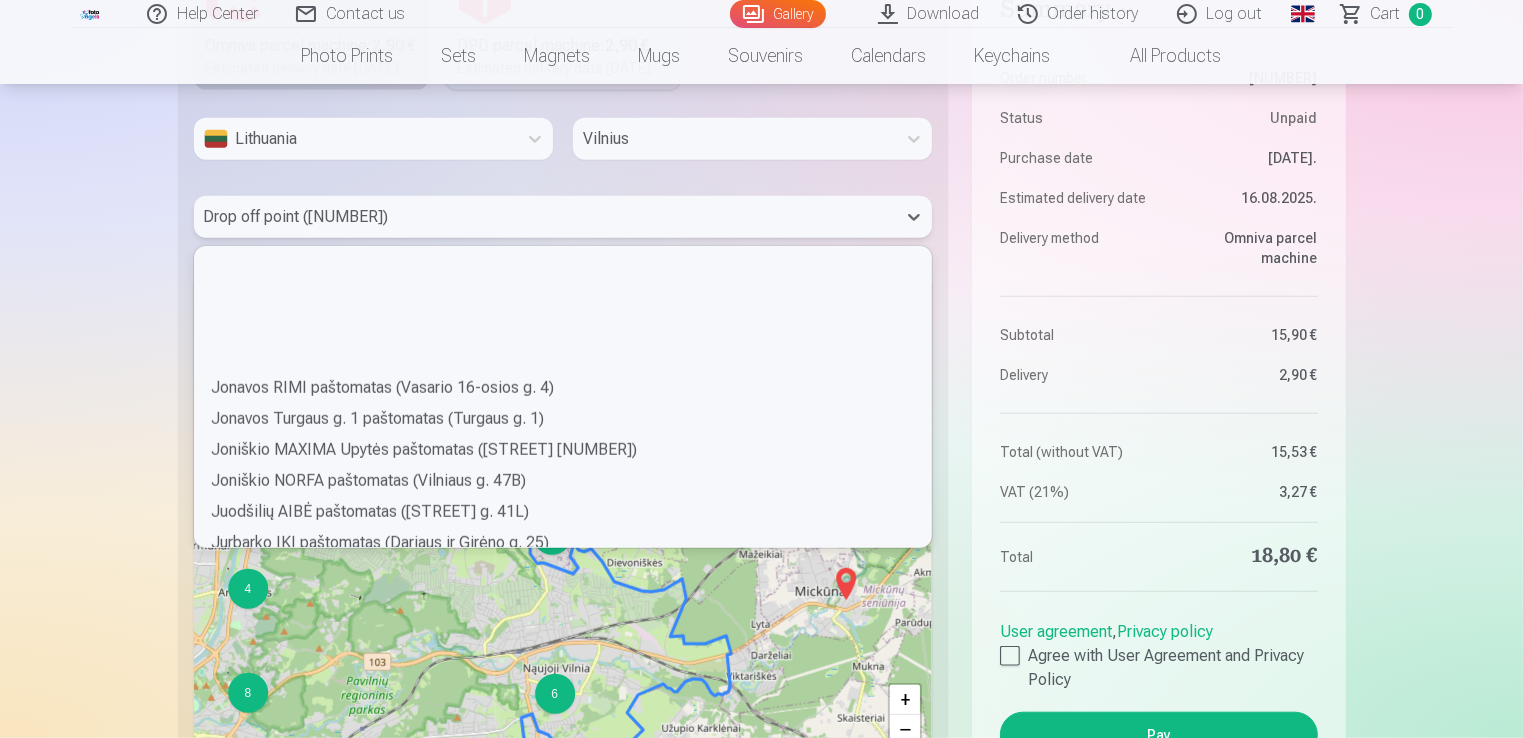scroll, scrollTop: 1500, scrollLeft: 0, axis: vertical 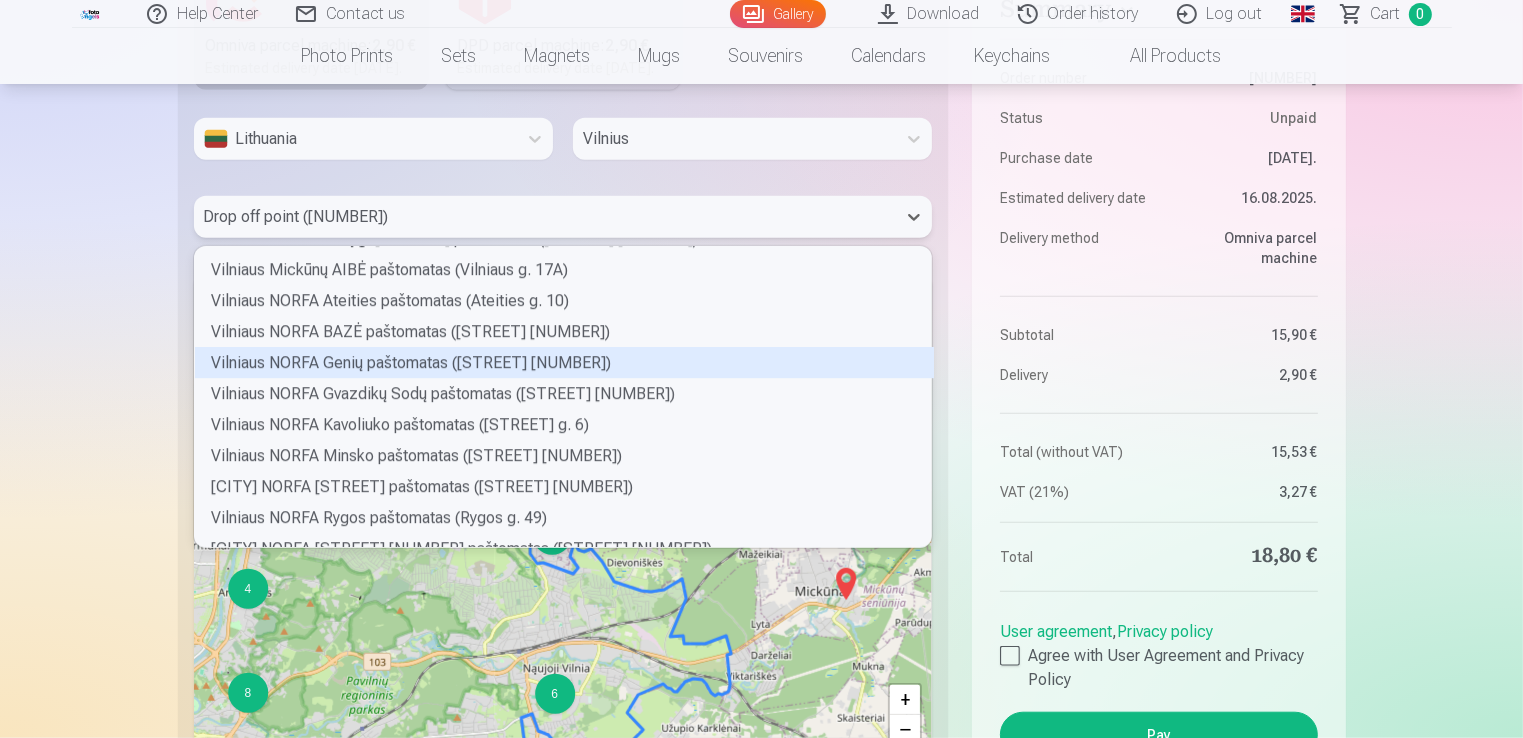 click on "Vilniaus NORFA Genių paštomatas (Genių g. 10A)" at bounding box center [564, 362] 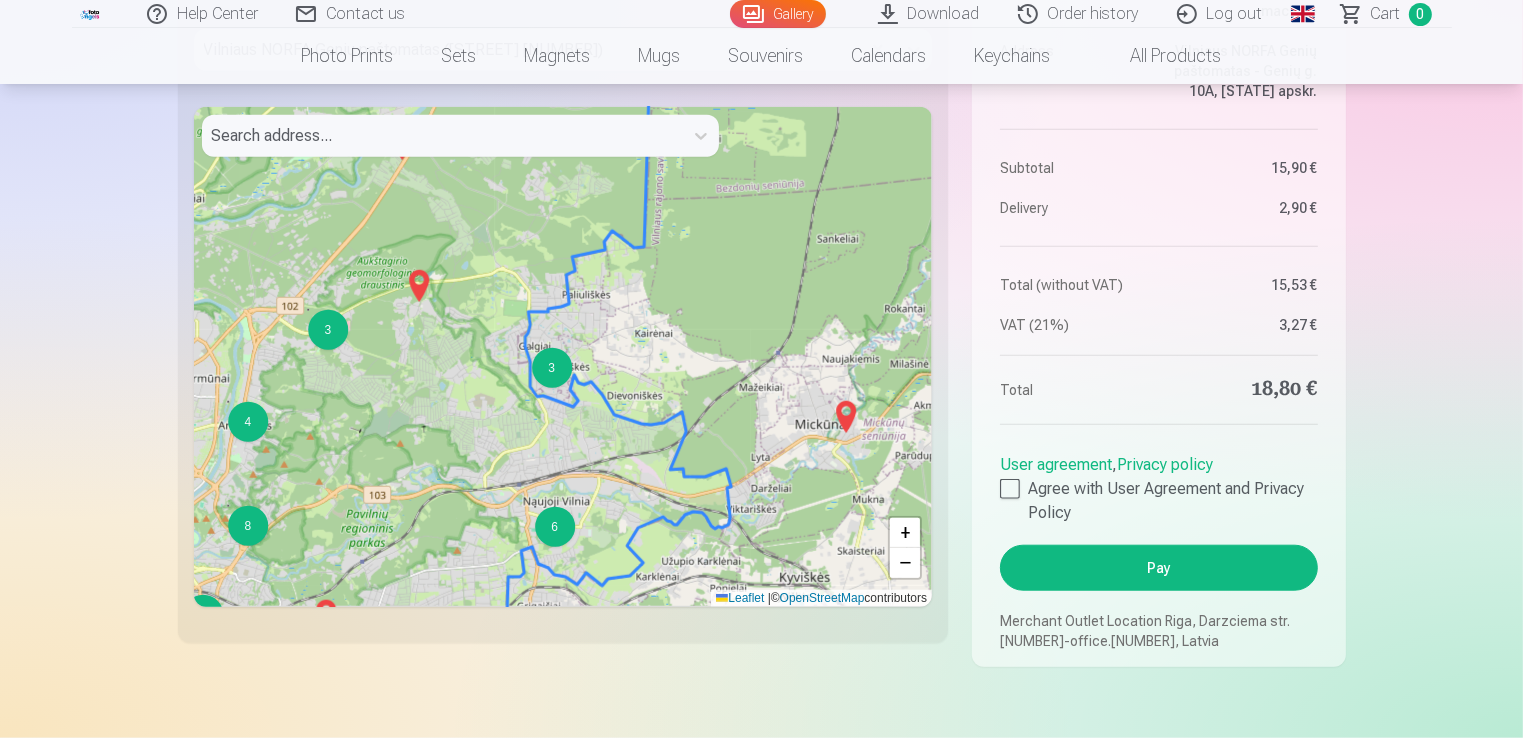 scroll, scrollTop: 1834, scrollLeft: 0, axis: vertical 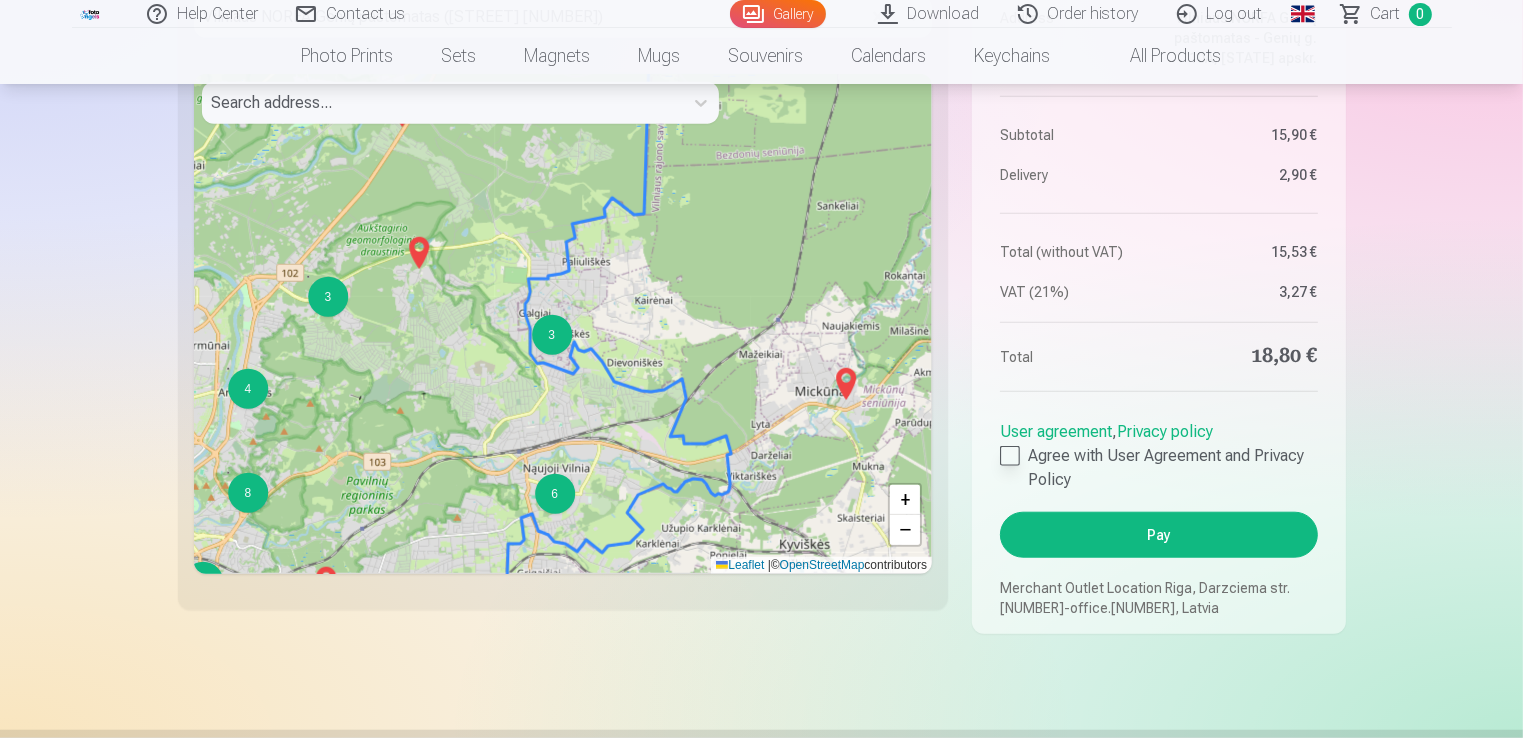 click at bounding box center (1010, 456) 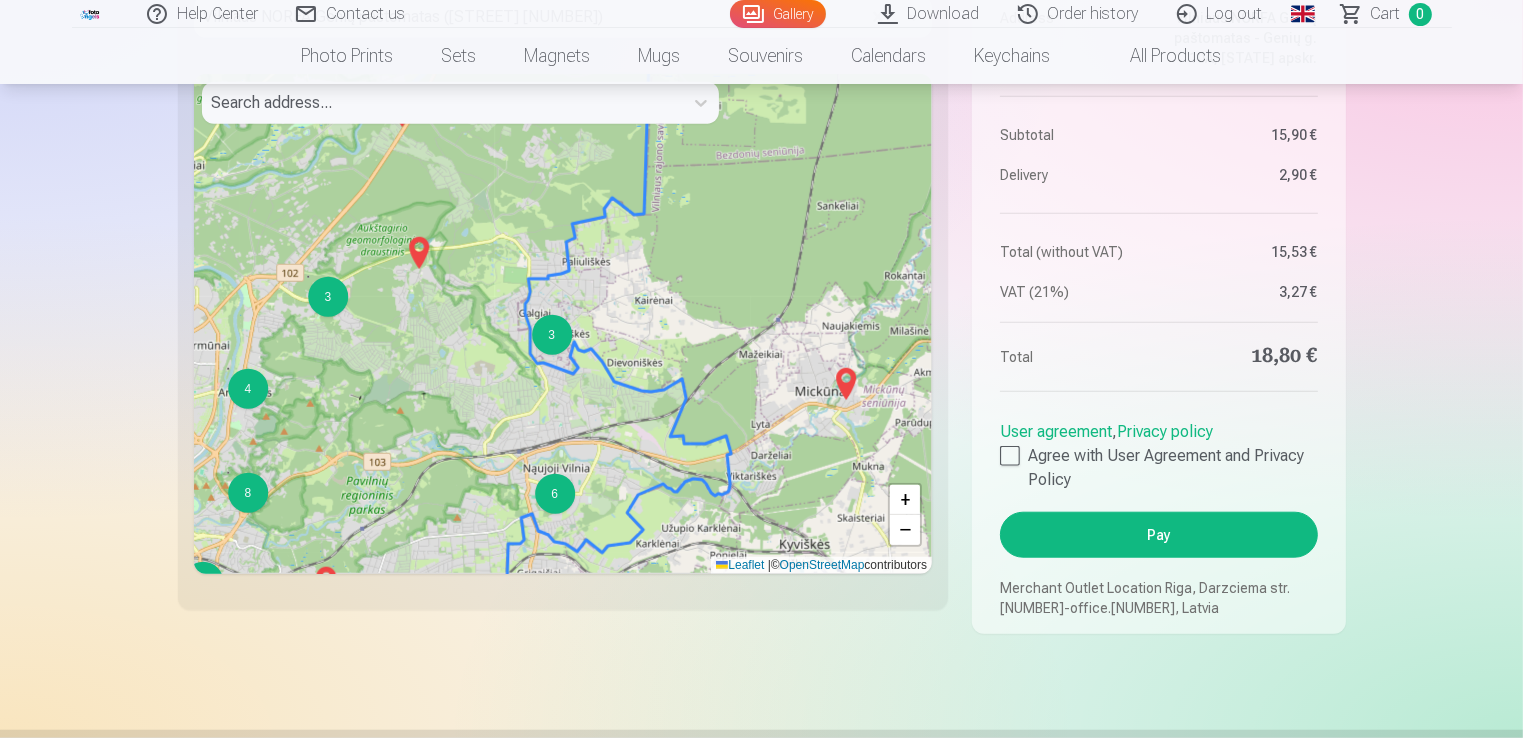 click on "Pay" at bounding box center (1158, 535) 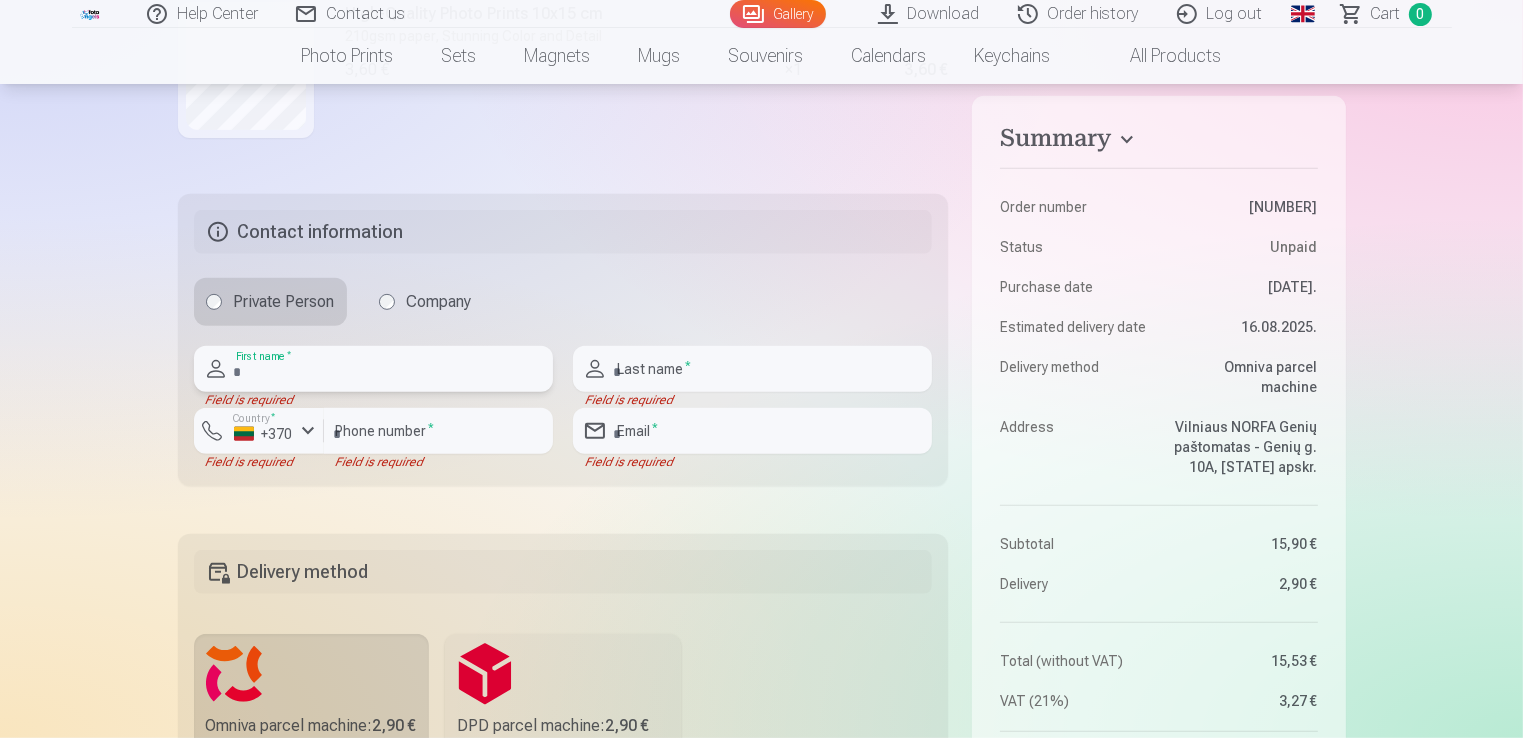 scroll, scrollTop: 952, scrollLeft: 0, axis: vertical 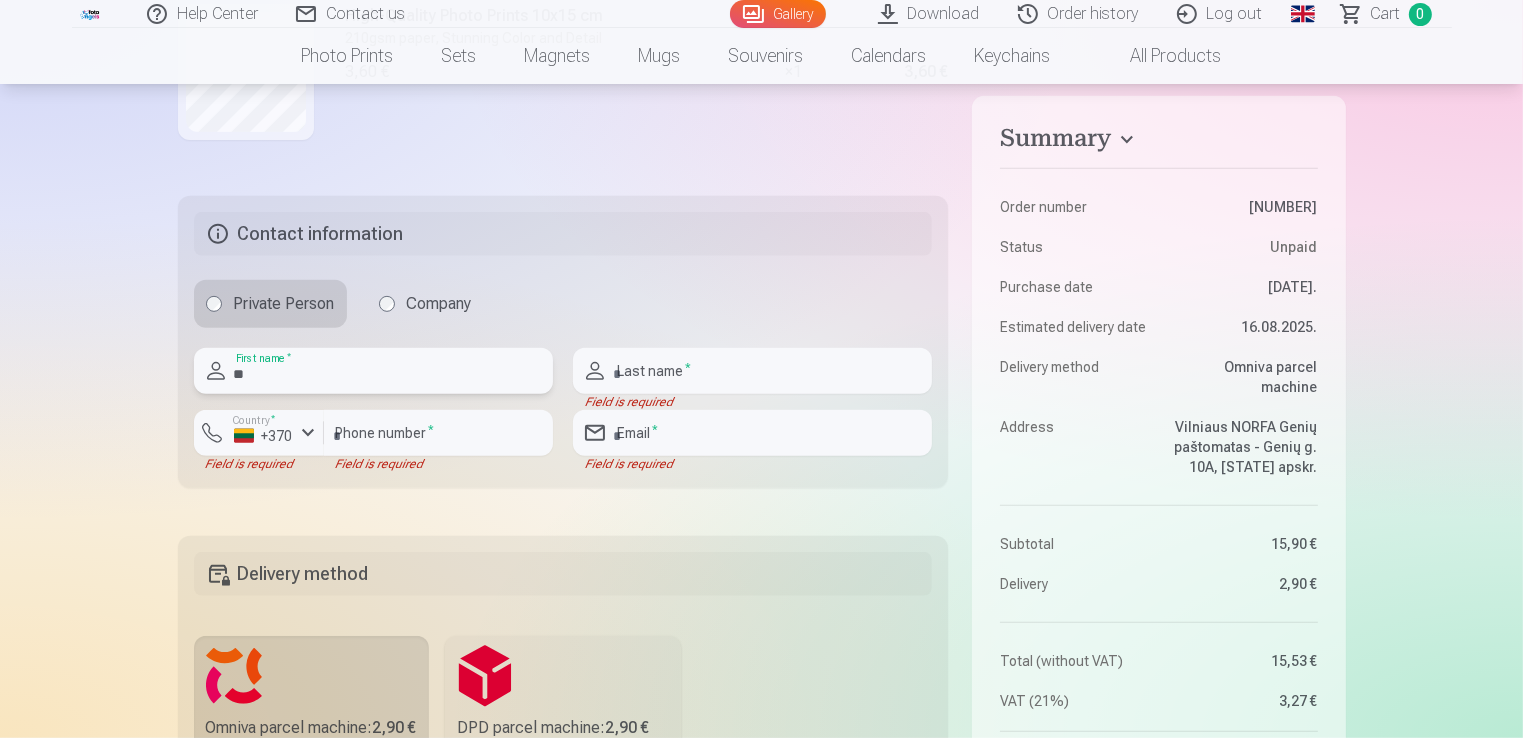 type on "********" 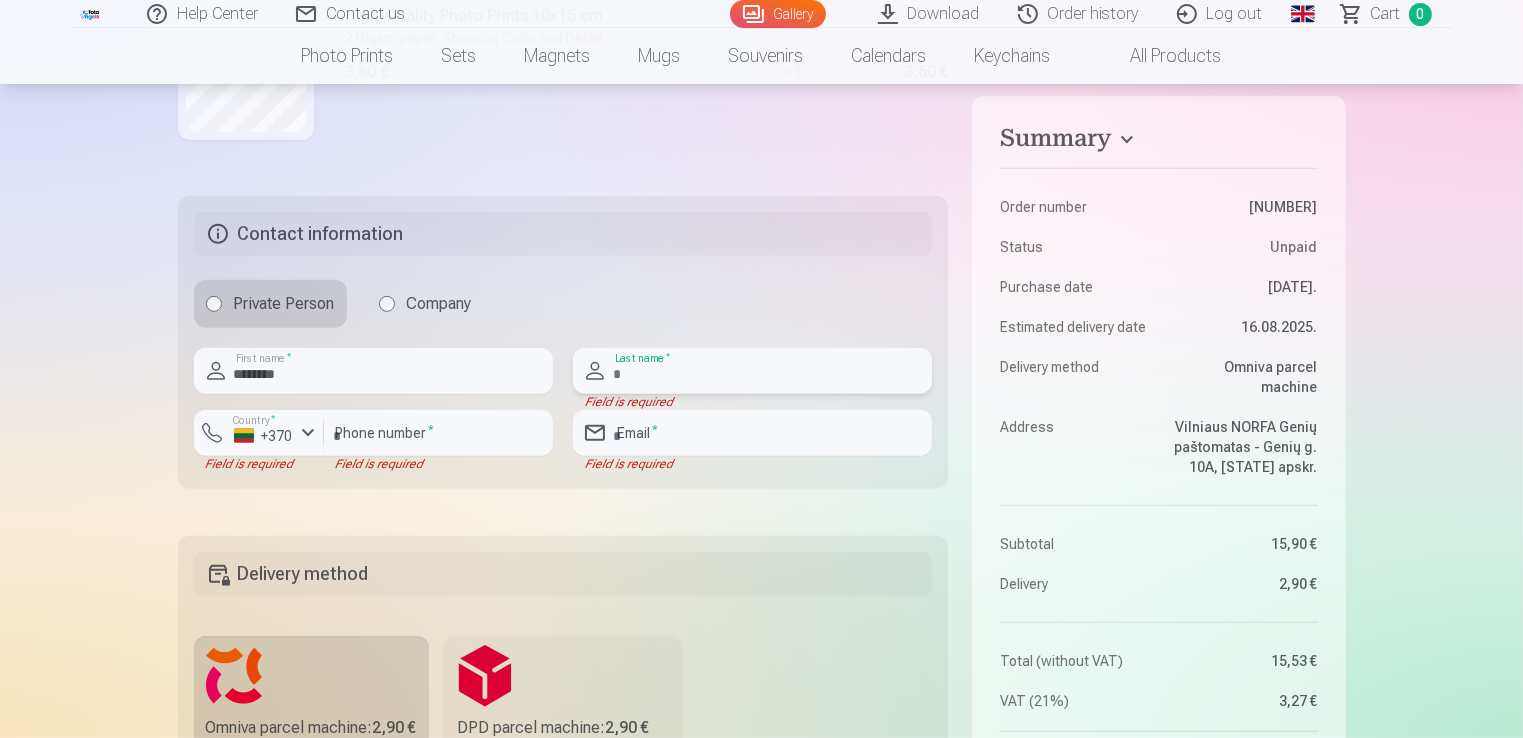 type on "**********" 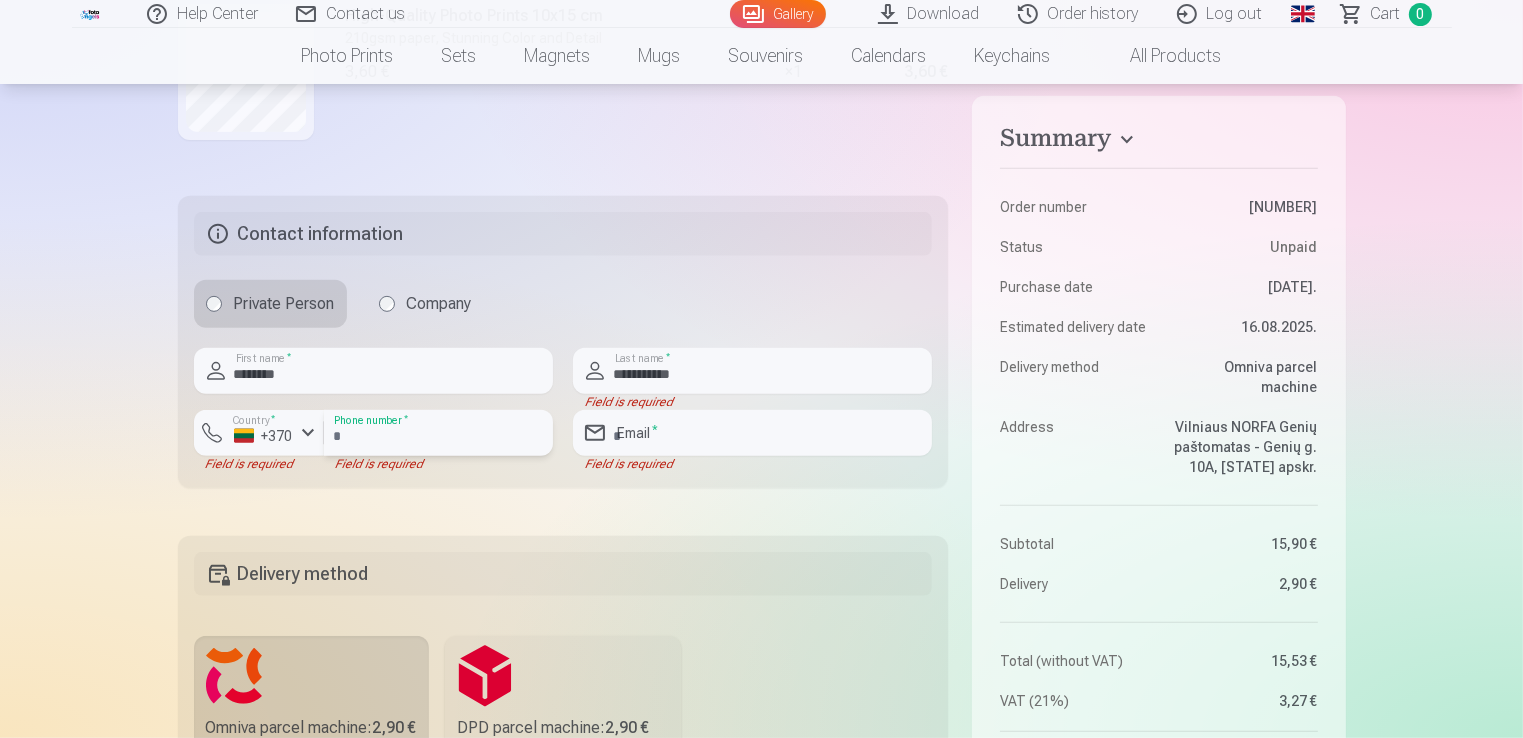 type on "********" 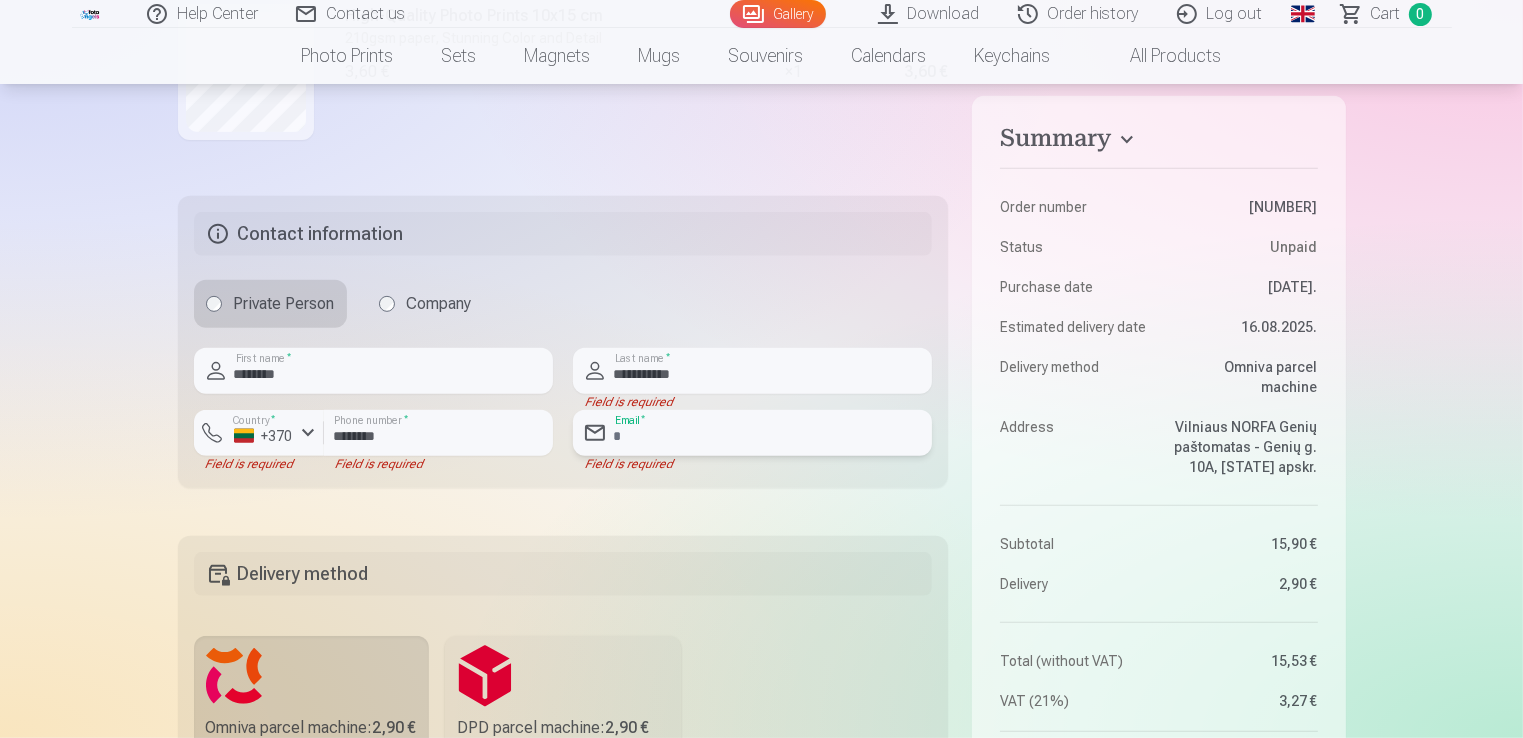 type on "**********" 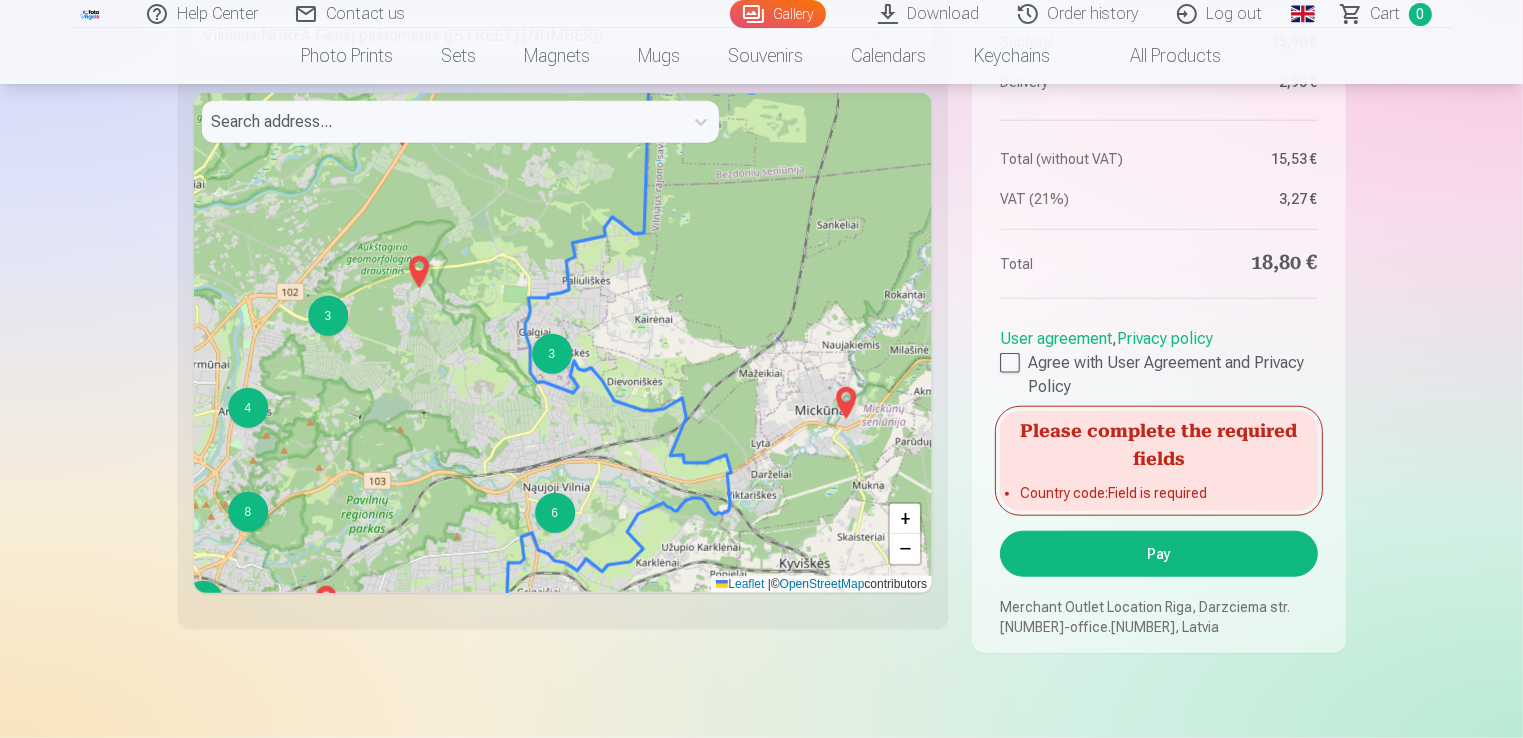 scroll, scrollTop: 1852, scrollLeft: 0, axis: vertical 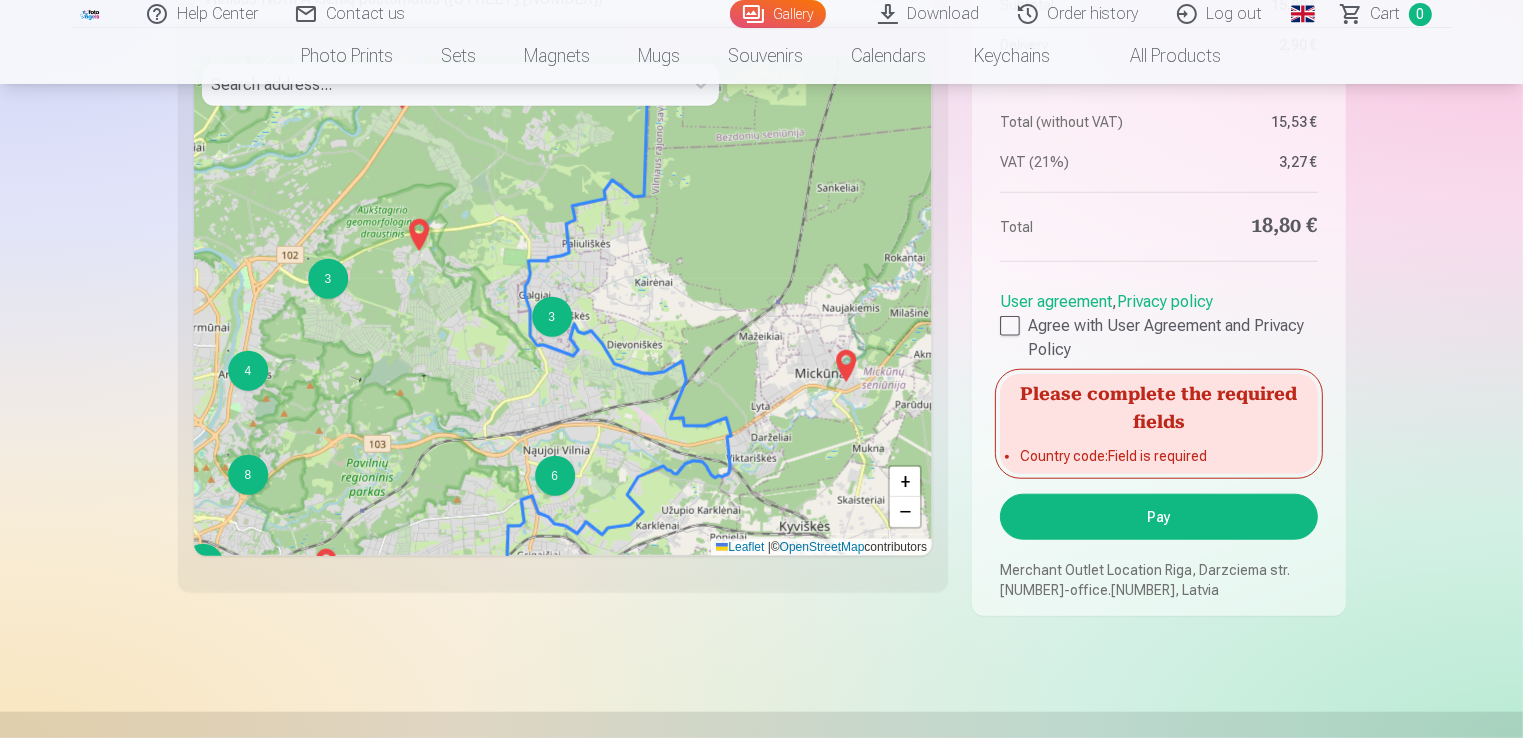 click on "Pay" at bounding box center (1158, 517) 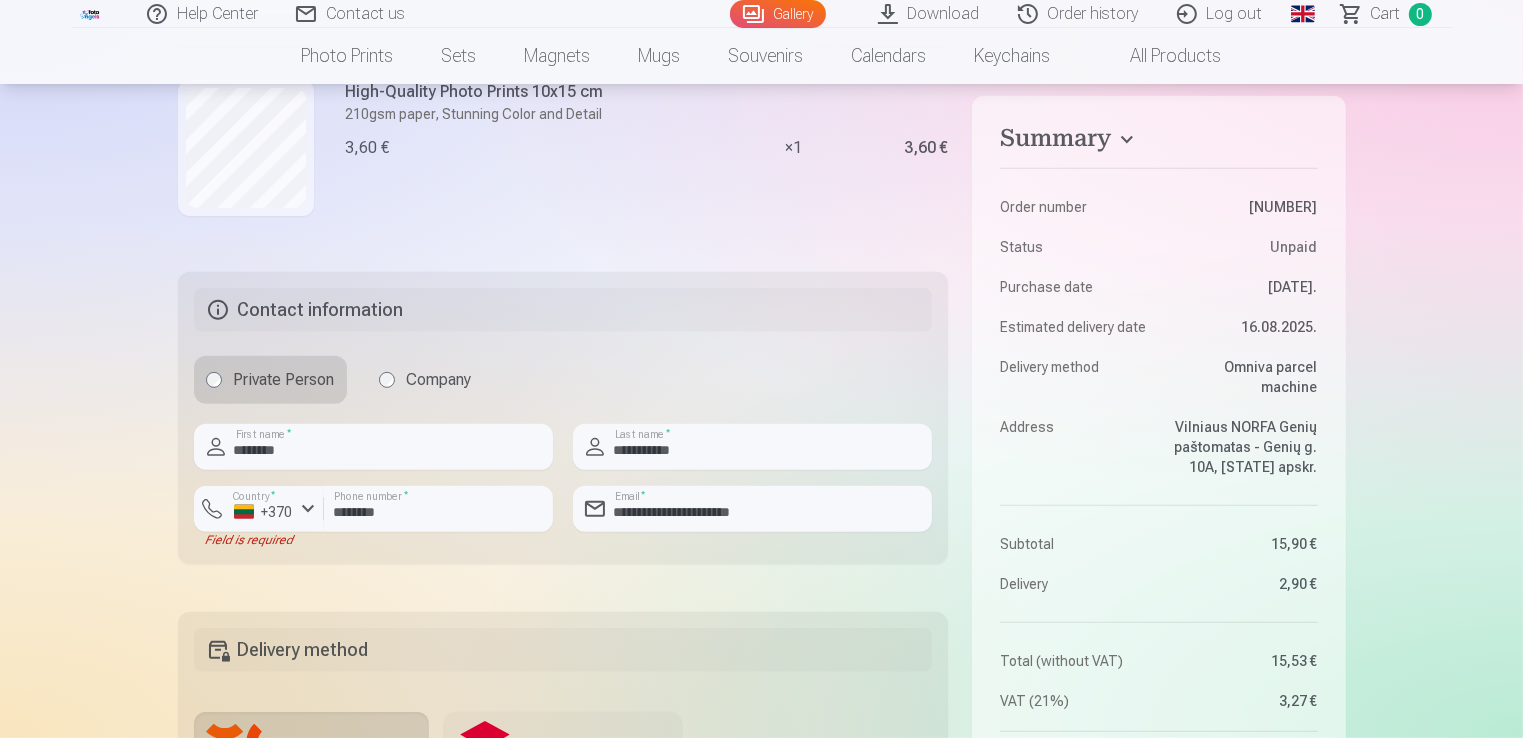 scroll, scrollTop: 852, scrollLeft: 0, axis: vertical 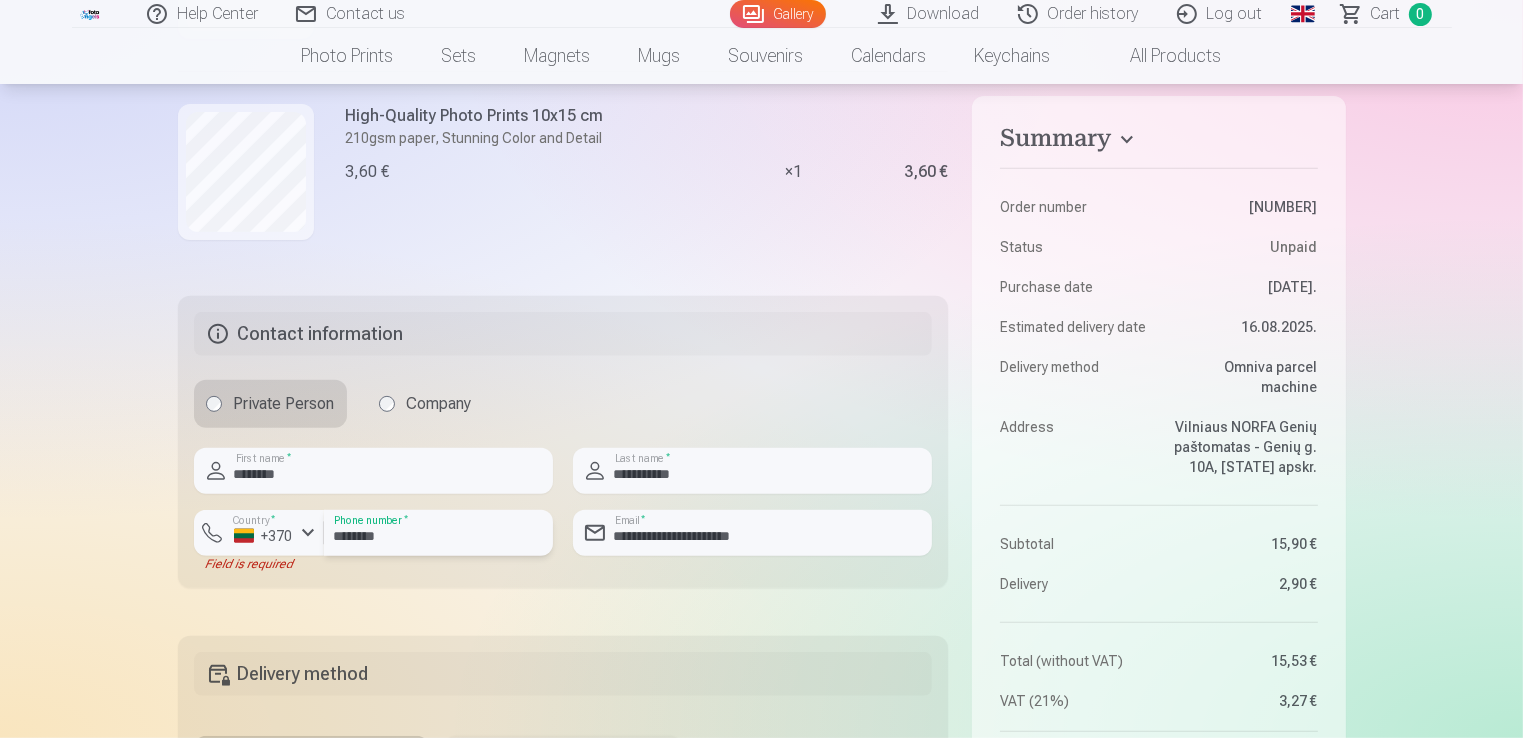 click on "********" at bounding box center [438, 533] 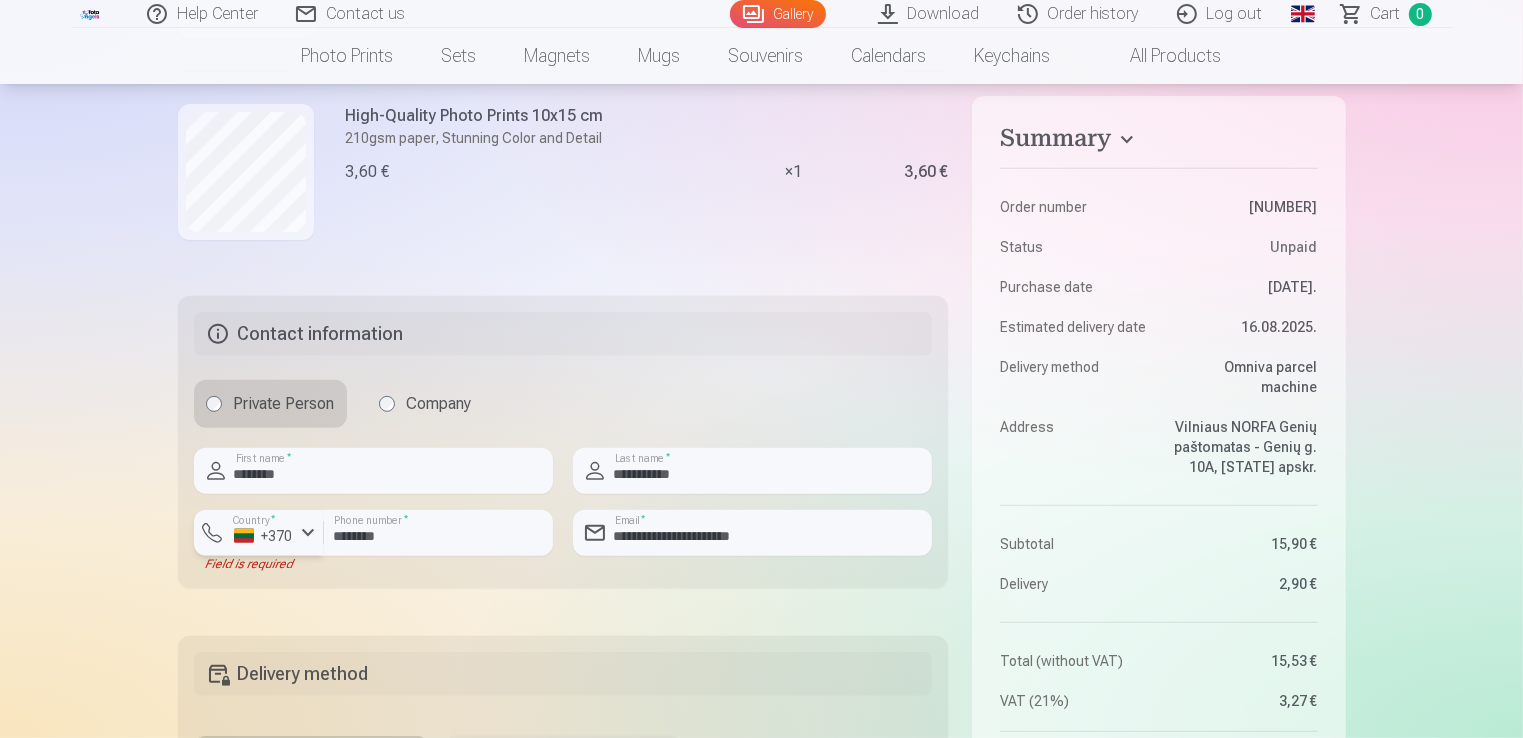 click at bounding box center (308, 533) 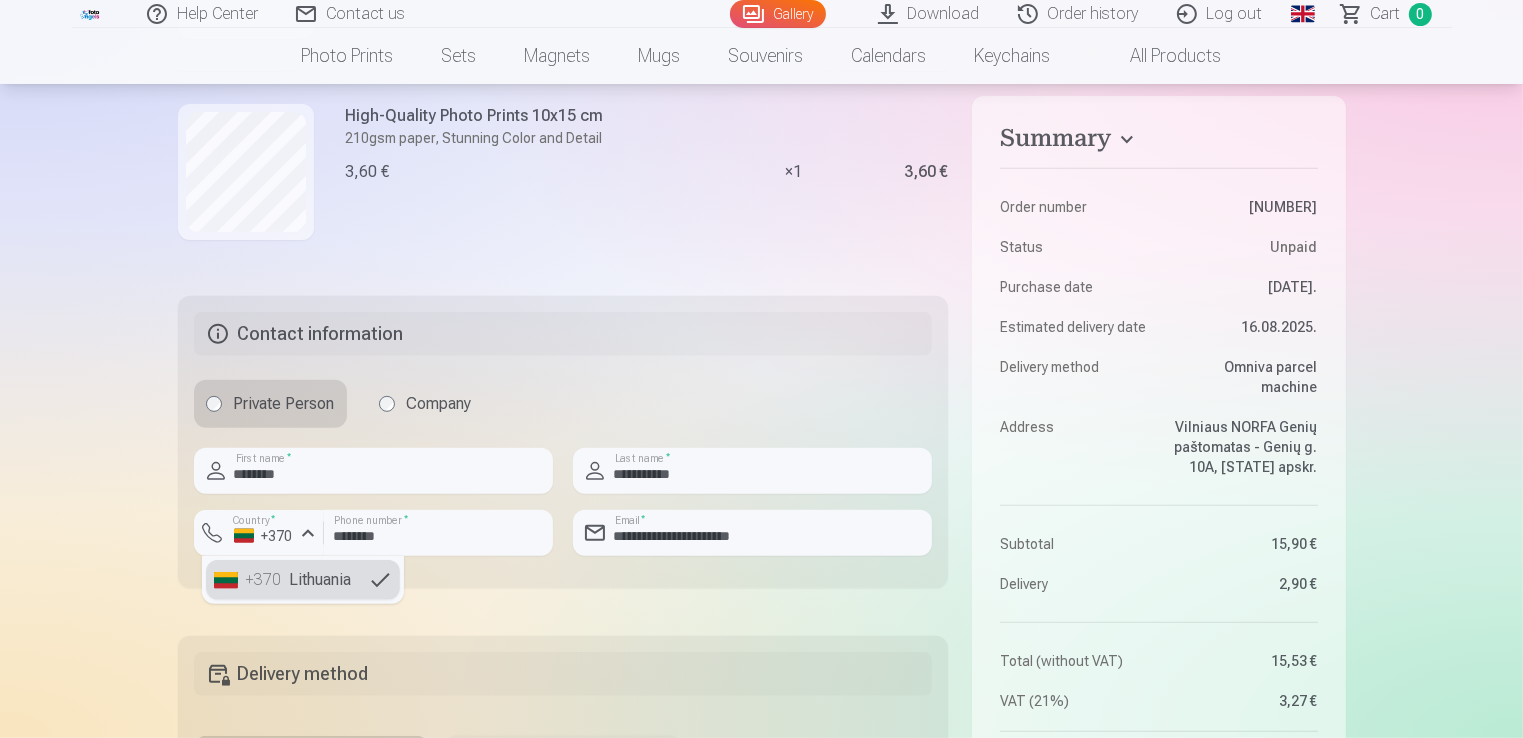 click on "+370 Lithuania" at bounding box center (303, 580) 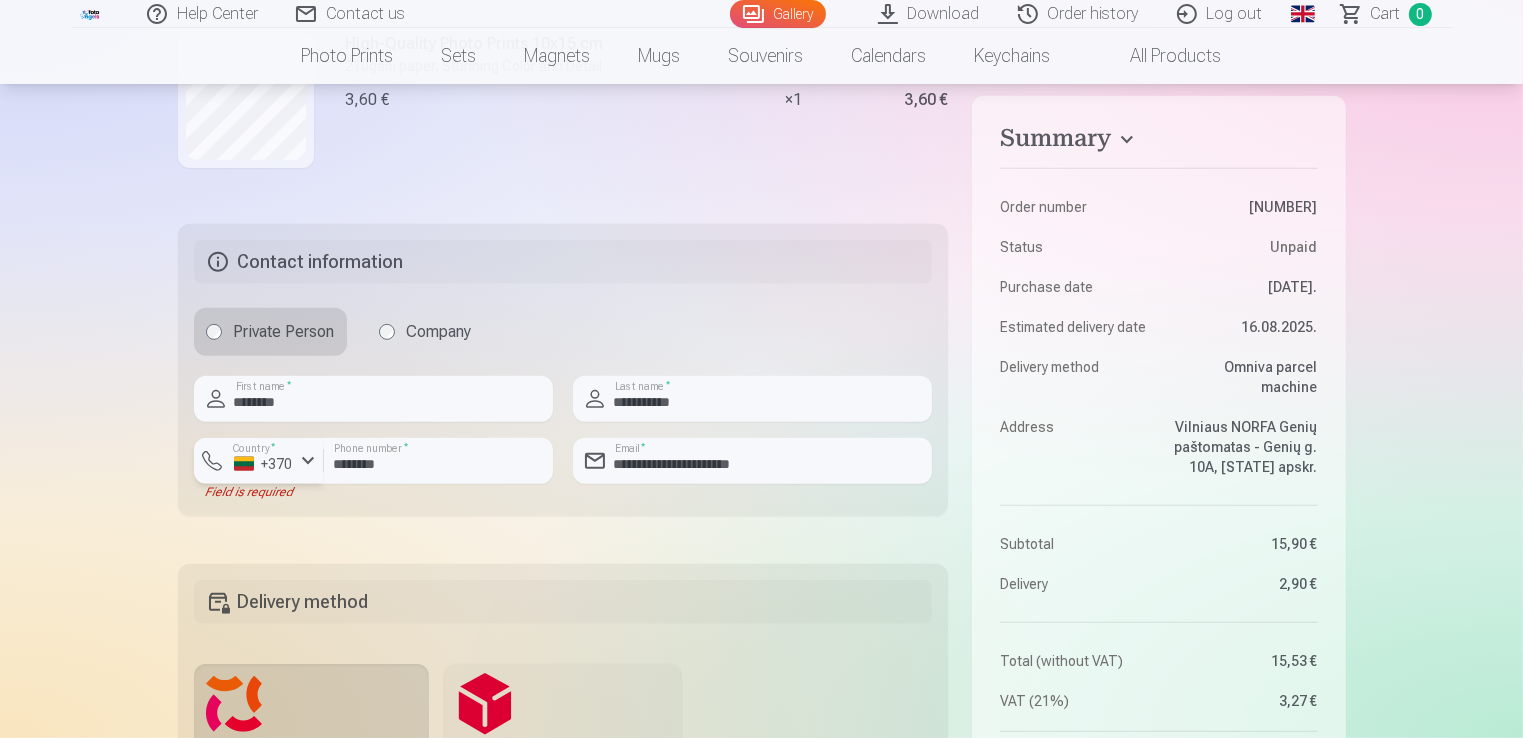 scroll, scrollTop: 952, scrollLeft: 0, axis: vertical 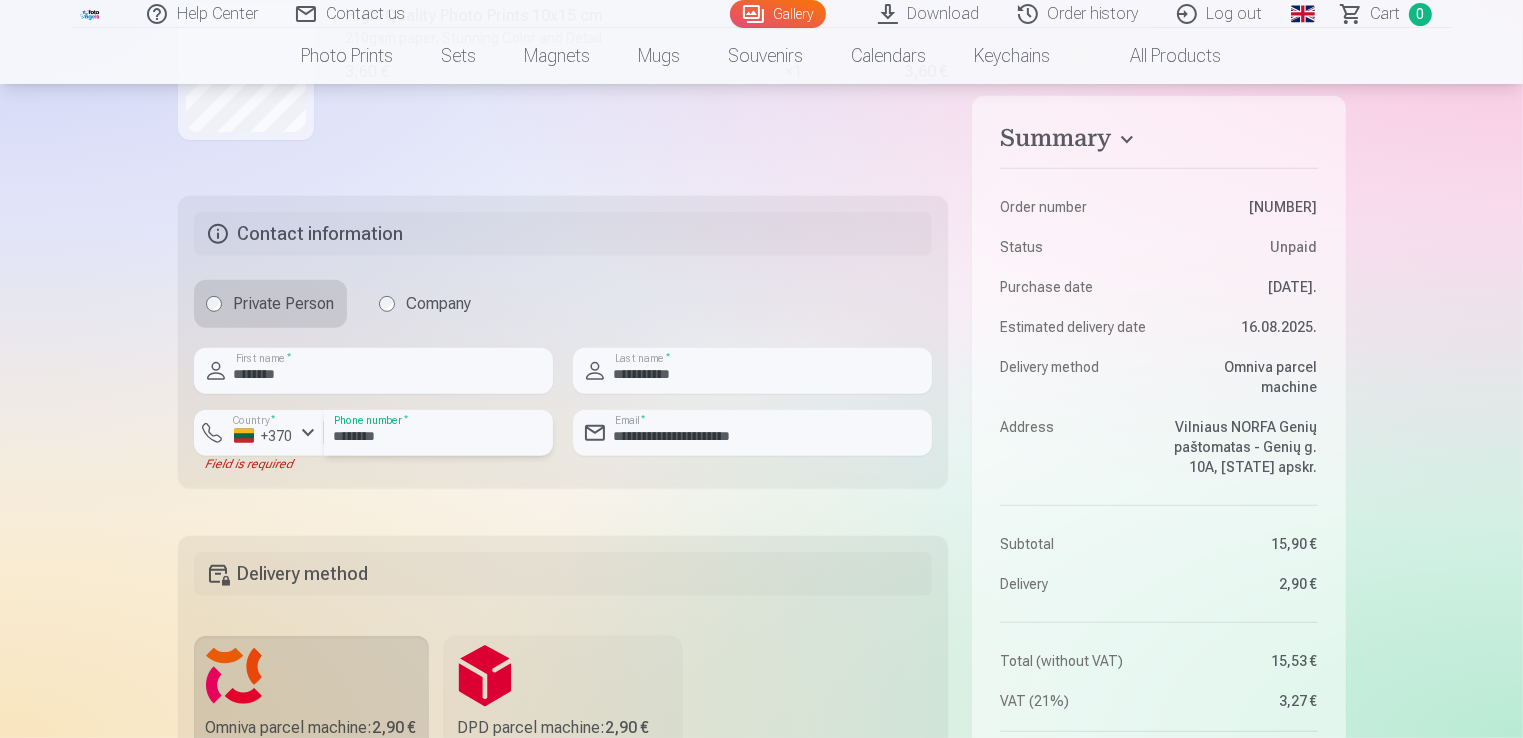 click on "********" at bounding box center [438, 433] 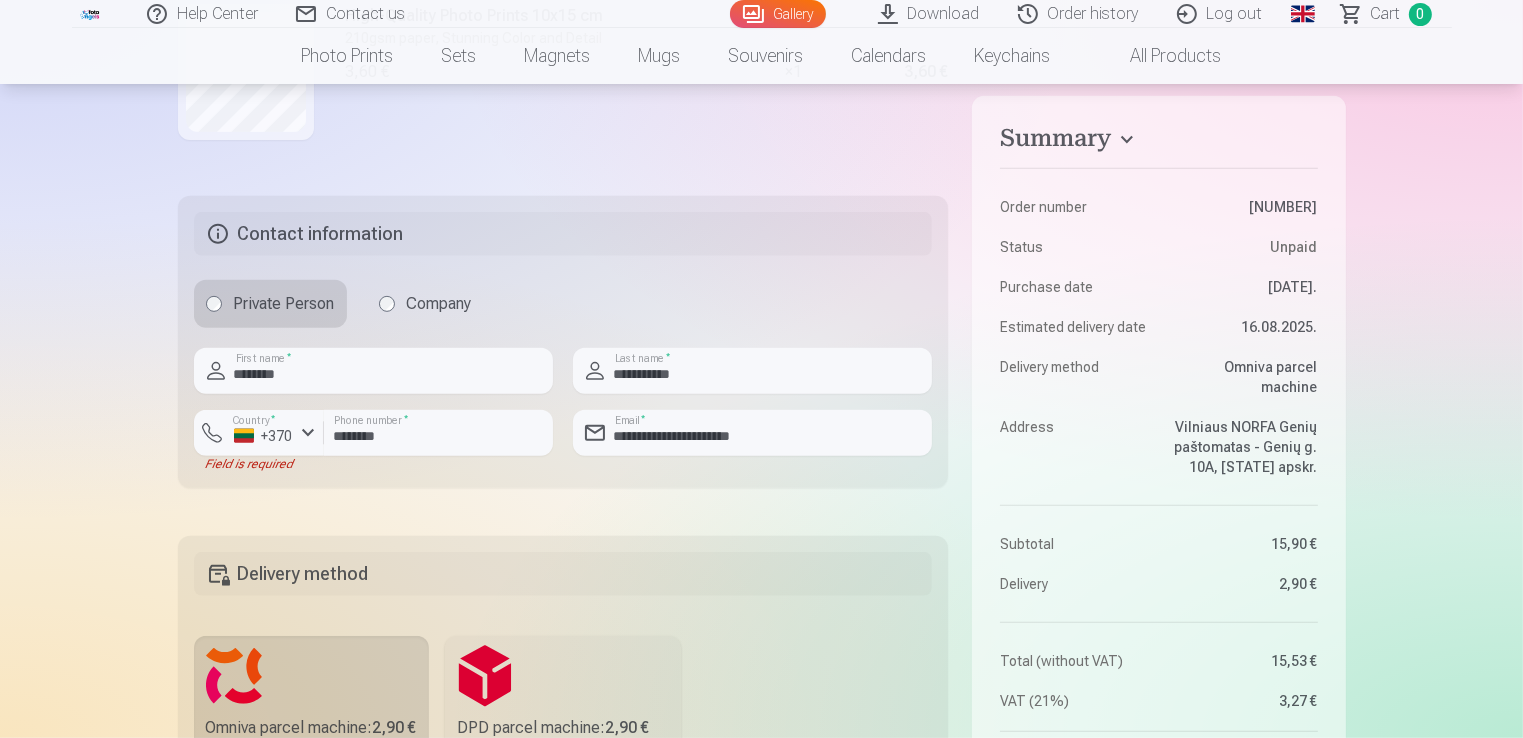 click on "Summary Order number 12587059 Status Unpaid Purchase date 1.08.2025. Estimated delivery date 16.08.2025. Delivery method Omniva parcel machine Address Vilniaus NORFA Genių paštomatas - Genių g. 10A, Vilniaus apskr. Subtotal 15,90 € Delivery 2,90 € Total (without VAT) 15,53 € VAT (21%) 3,27 € Total 18,80 € User agreement ,  Privacy policy Agree with User Agreement and  Privacy Policy Please complete the required fields Country code :  Field is required Pay Merchant Outlet Location Riga, Darzciema str. 60-office.308, LV-1073, Latvia Product Quantity Subtotal Professional Panoramic Group Photo Prints 15x30 cm Vivid Color and Detail on Fuji Film Crystal Paper 5,10 € × 1 5,10 € High-Quality Photo Prints 10x15 cm 210gsm paper, Stunning Color and Detail 3,60 € × 1 3,60 € High-Quality Photo Prints 10x15 cm 210gsm paper, Stunning Color and Detail 3,60 € × 1 3,60 € High-Quality Photo Prints 10x15 cm 210gsm paper, Stunning Color and Detail 3,60 € × 1 3,60 € Private Person *" at bounding box center (762, 416) 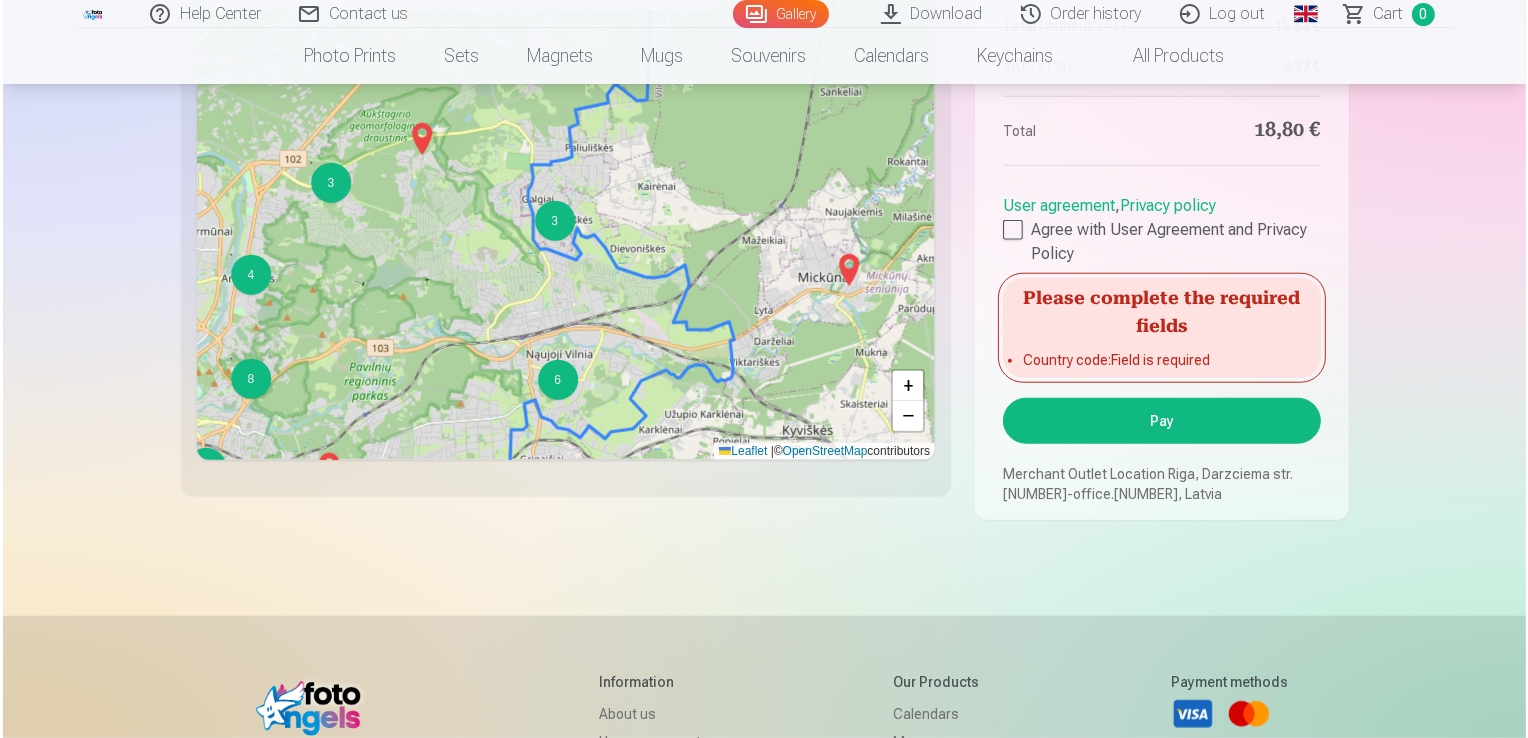 scroll, scrollTop: 1952, scrollLeft: 0, axis: vertical 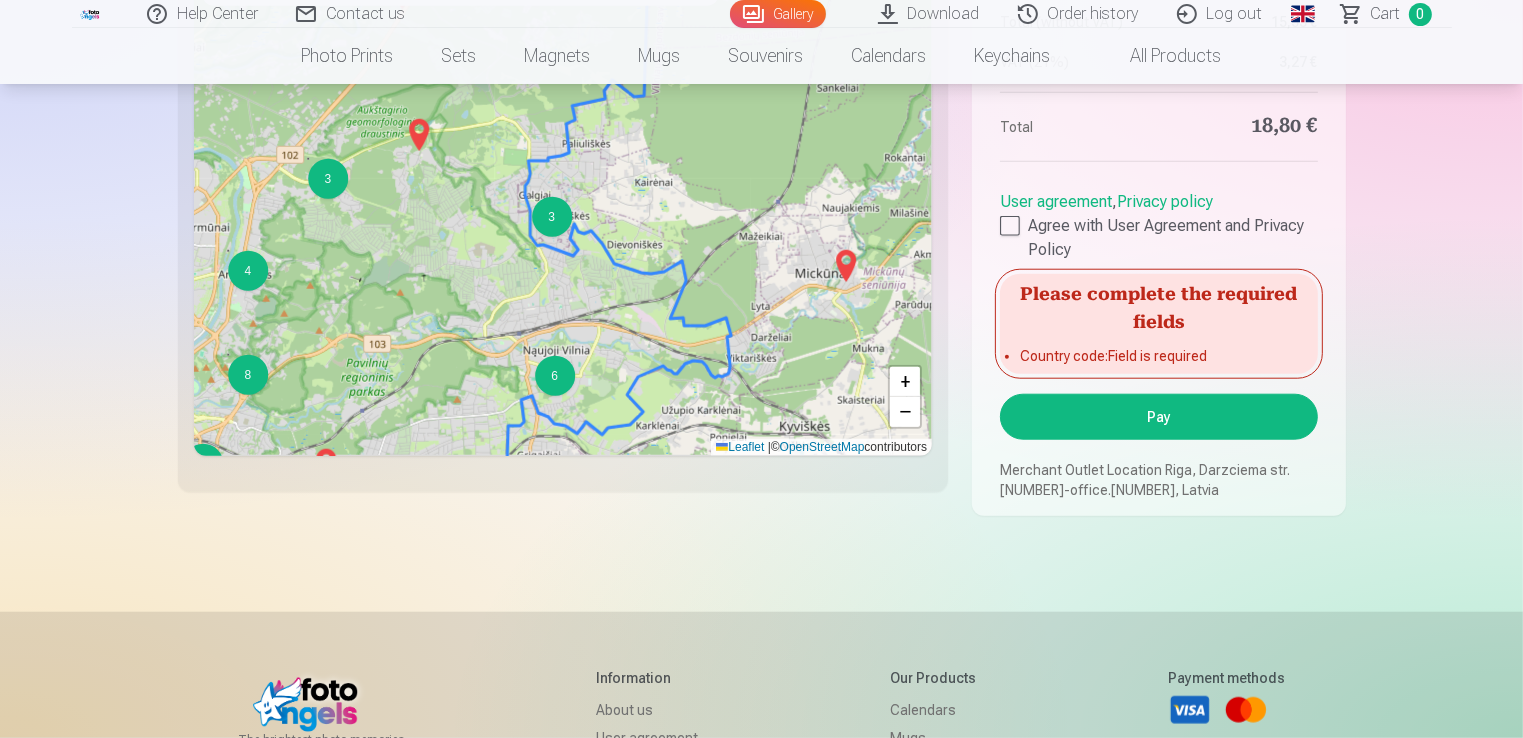 click on "Pay" at bounding box center [1158, 417] 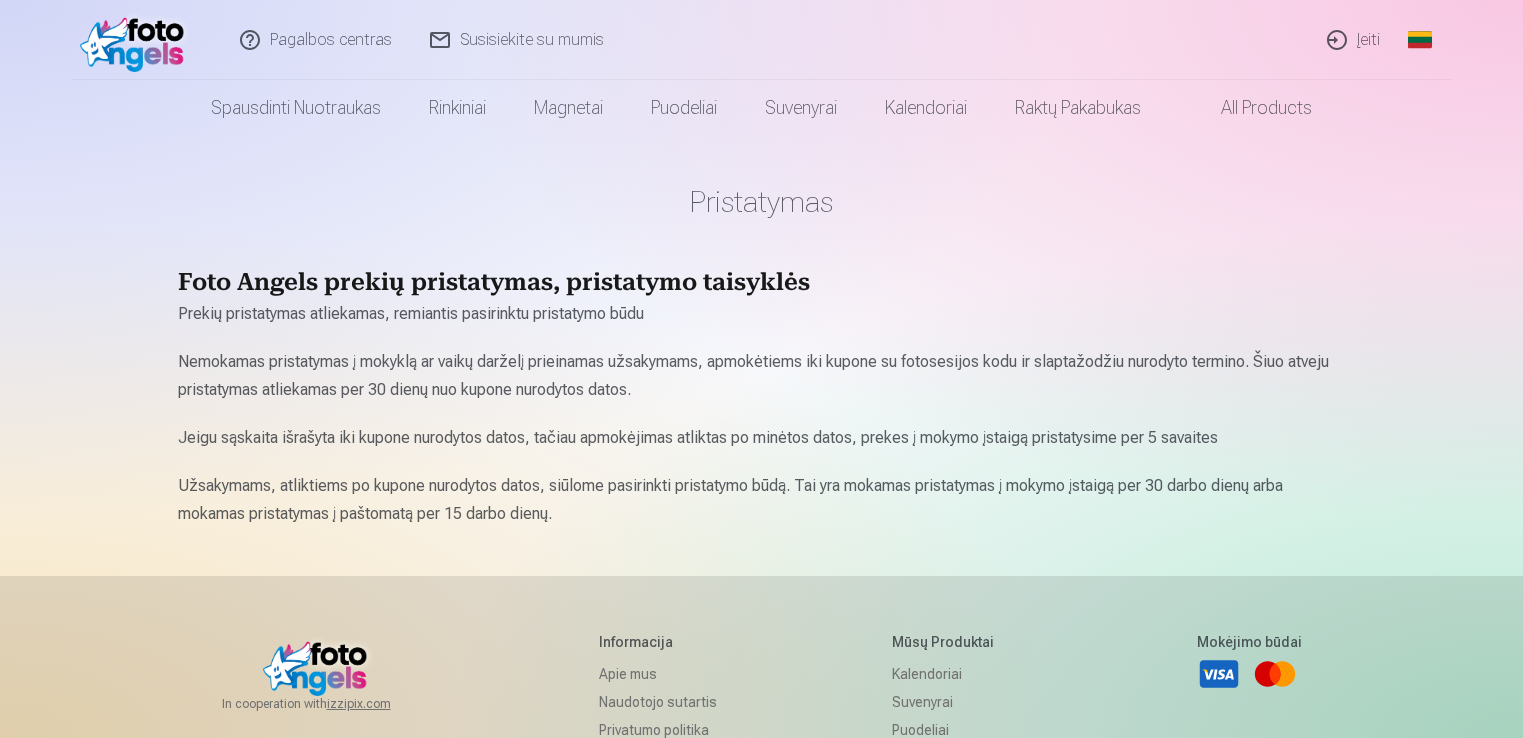 scroll, scrollTop: 0, scrollLeft: 0, axis: both 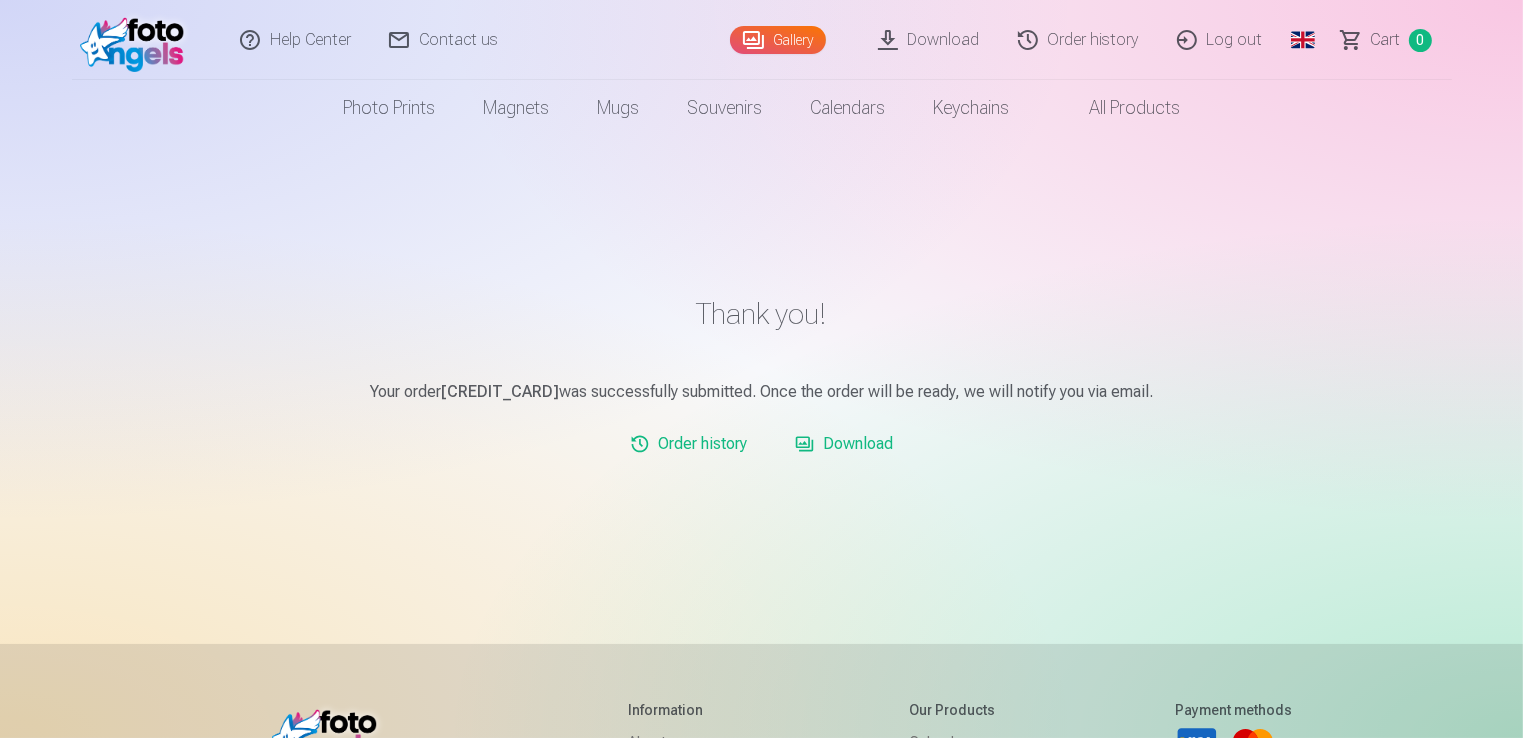 click on "Log out" at bounding box center (1221, 40) 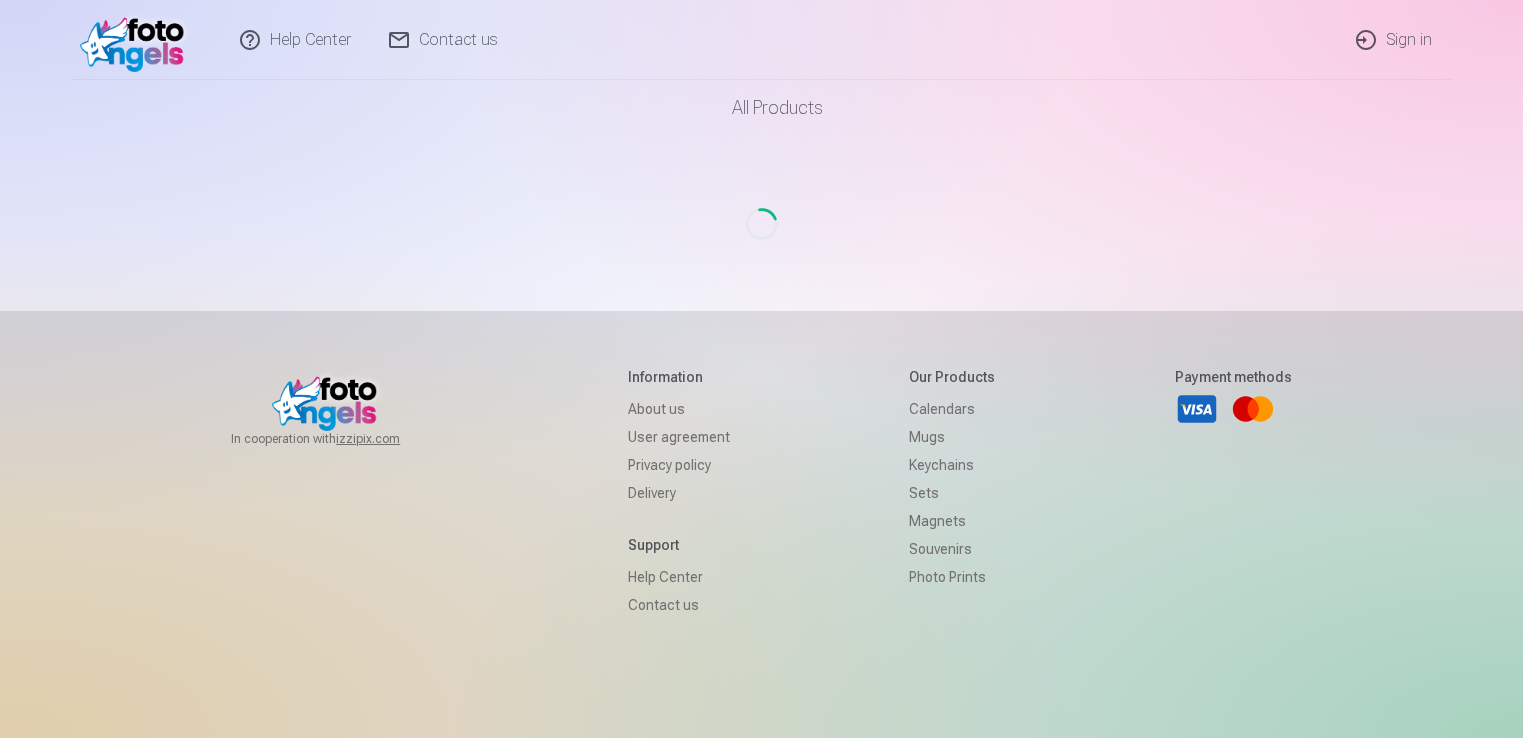 scroll, scrollTop: 0, scrollLeft: 0, axis: both 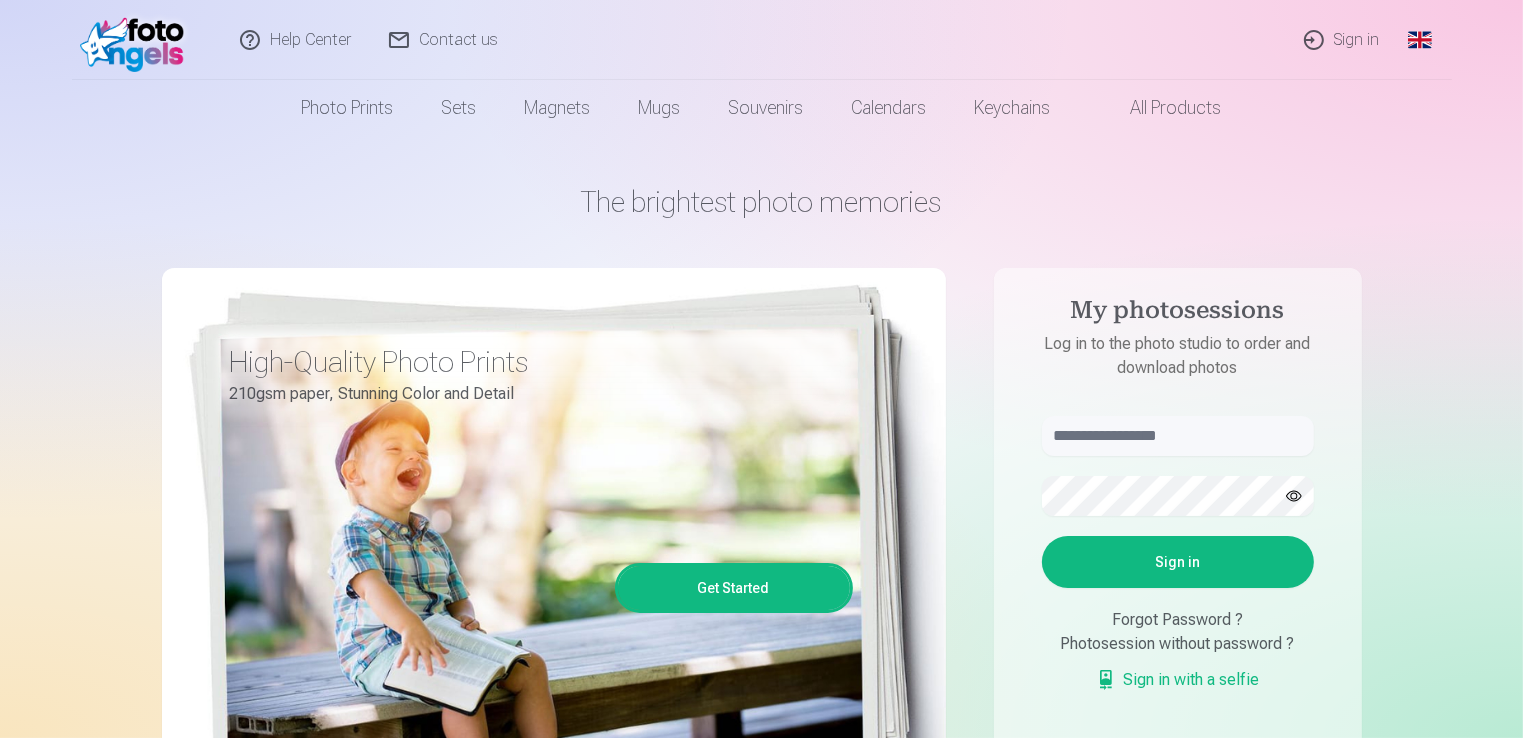 click on "Sign in" at bounding box center [1343, 40] 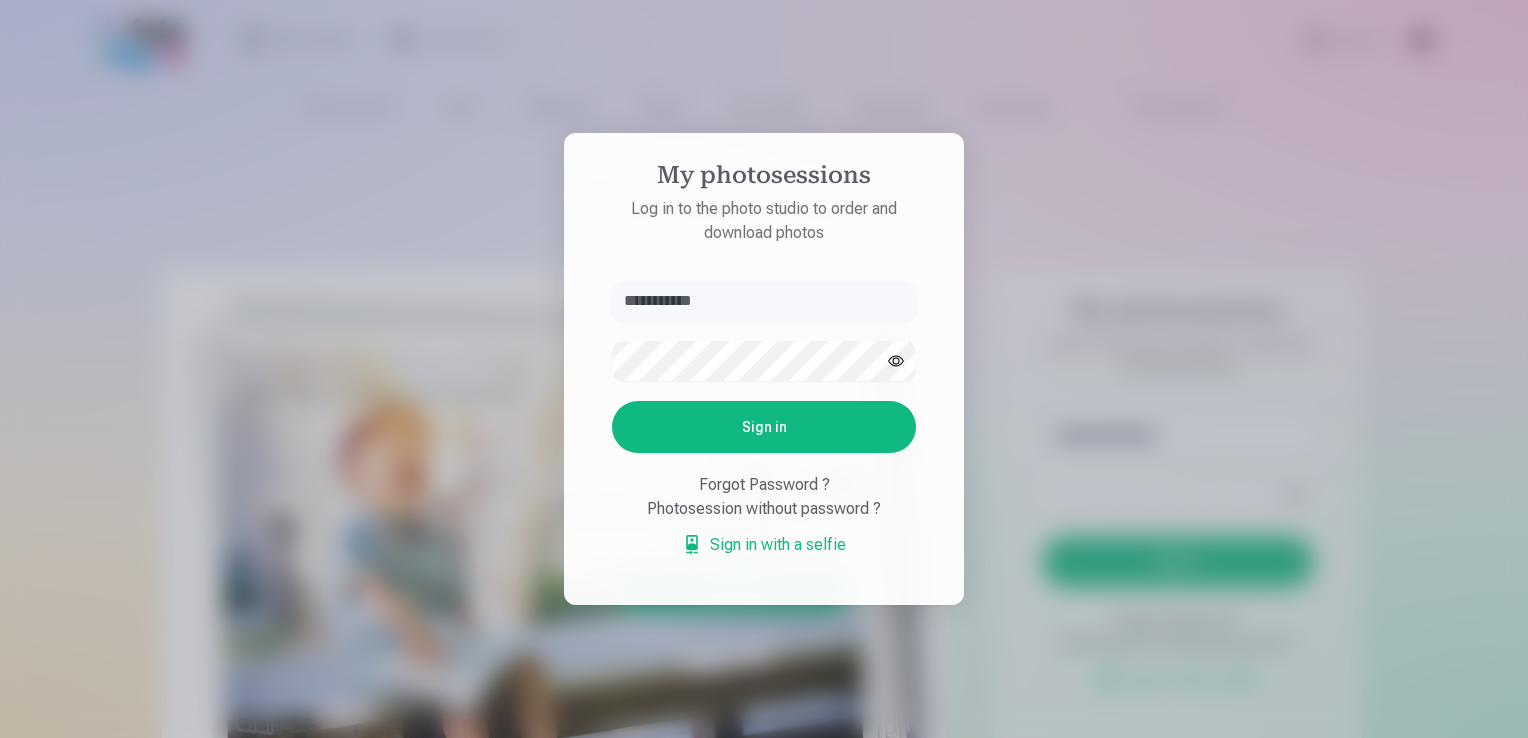 type on "**********" 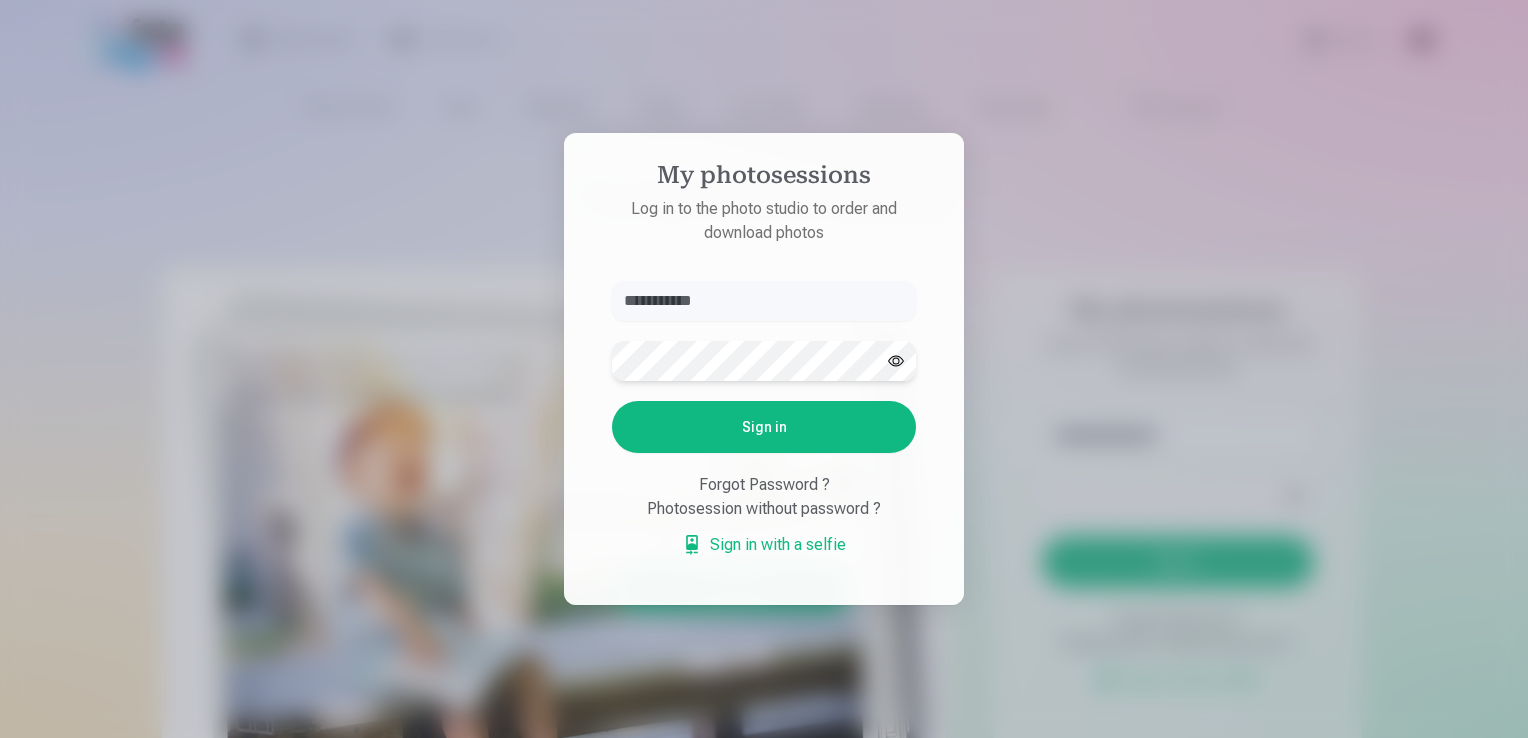 click on "Sign in" at bounding box center [764, 427] 